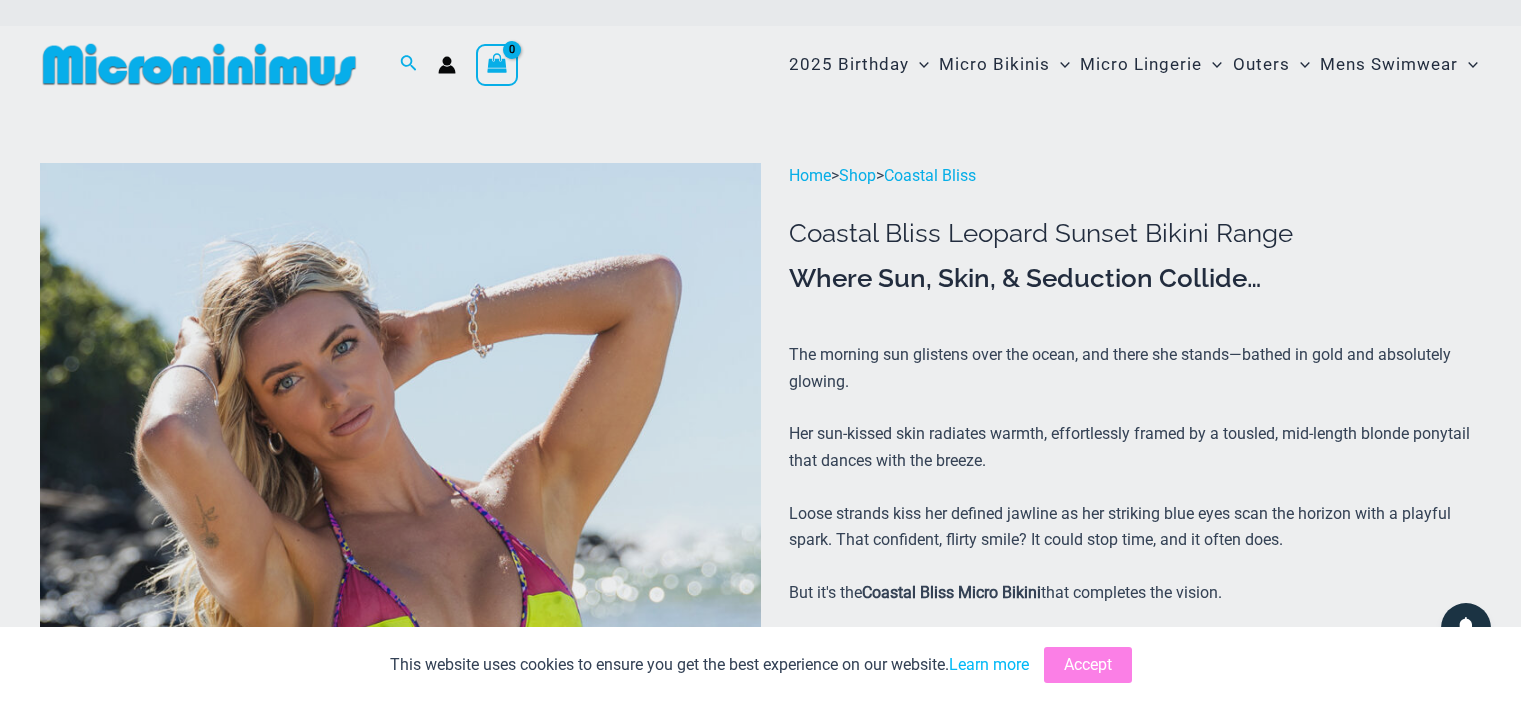 scroll, scrollTop: 0, scrollLeft: 0, axis: both 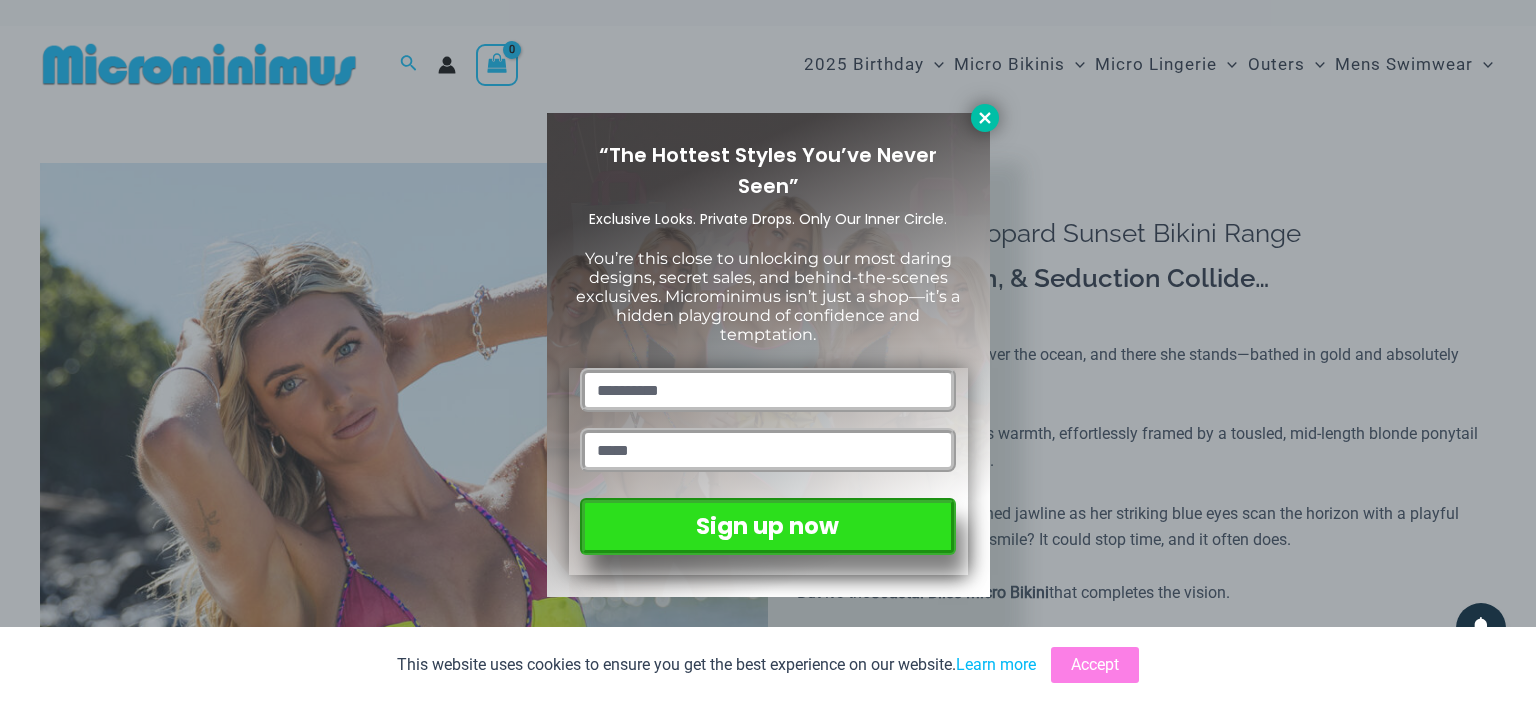 click 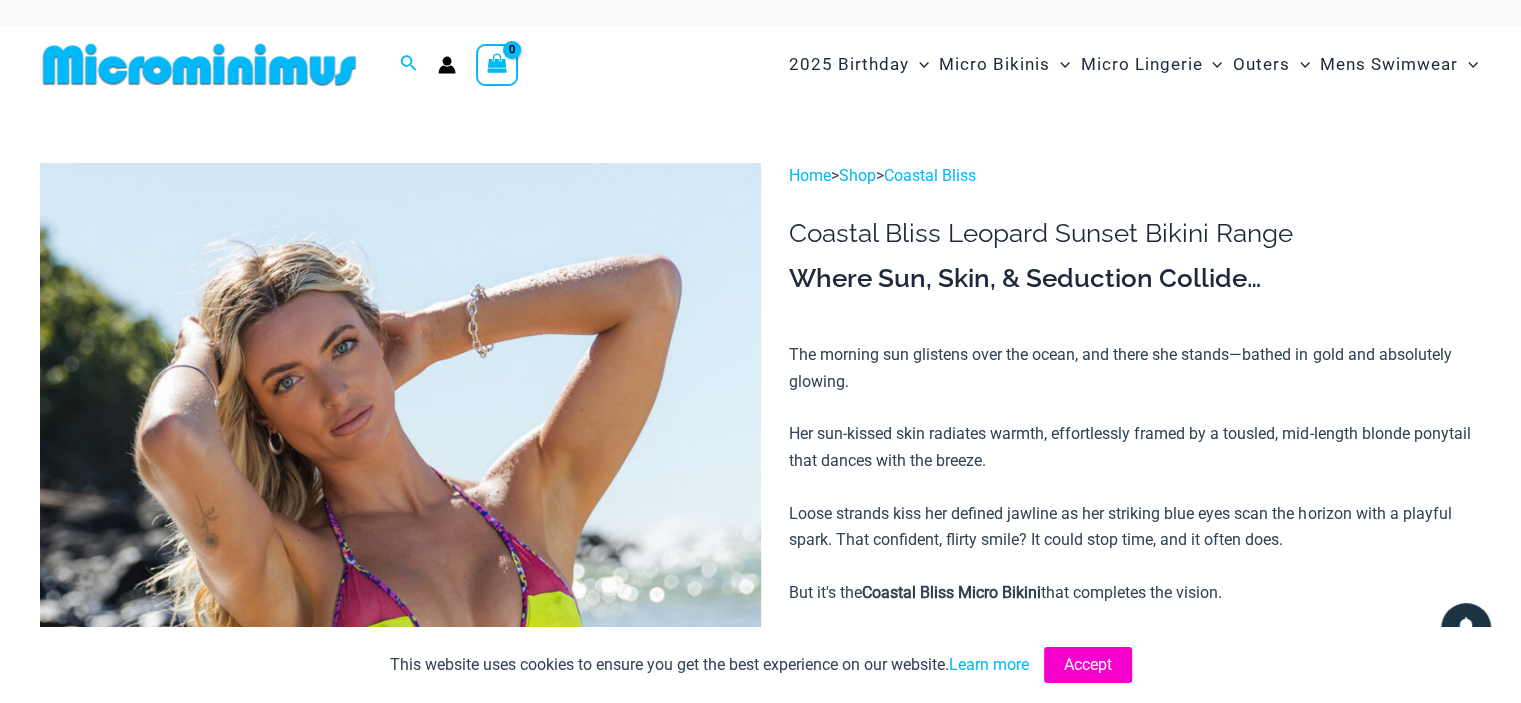 click on "Accept" at bounding box center (1088, 665) 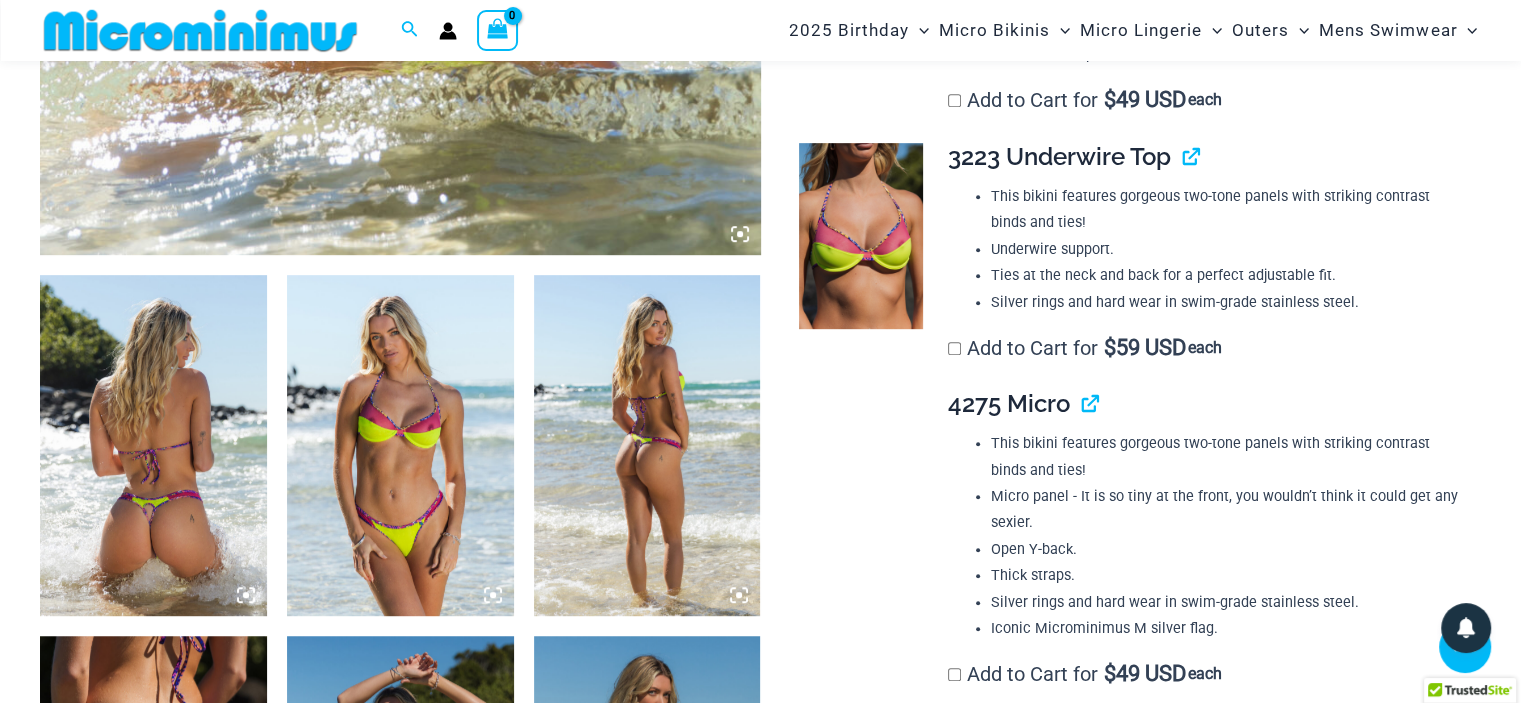 scroll, scrollTop: 984, scrollLeft: 0, axis: vertical 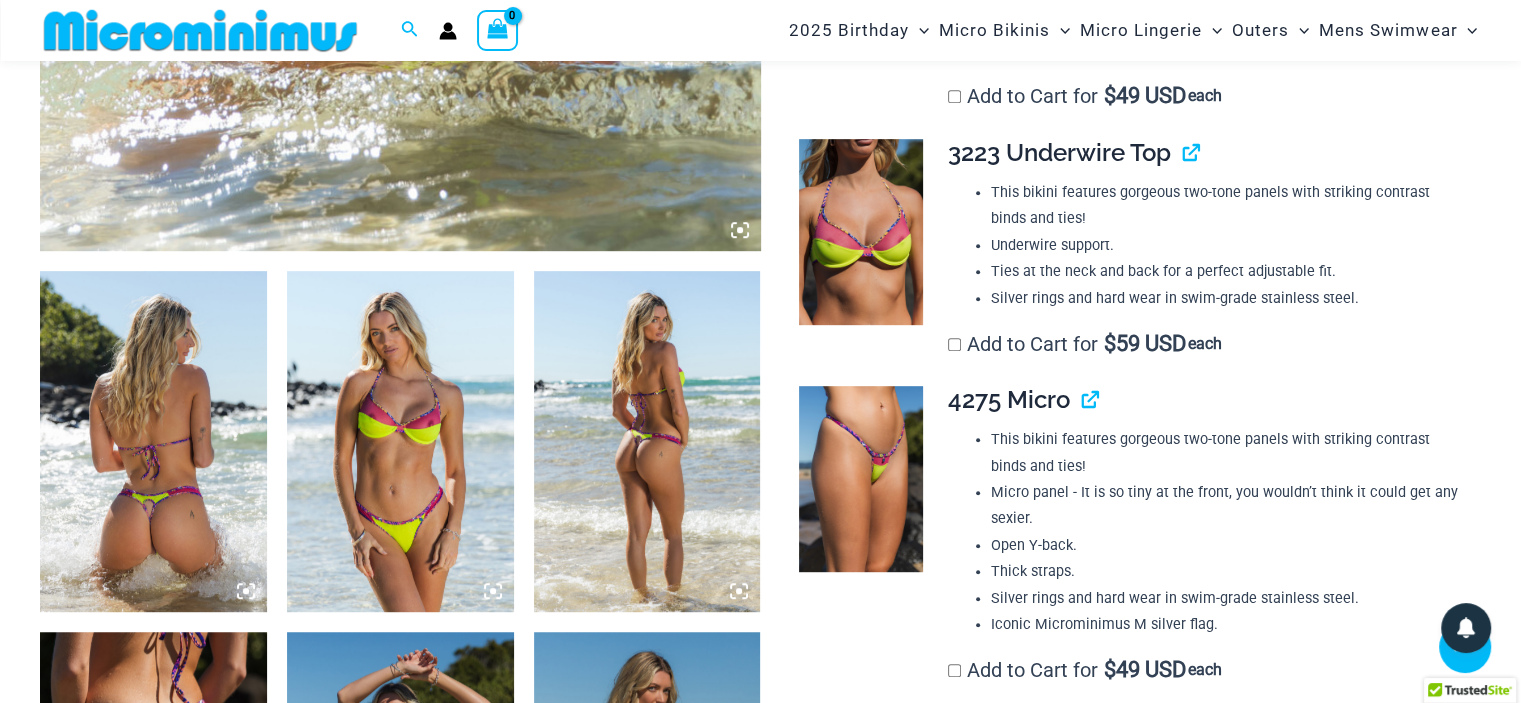 click 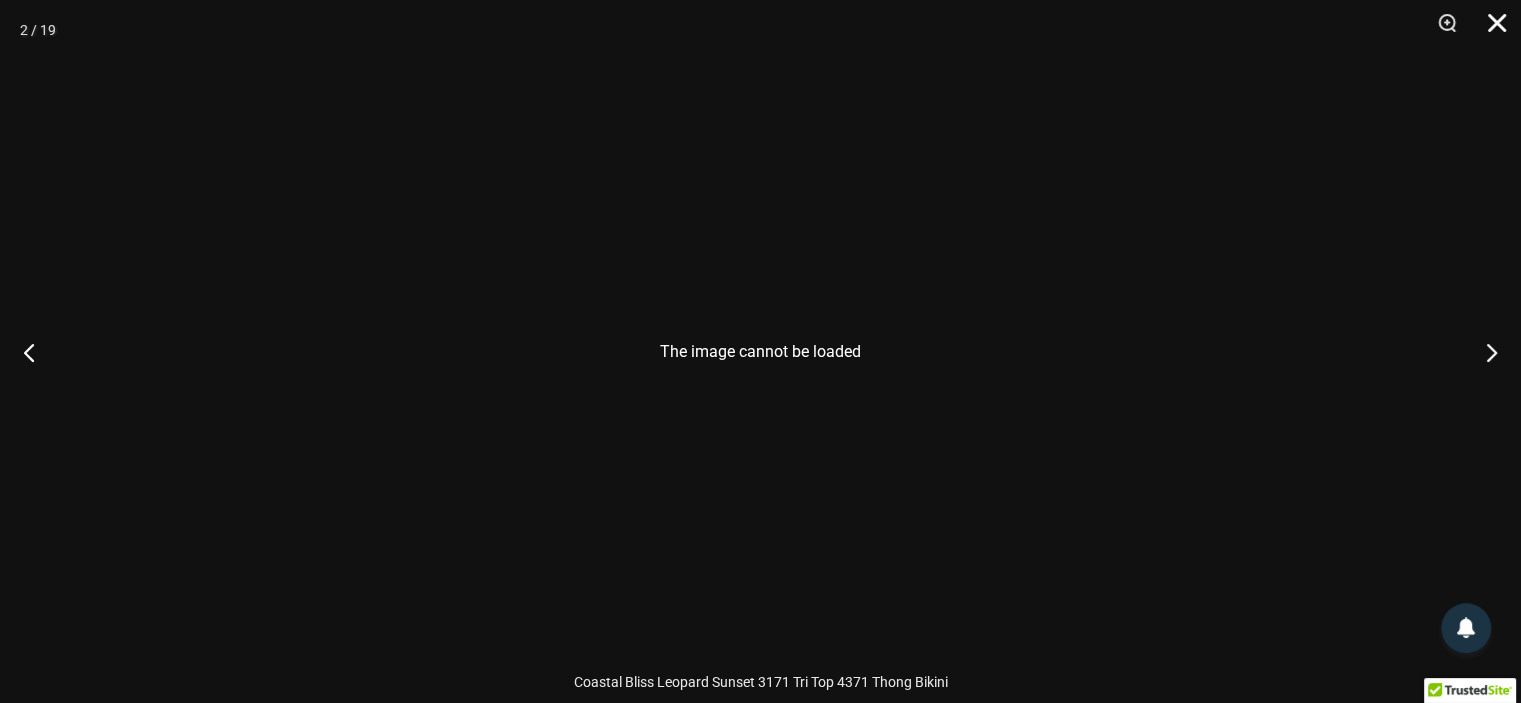 click at bounding box center (1490, 30) 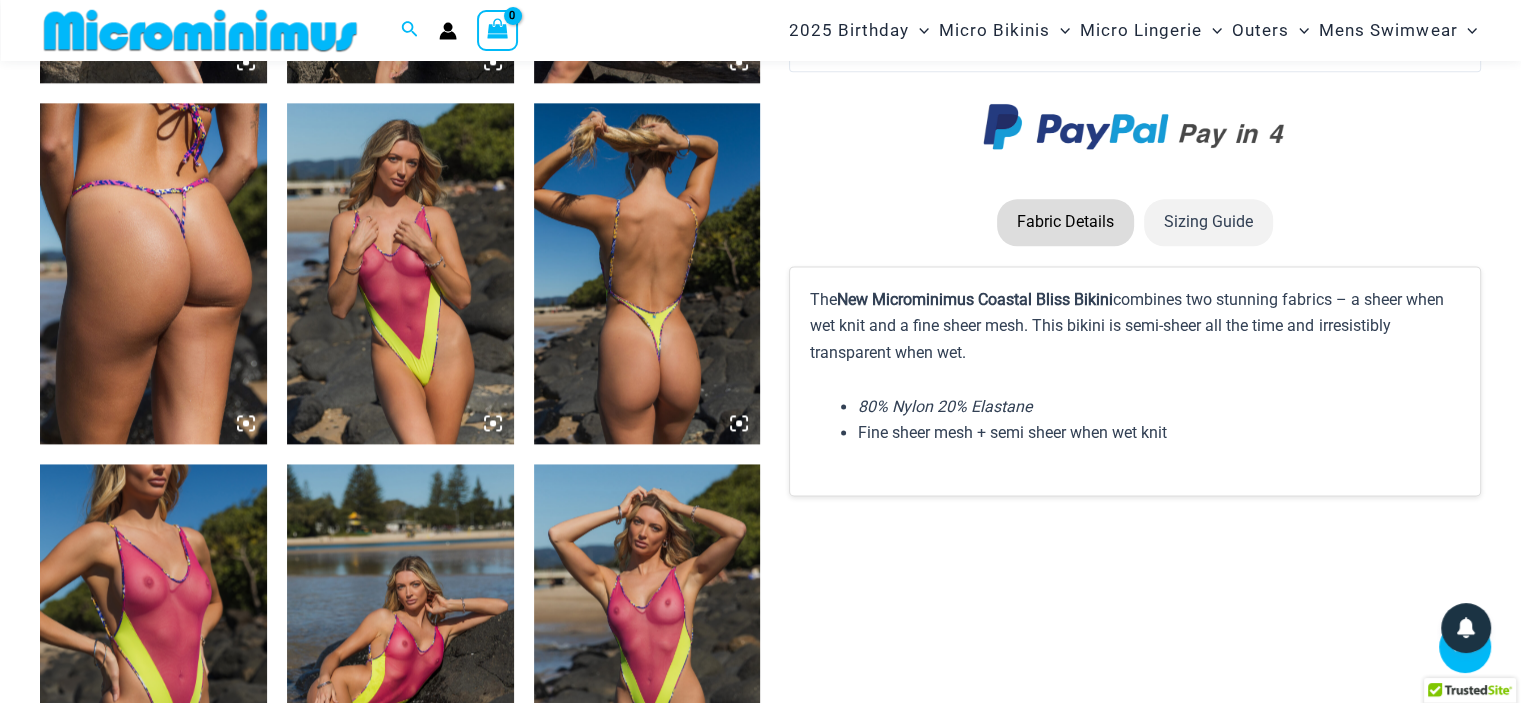 scroll, scrollTop: 2584, scrollLeft: 0, axis: vertical 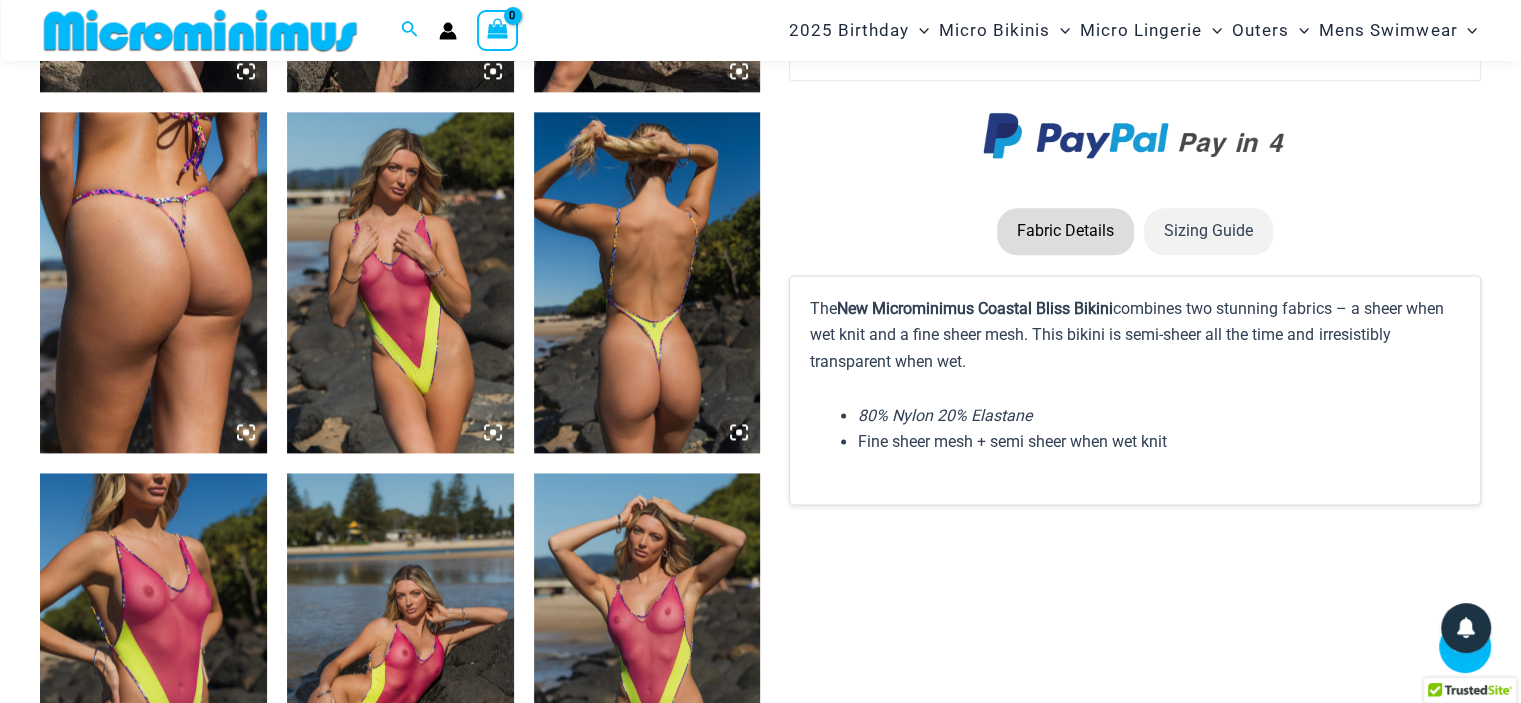 click 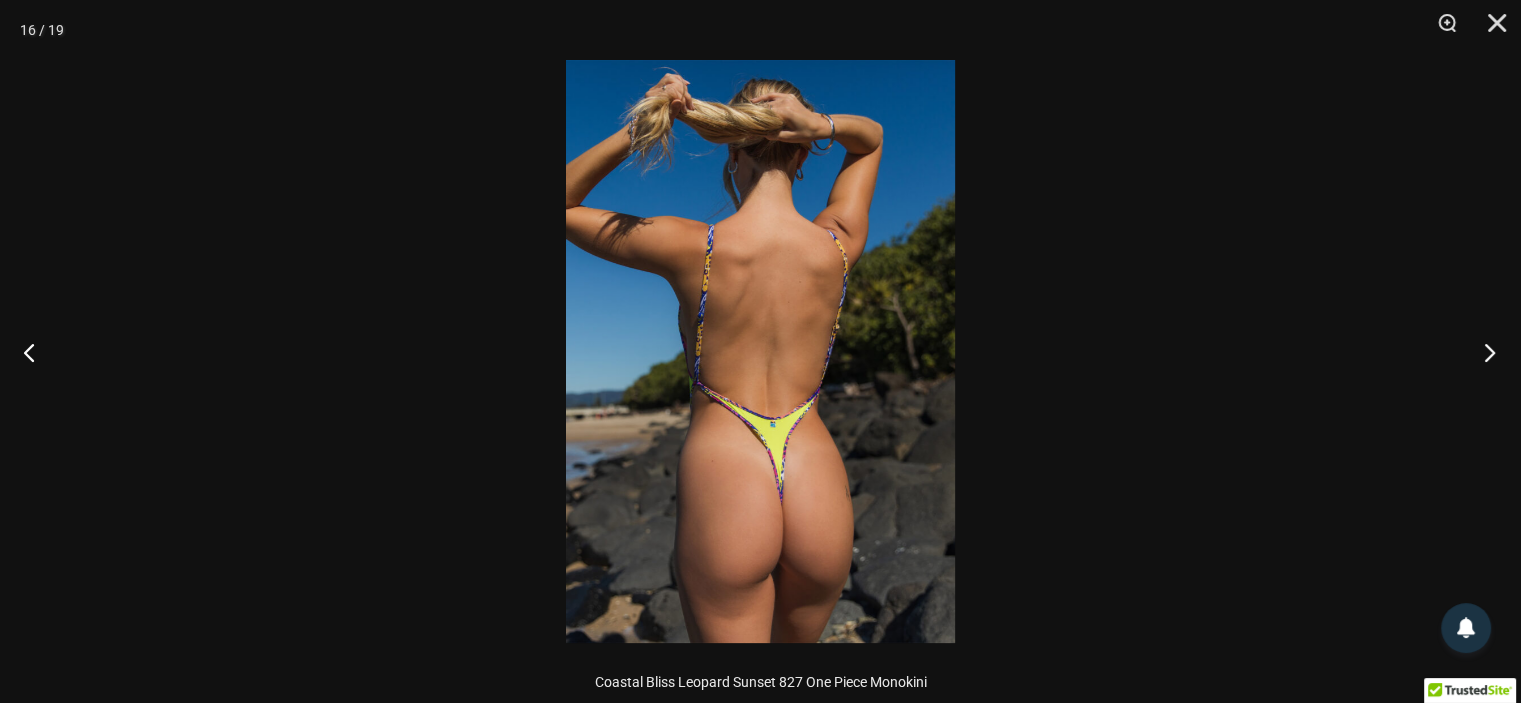 click at bounding box center [1483, 352] 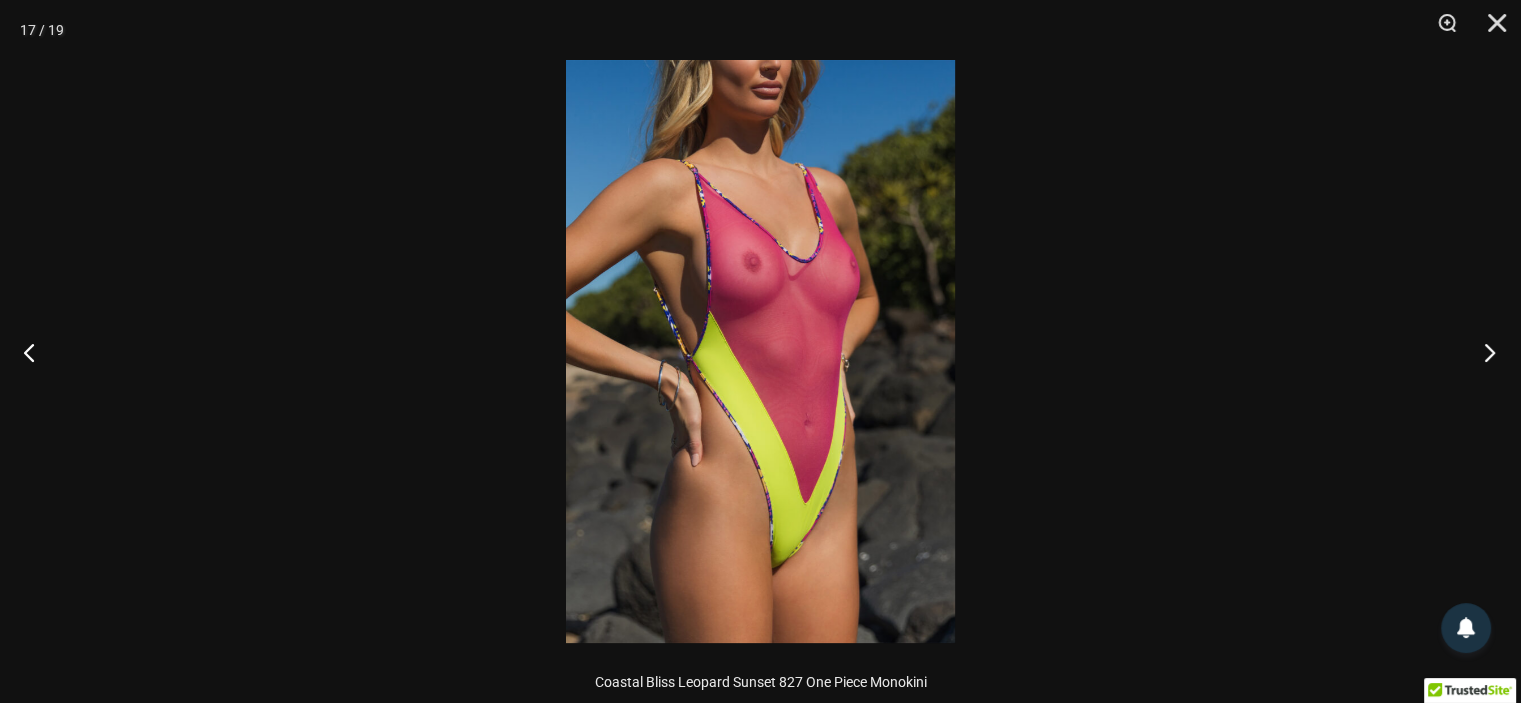 click at bounding box center [1483, 352] 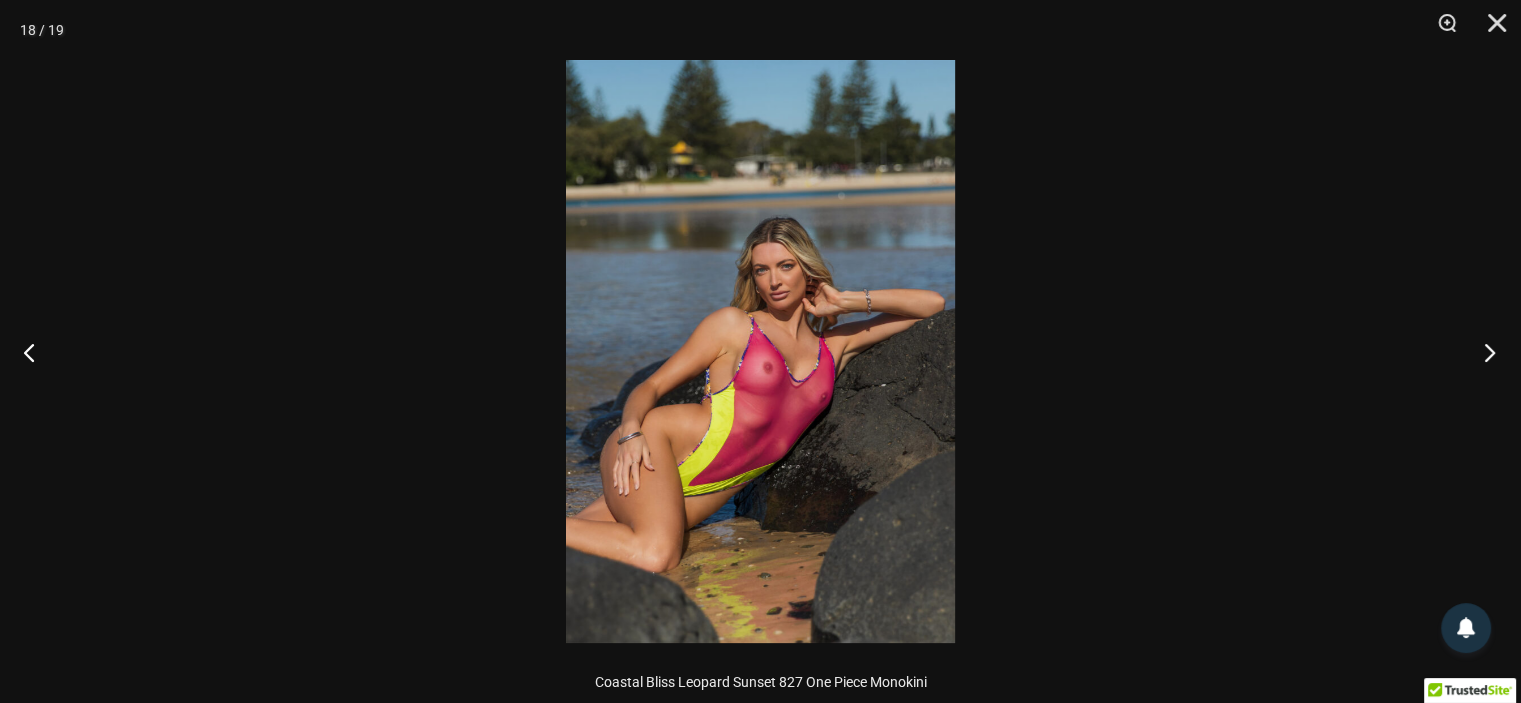 click at bounding box center [1483, 352] 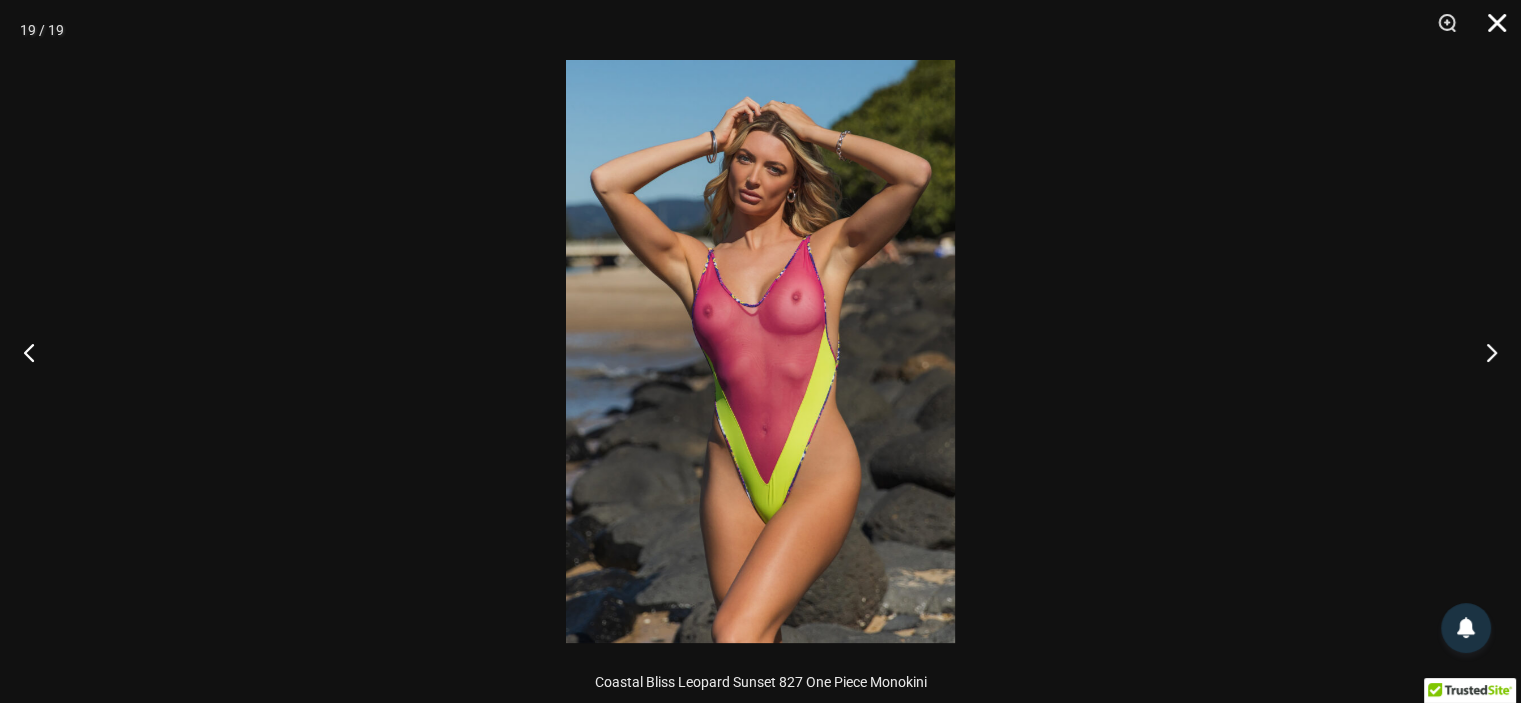 click at bounding box center [1490, 30] 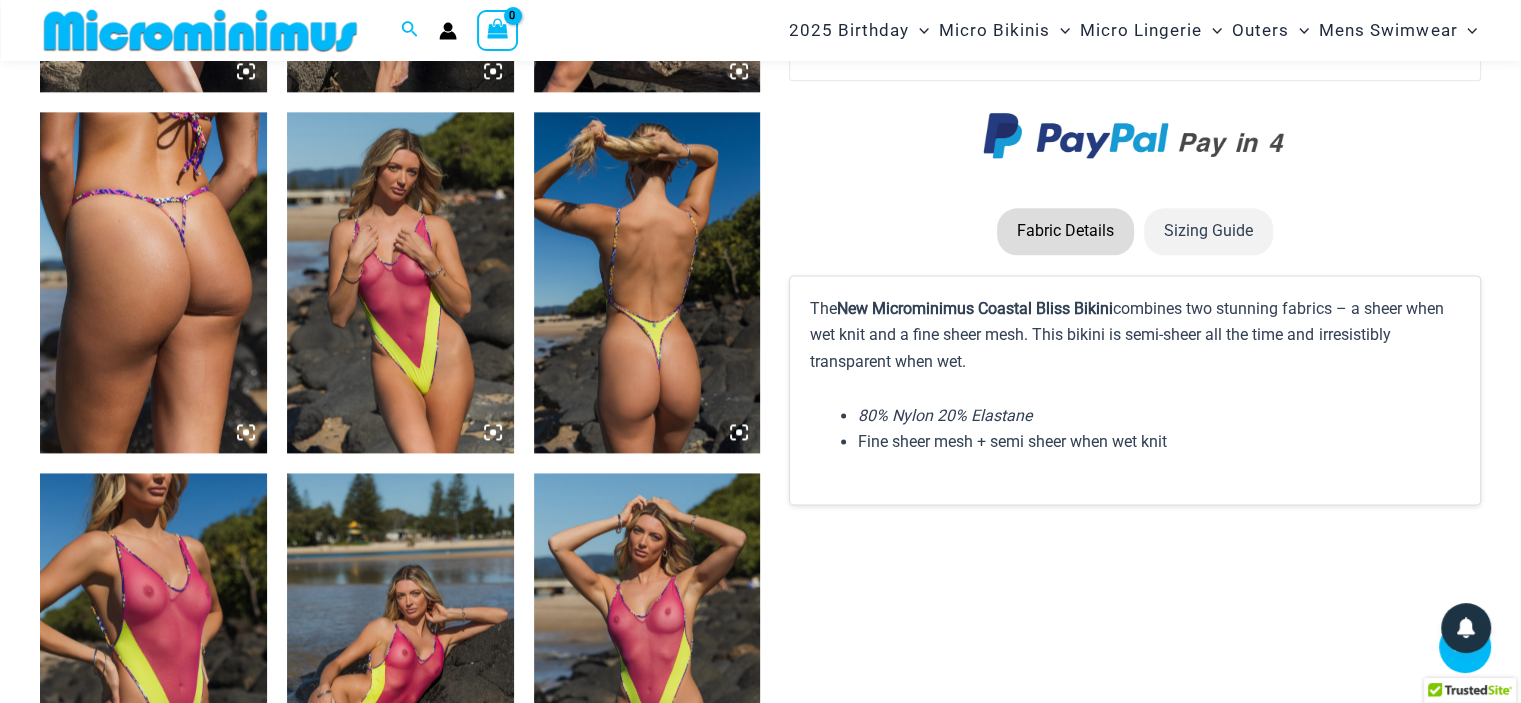 click at bounding box center [153, 282] 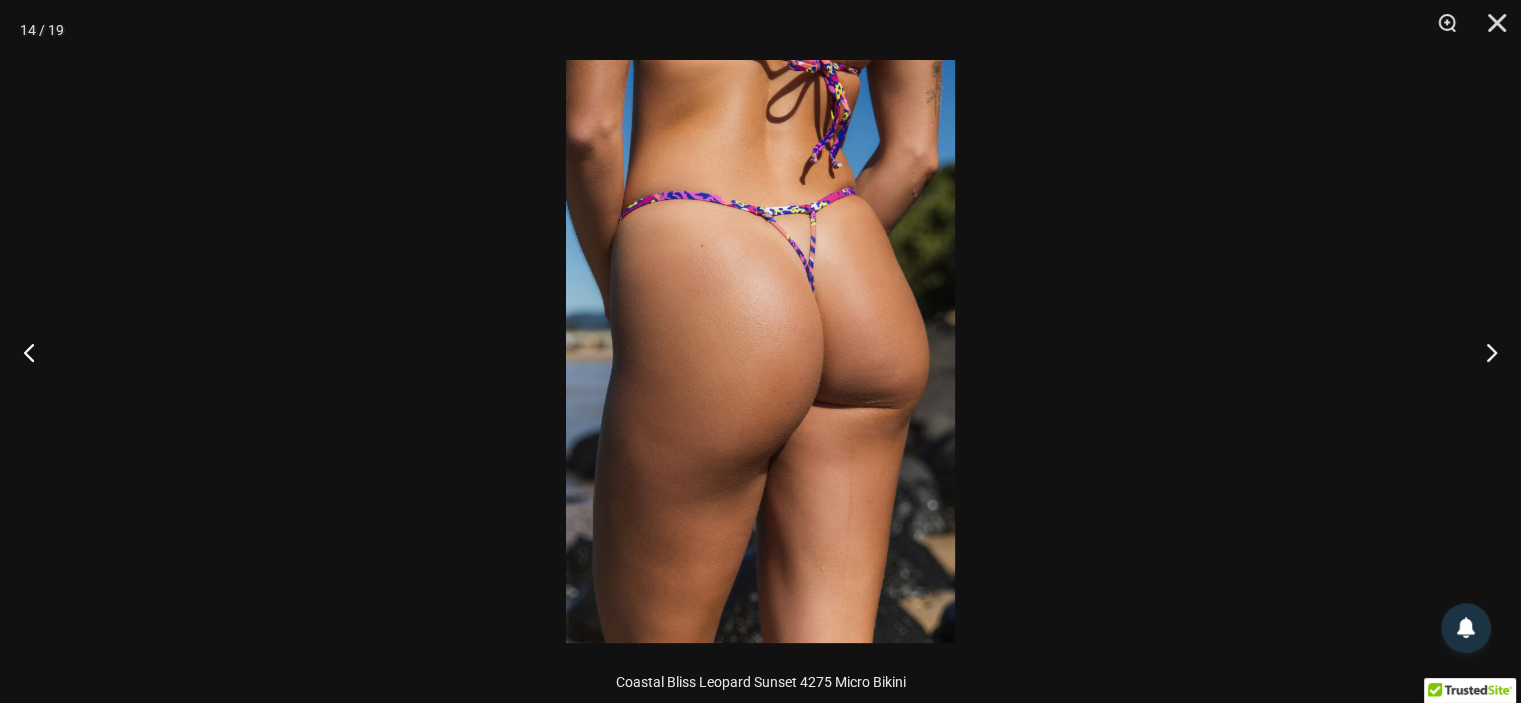 click at bounding box center (760, 351) 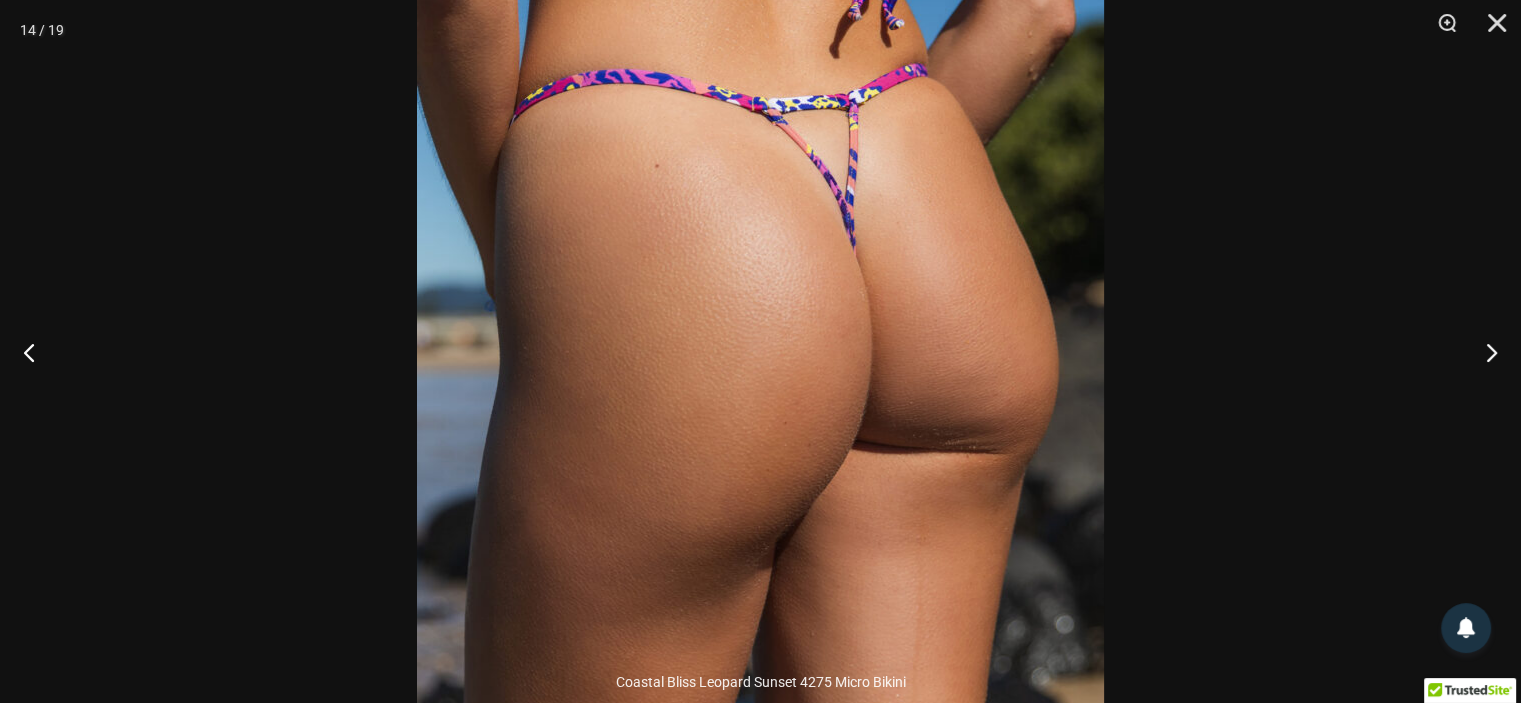 click at bounding box center [760, 353] 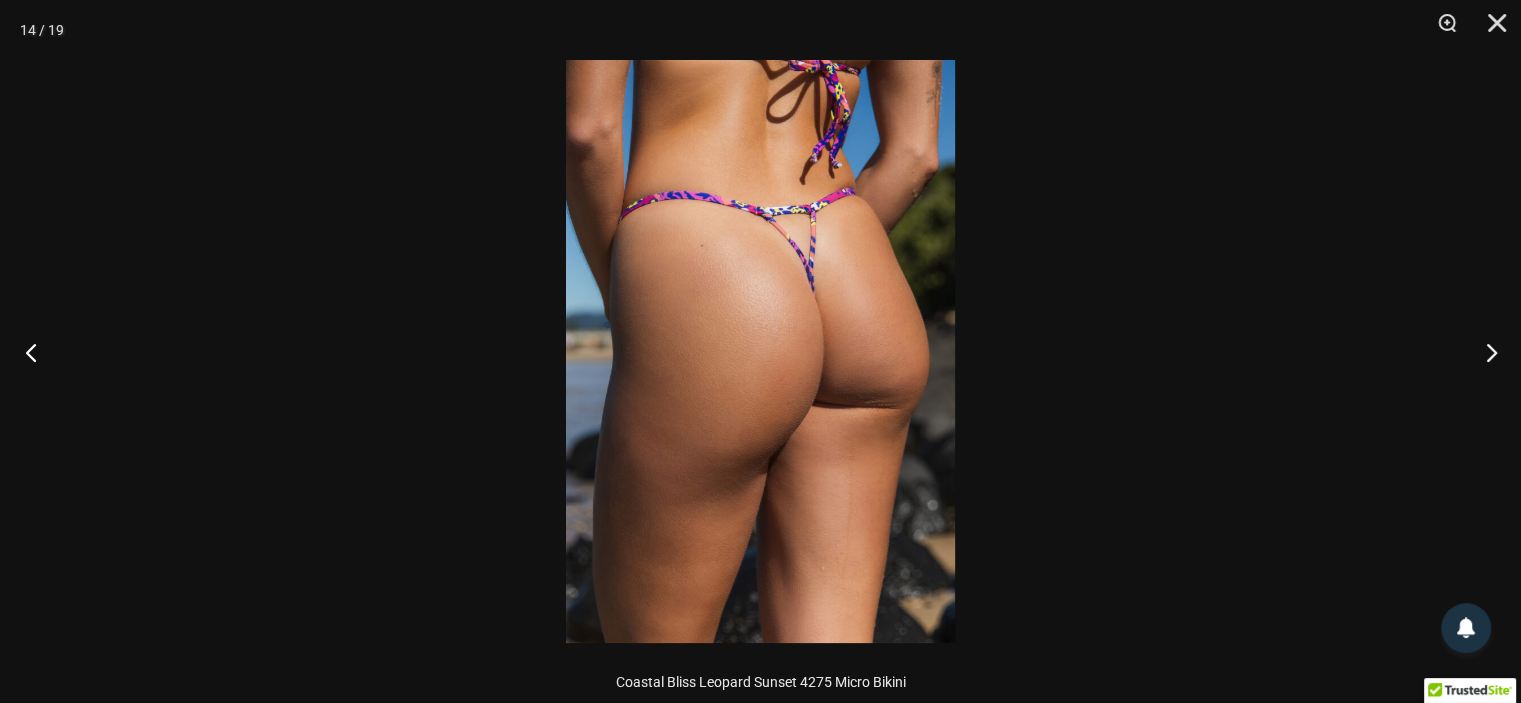 click at bounding box center [37, 352] 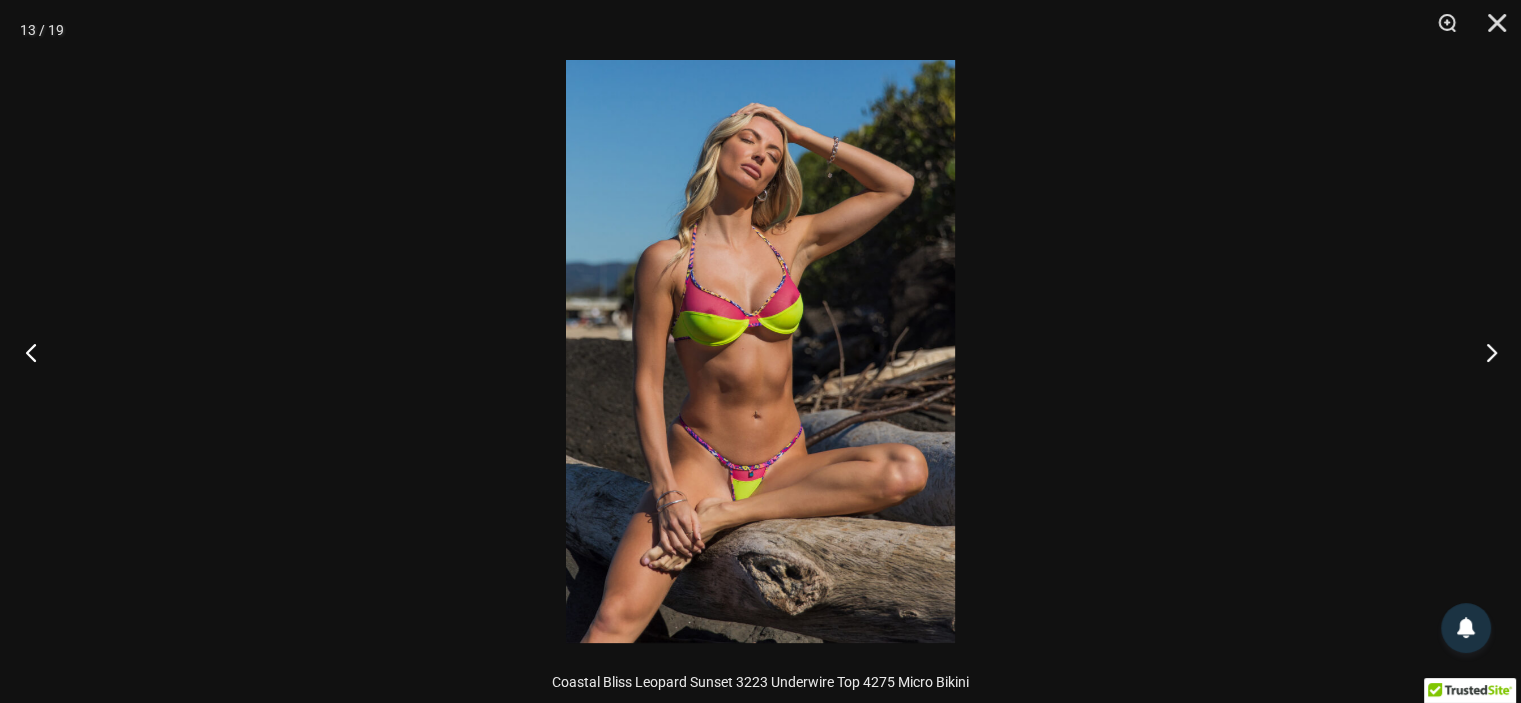 click at bounding box center [37, 352] 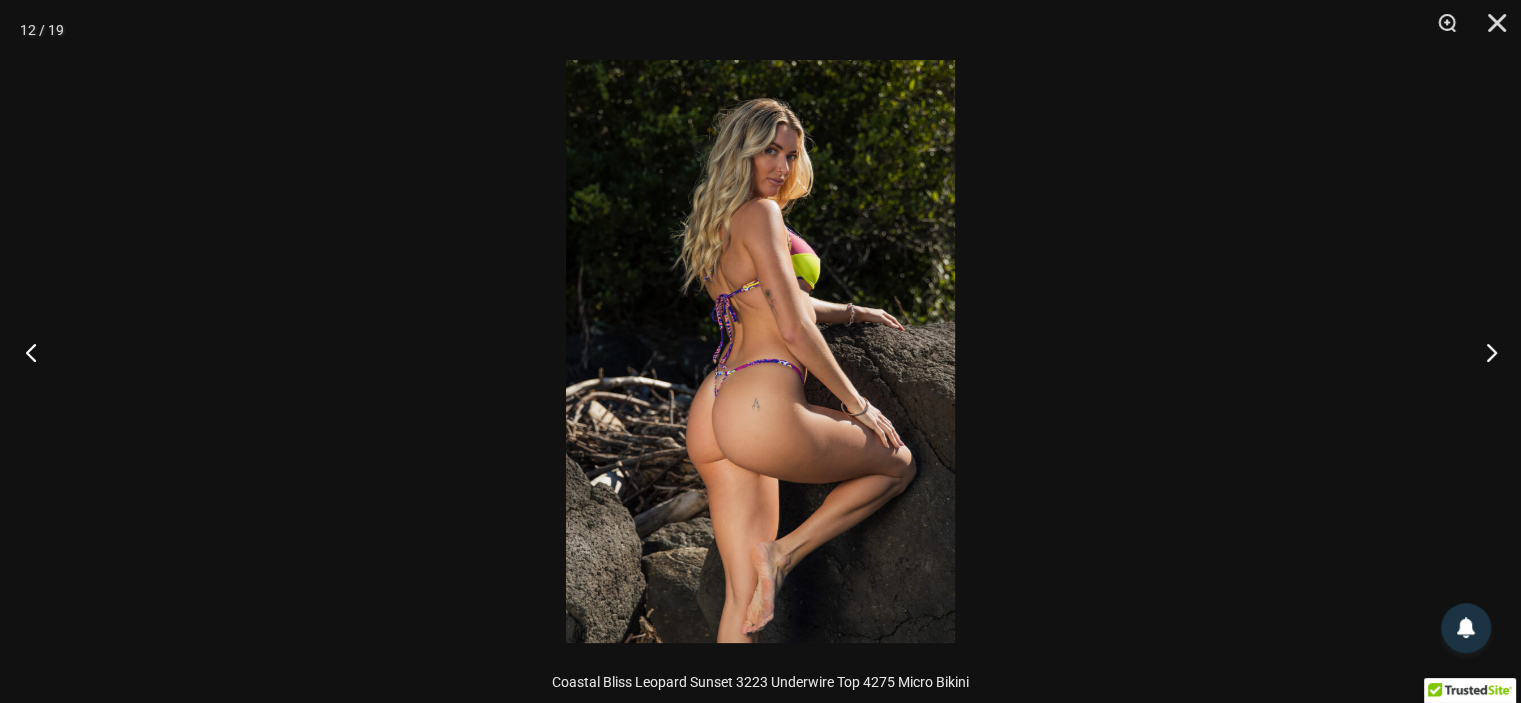 click at bounding box center (37, 352) 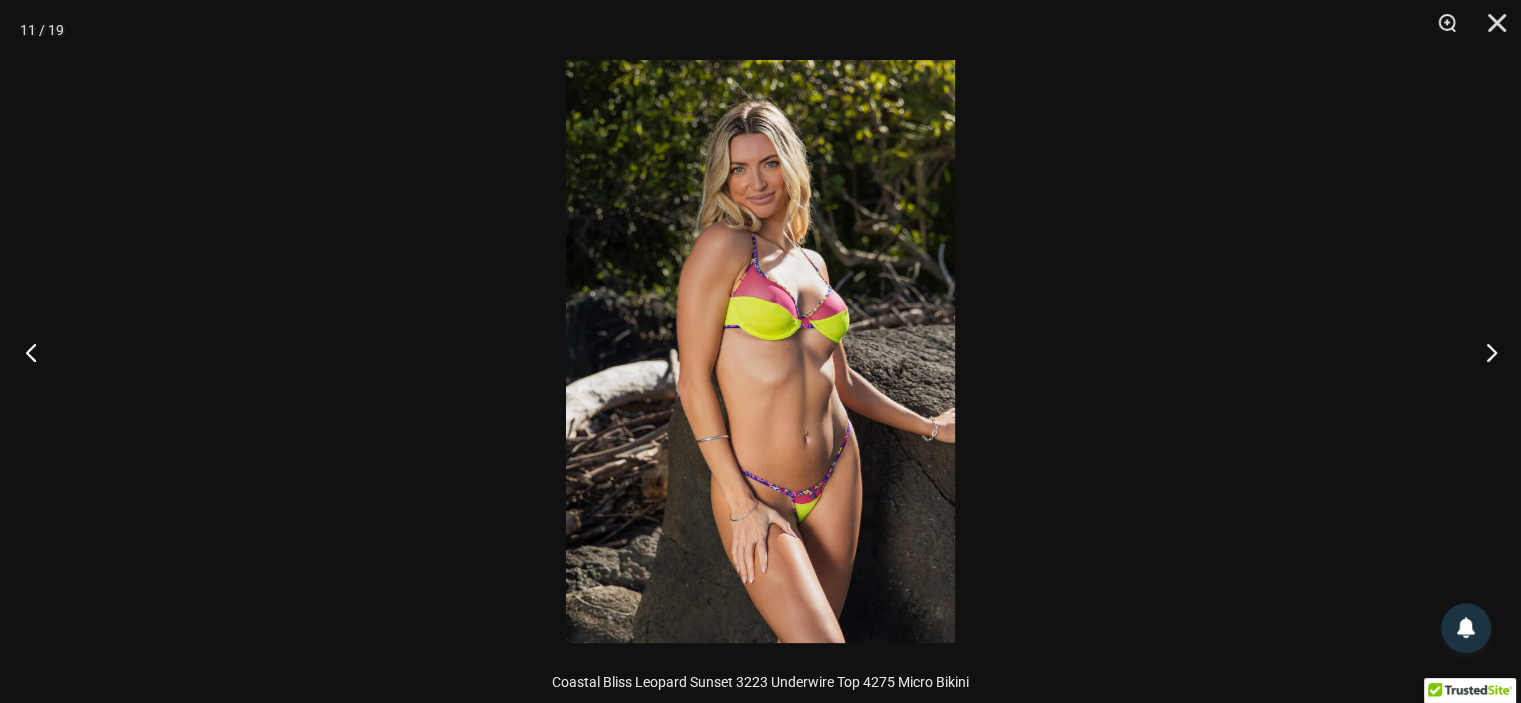 click at bounding box center (37, 352) 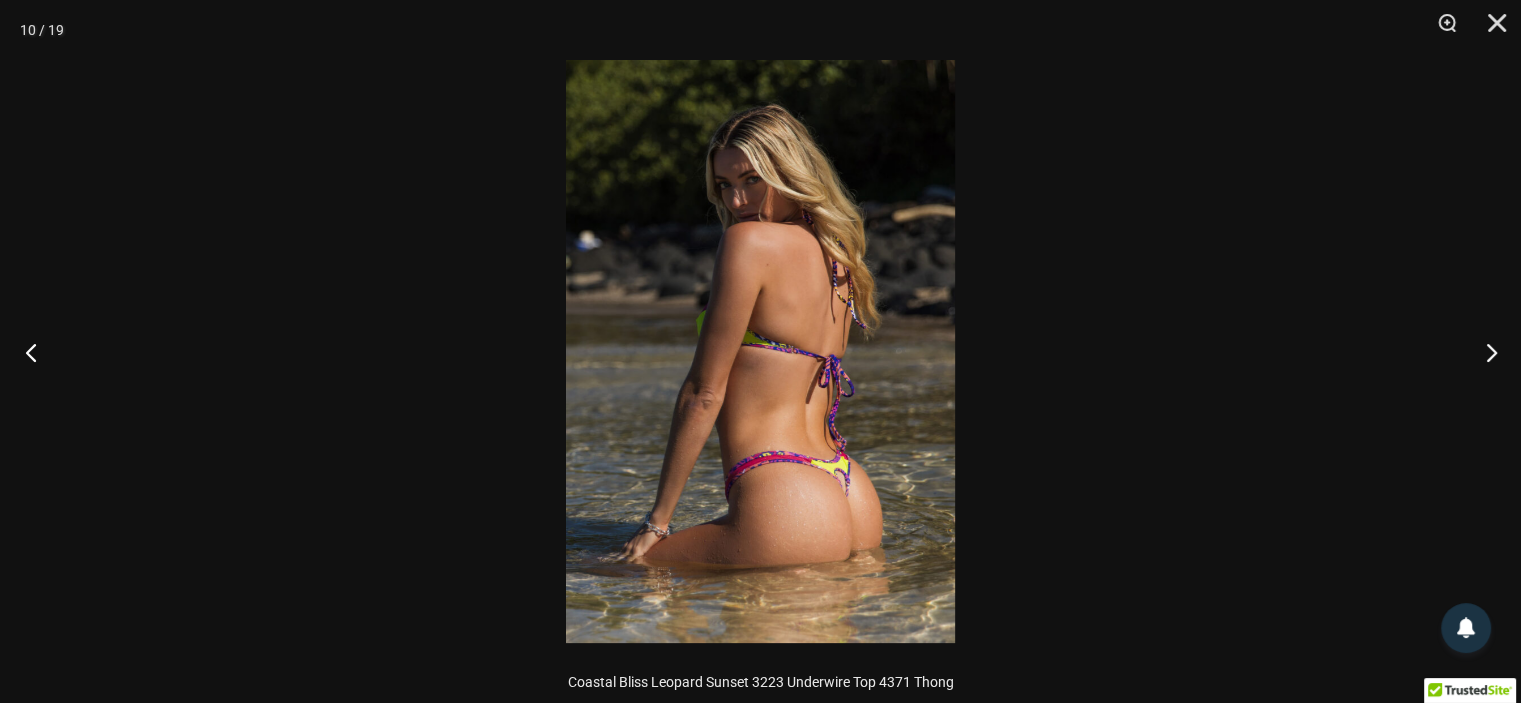 click at bounding box center [37, 352] 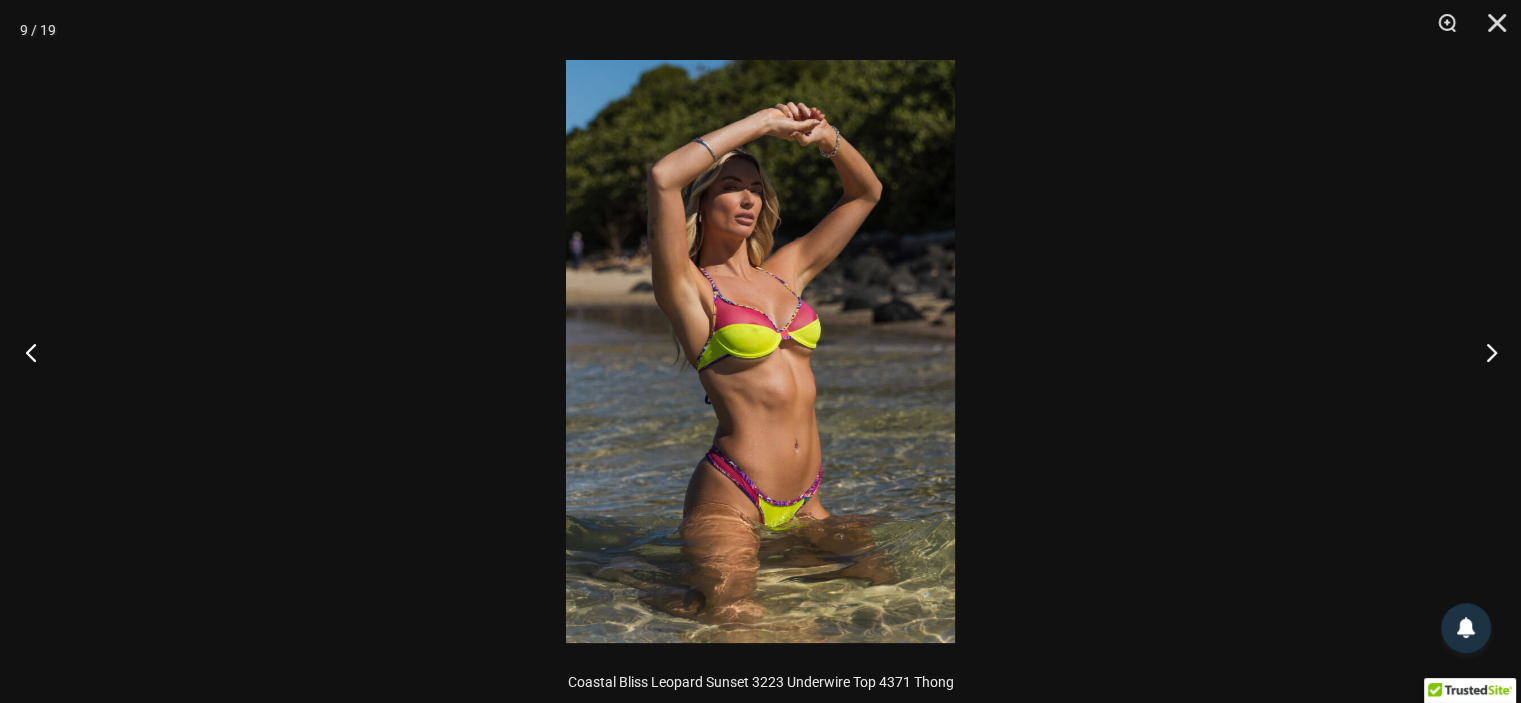 click at bounding box center (37, 352) 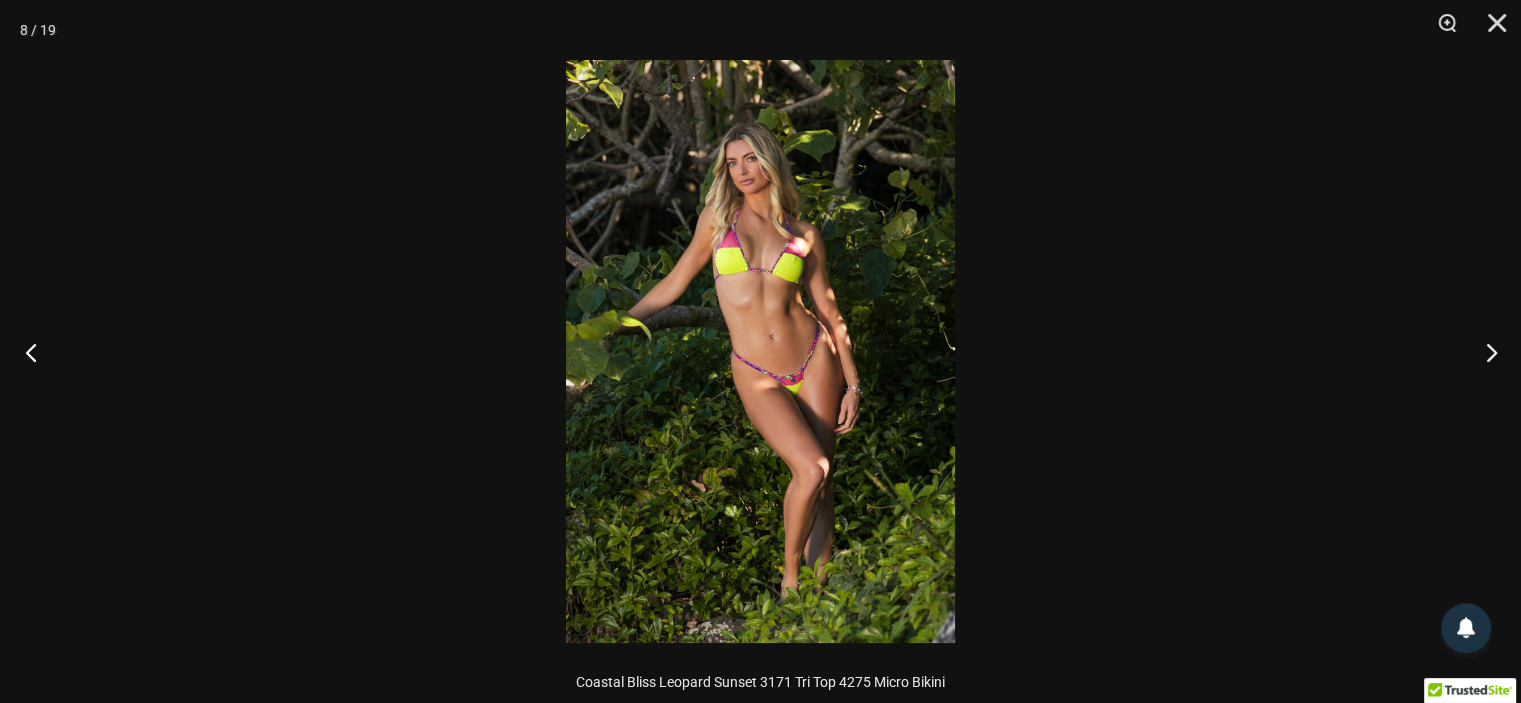 click at bounding box center (37, 352) 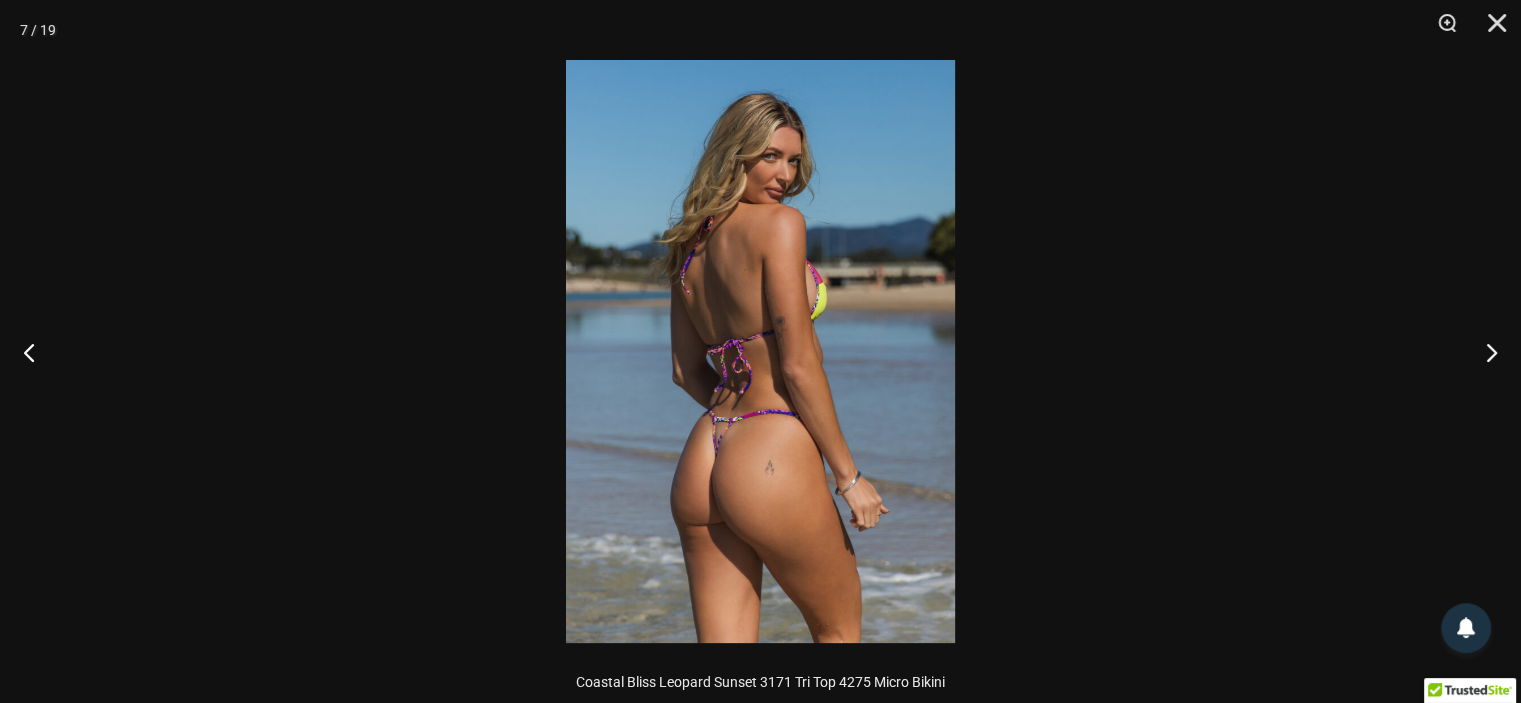 click at bounding box center [760, 351] 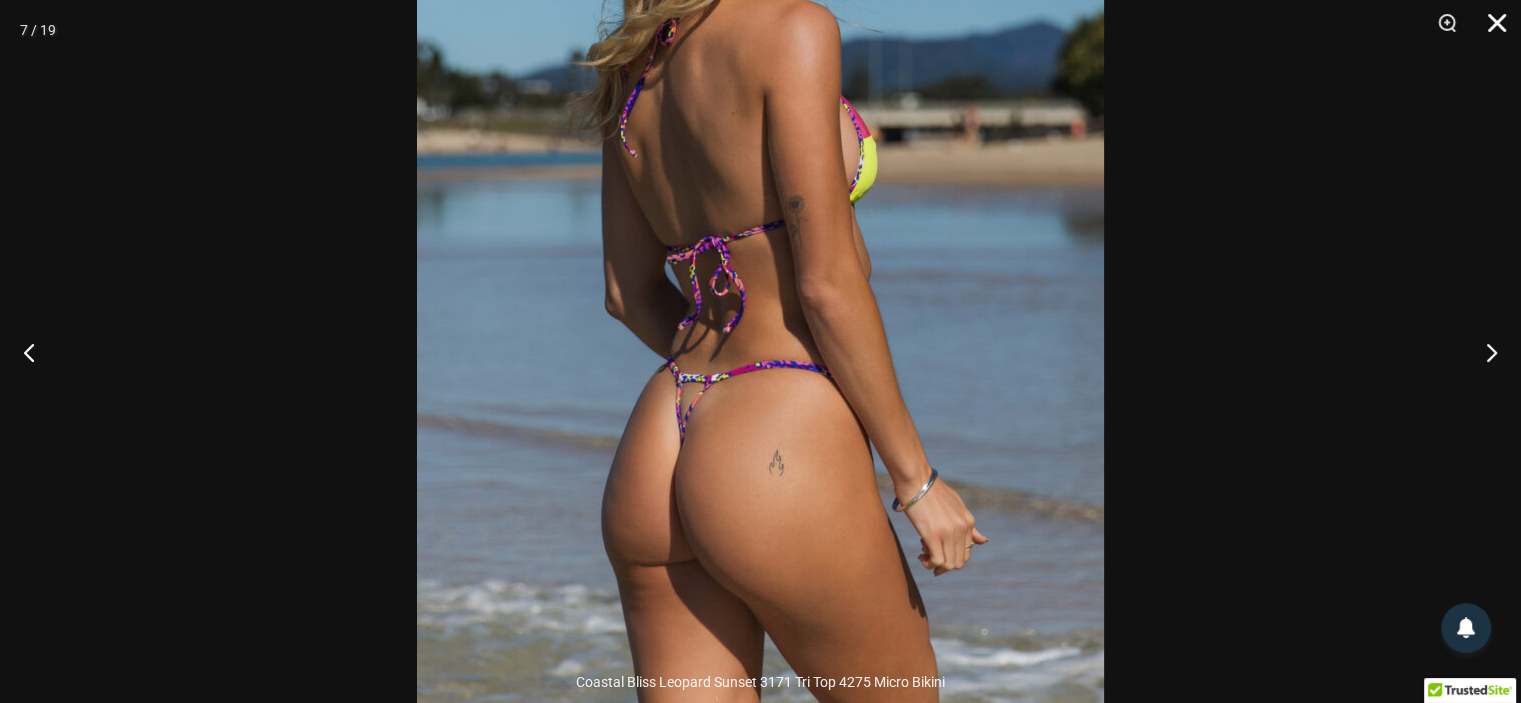 click at bounding box center [1490, 30] 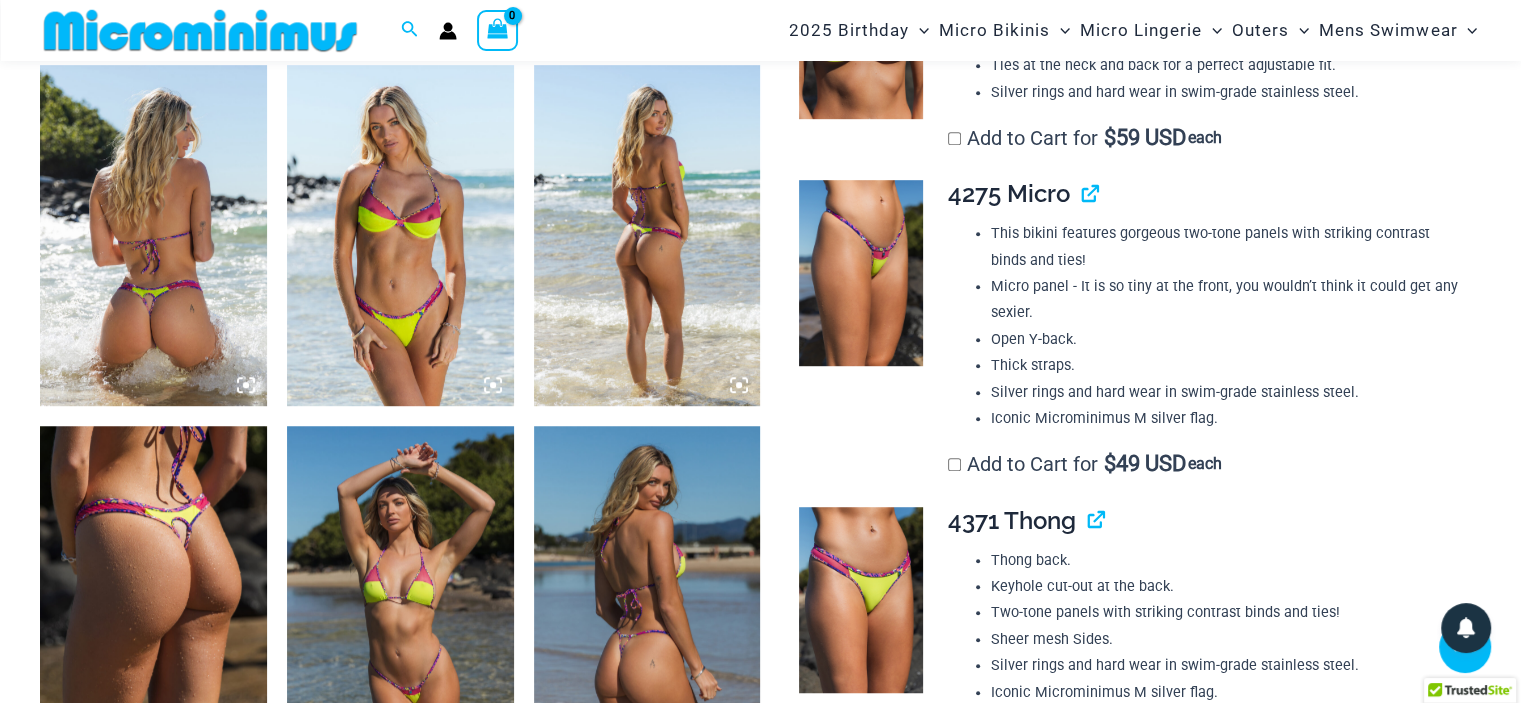scroll, scrollTop: 1184, scrollLeft: 0, axis: vertical 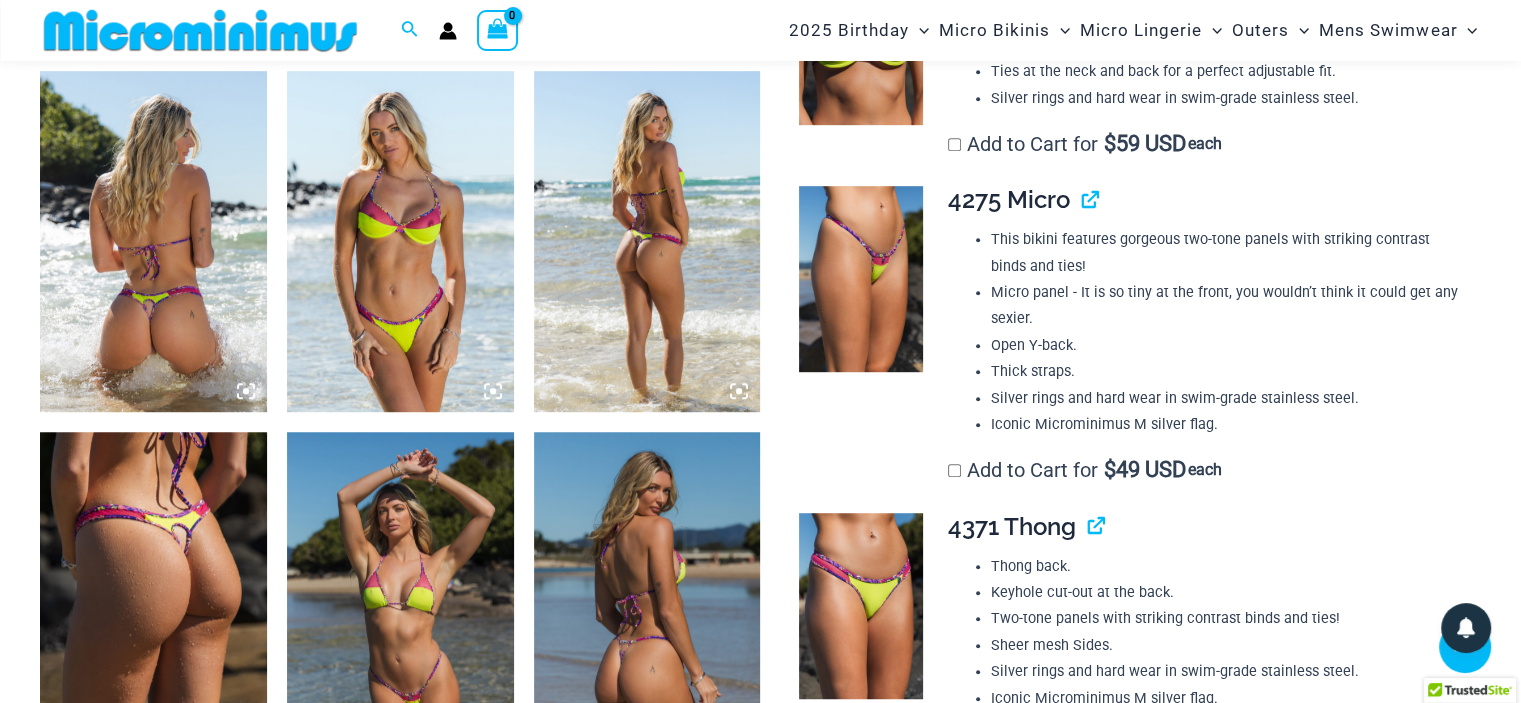 click at bounding box center (153, 241) 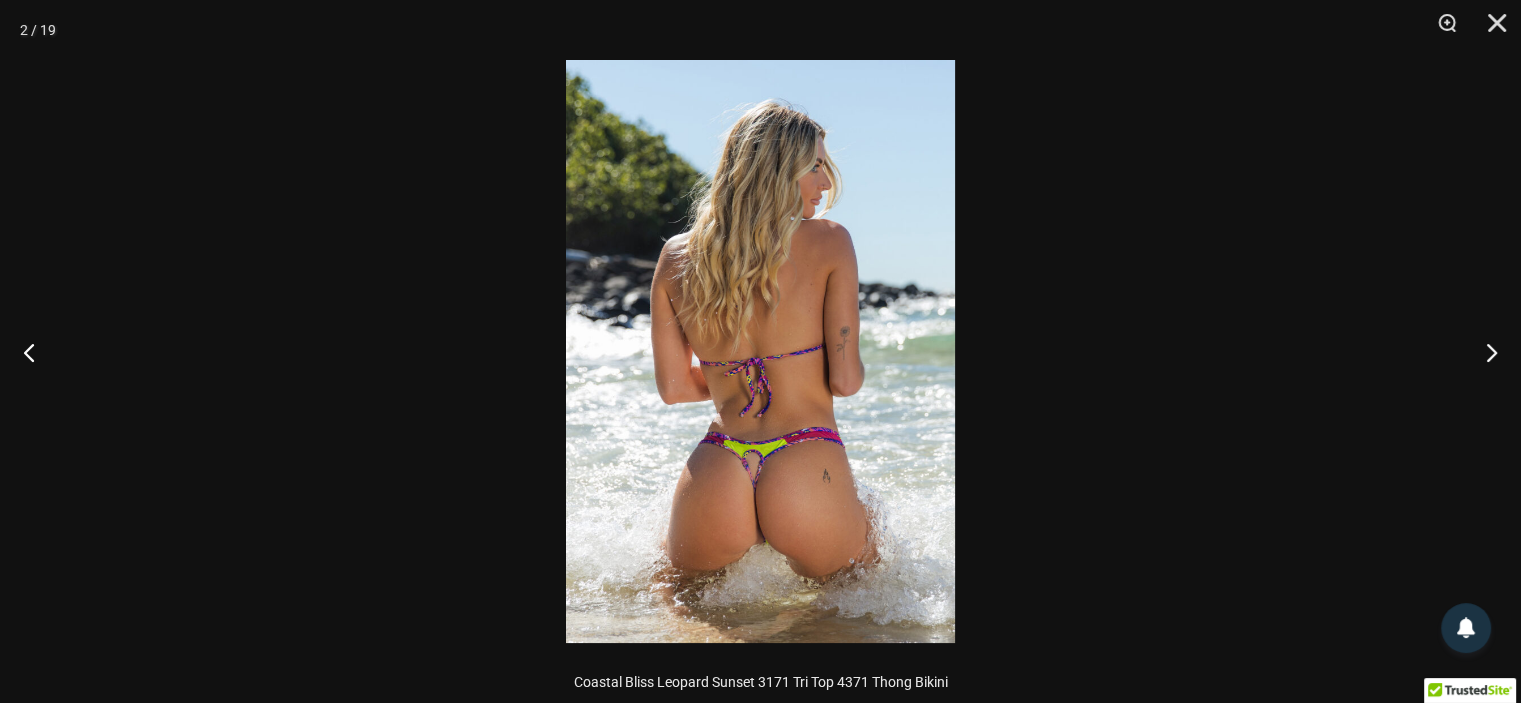 click at bounding box center (760, 351) 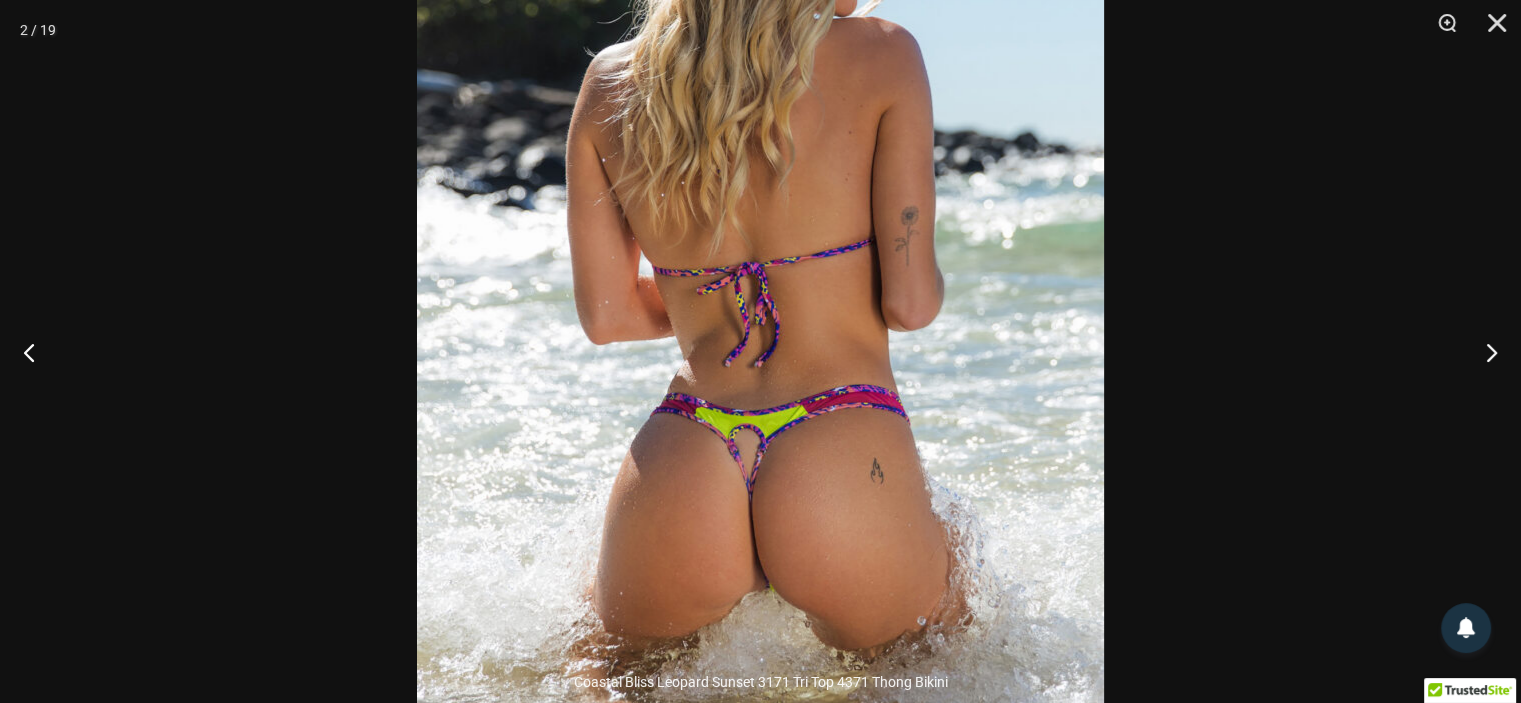 click at bounding box center [760, 251] 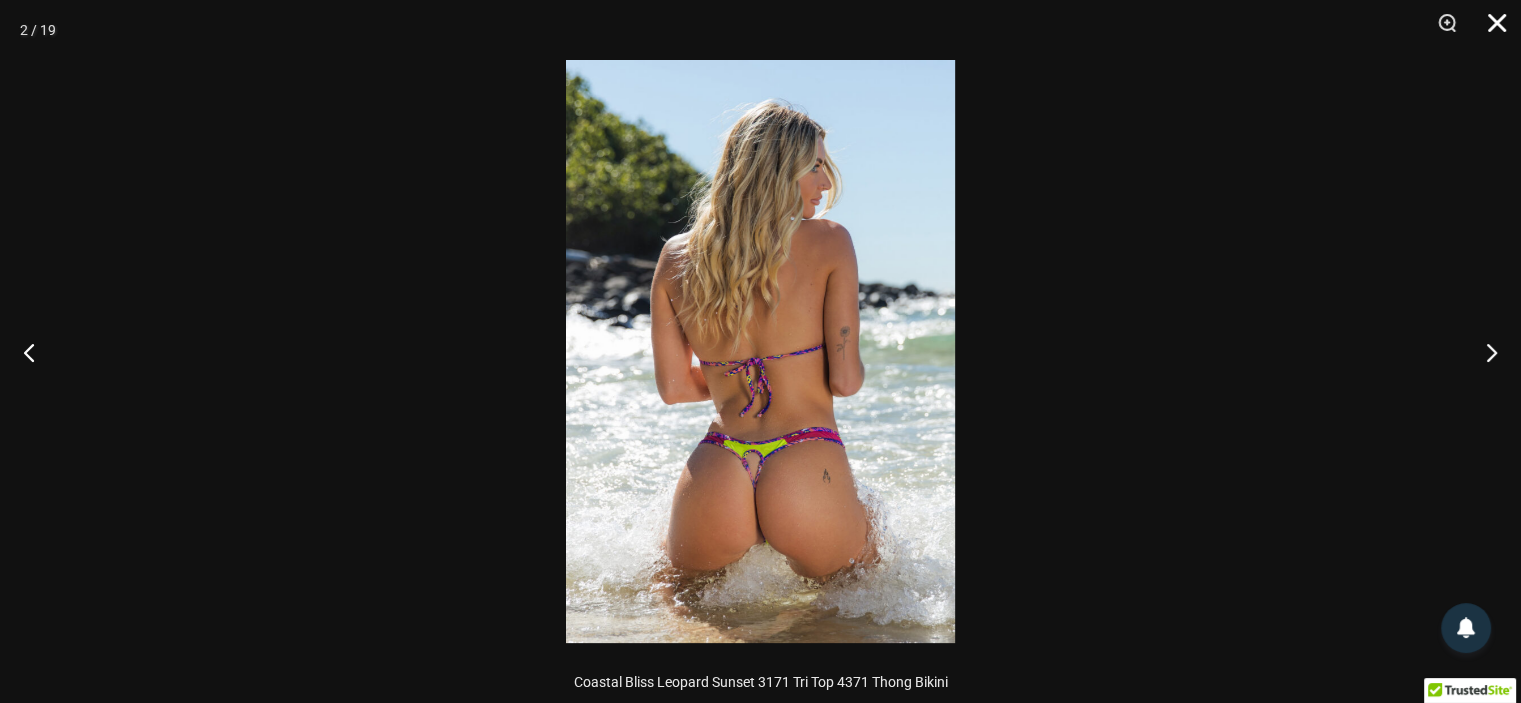 click at bounding box center (1490, 30) 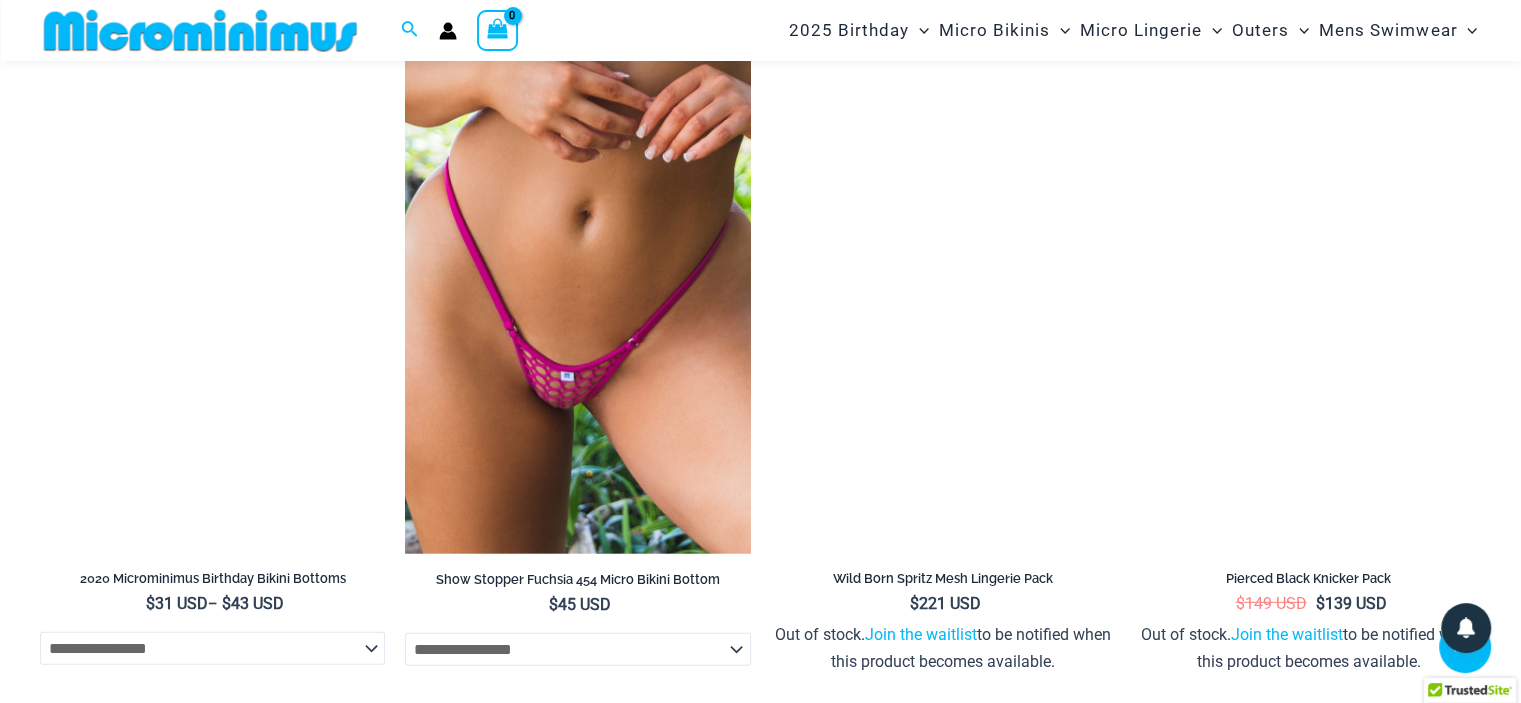 scroll, scrollTop: 5684, scrollLeft: 0, axis: vertical 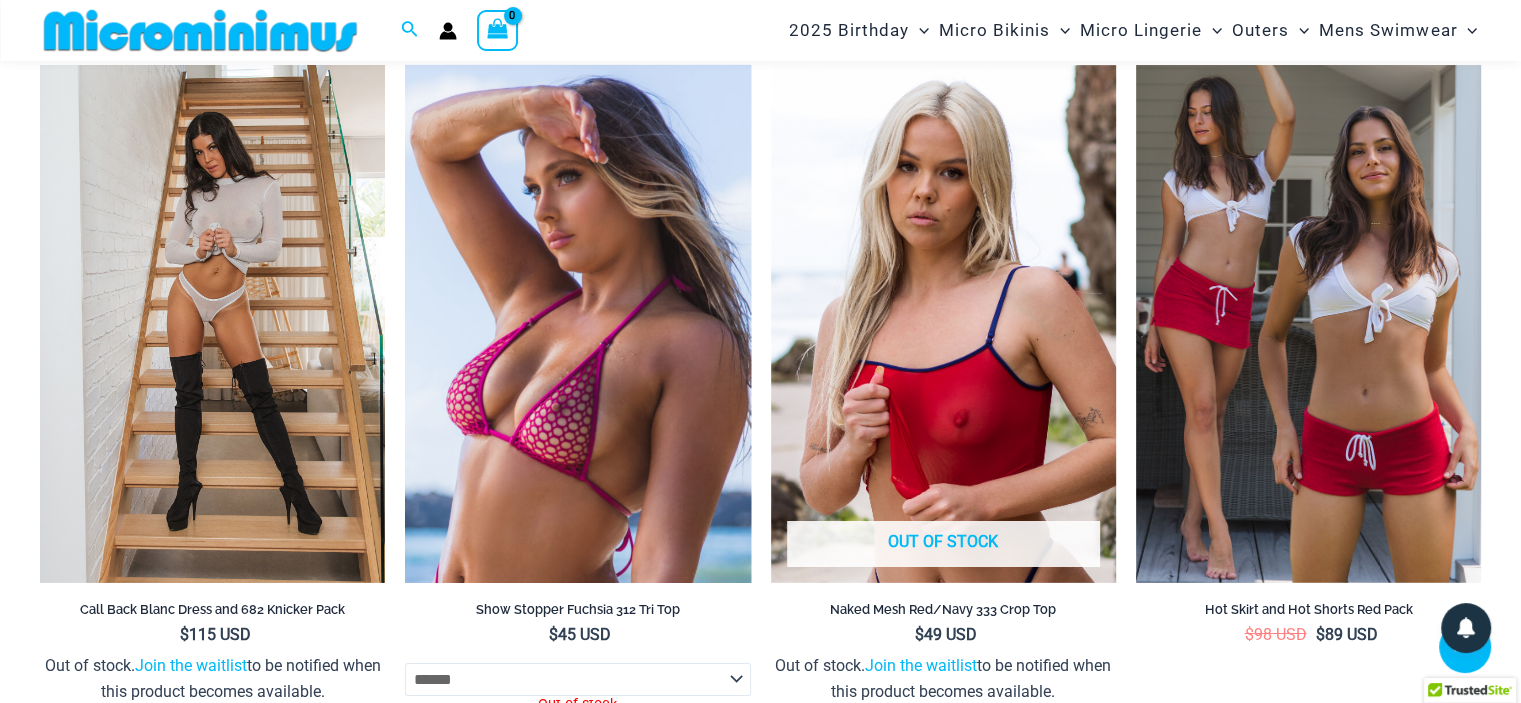 click at bounding box center [577, 324] 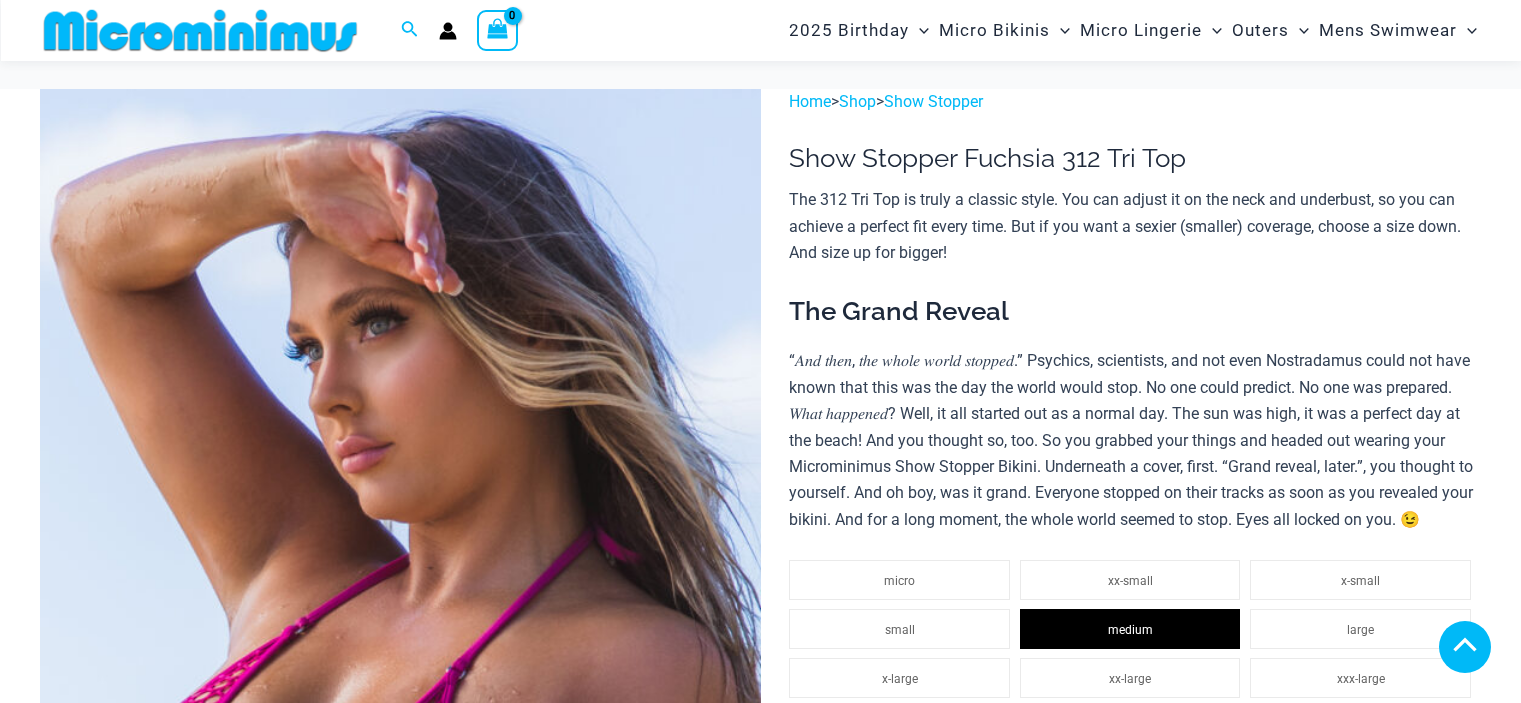 scroll, scrollTop: 995, scrollLeft: 0, axis: vertical 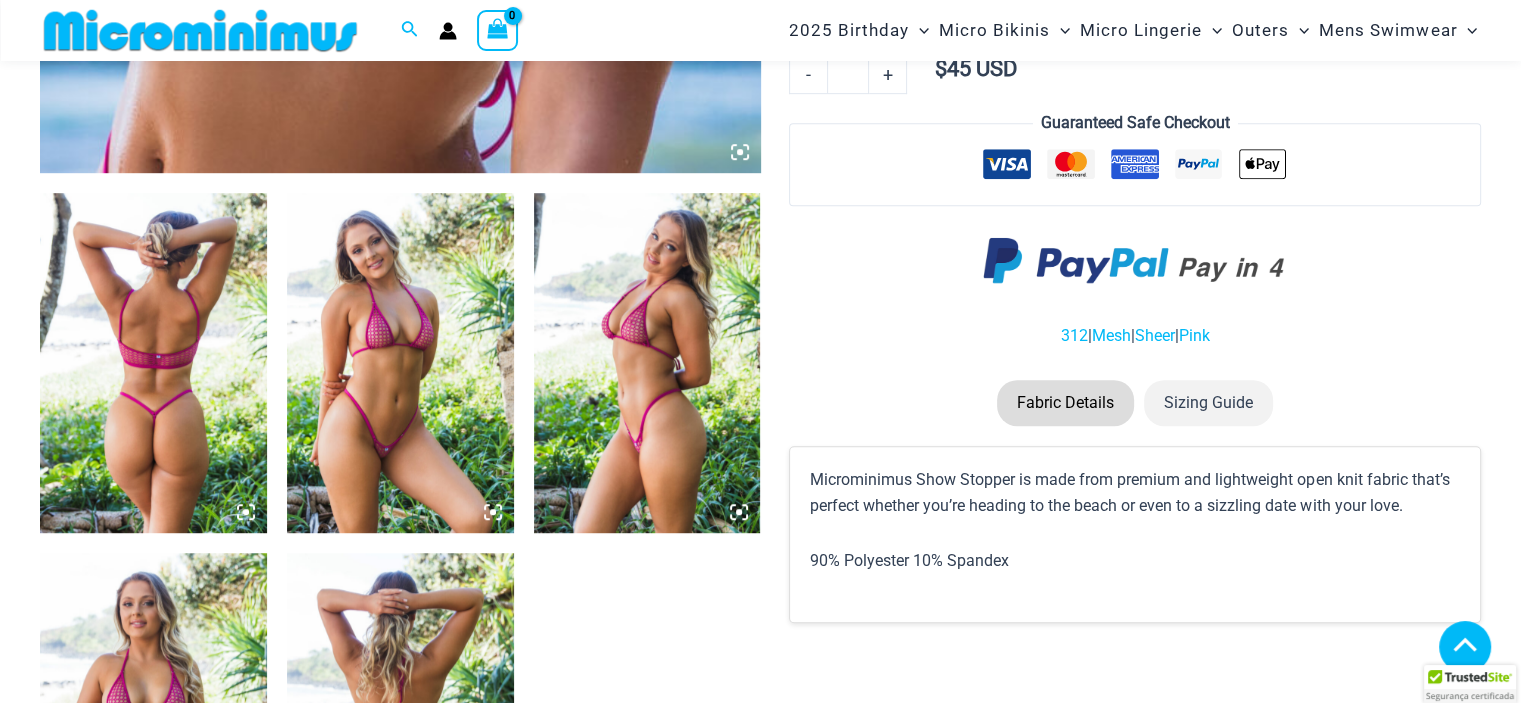 click at bounding box center [153, 363] 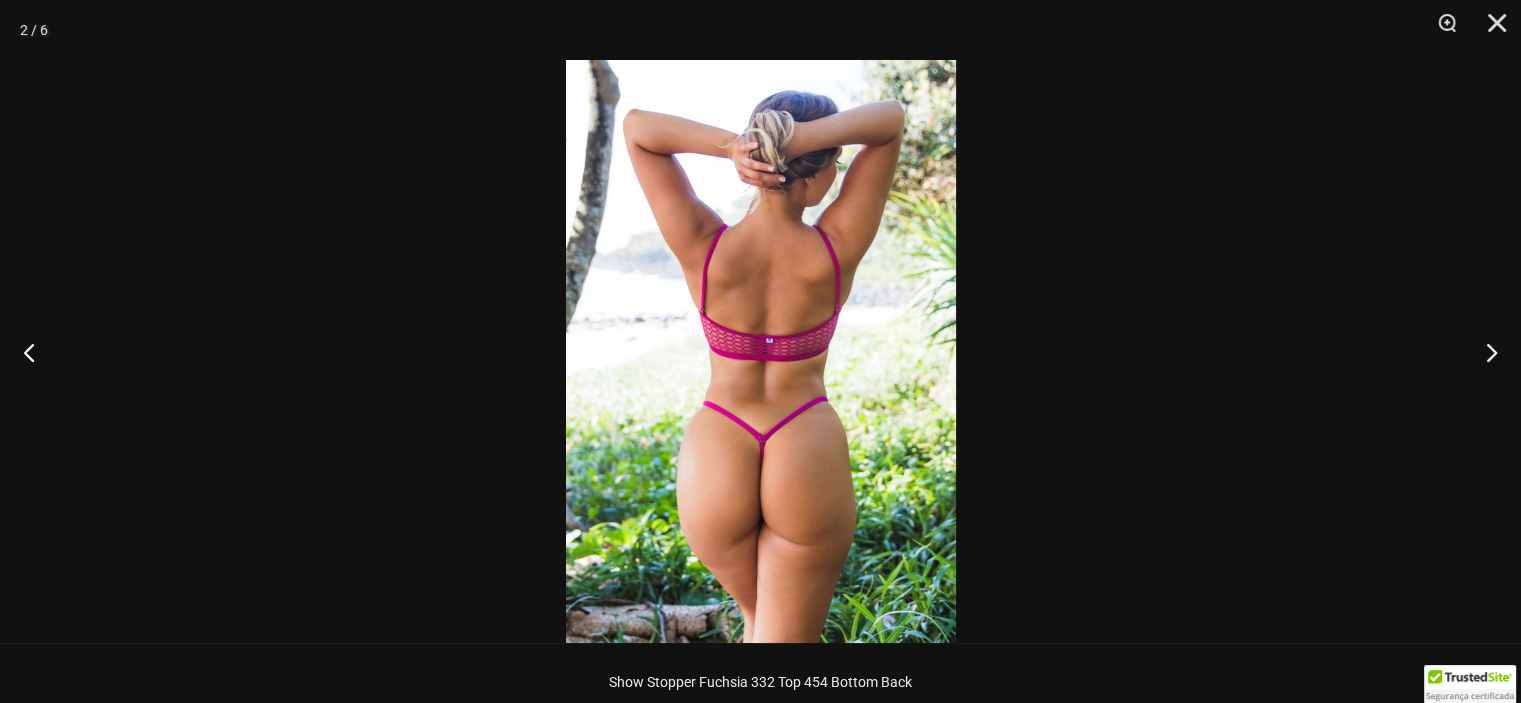 click at bounding box center (761, 351) 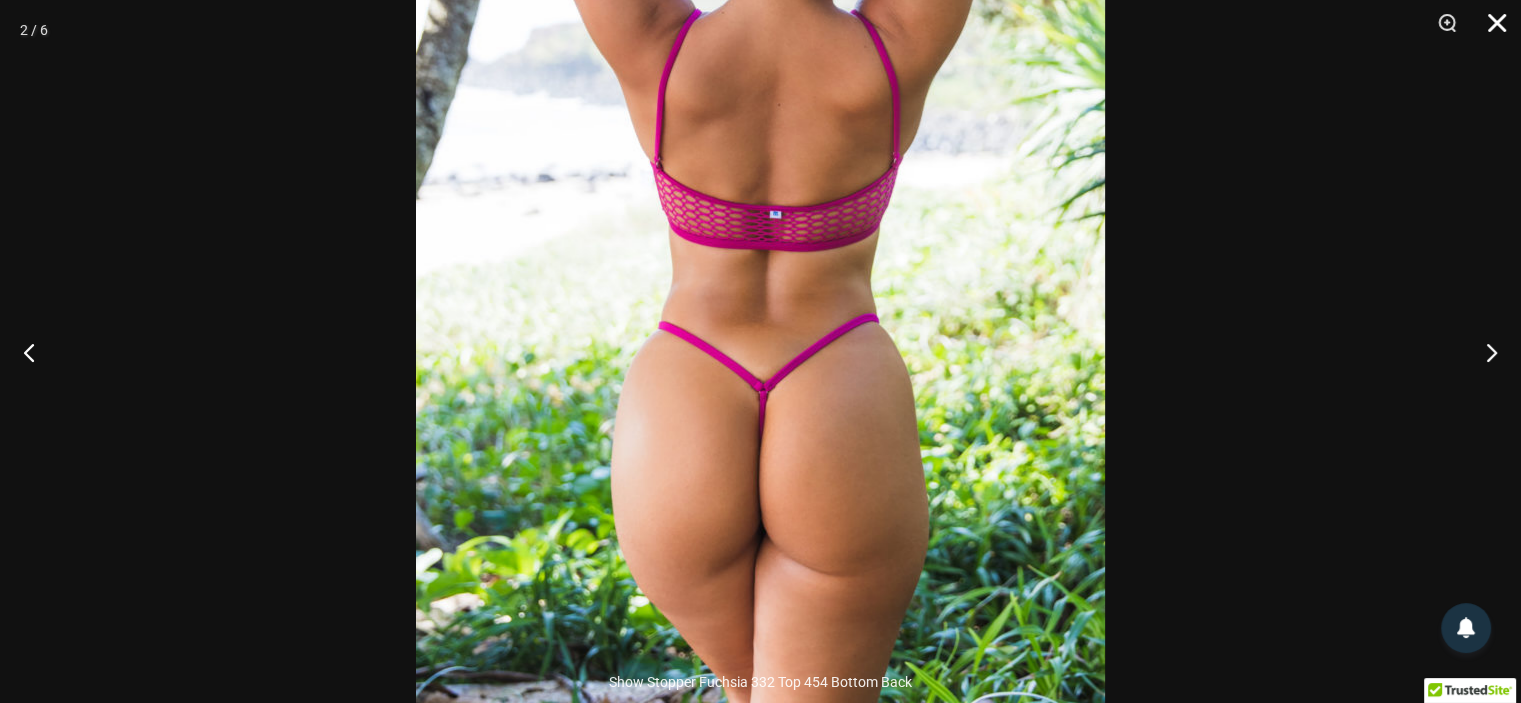 click at bounding box center [1490, 30] 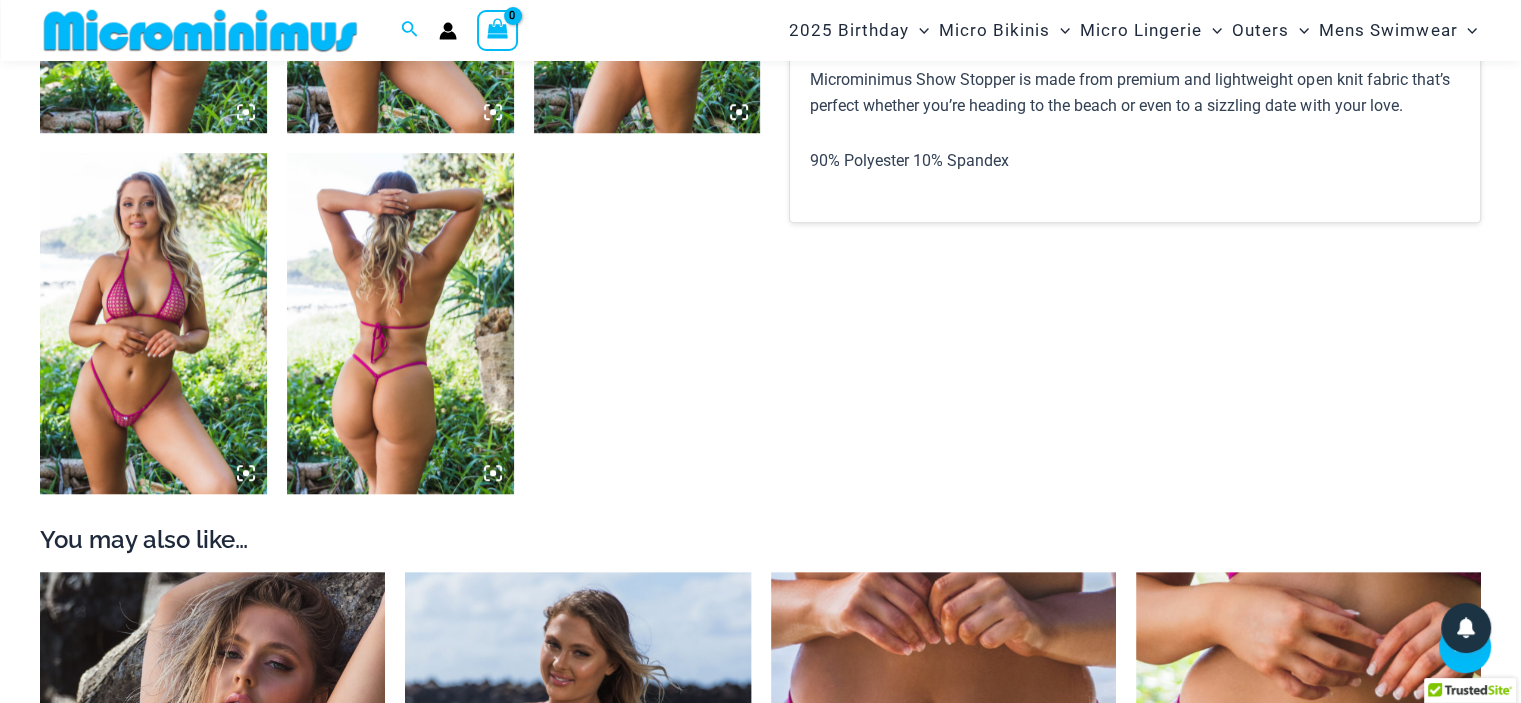 scroll, scrollTop: 1495, scrollLeft: 0, axis: vertical 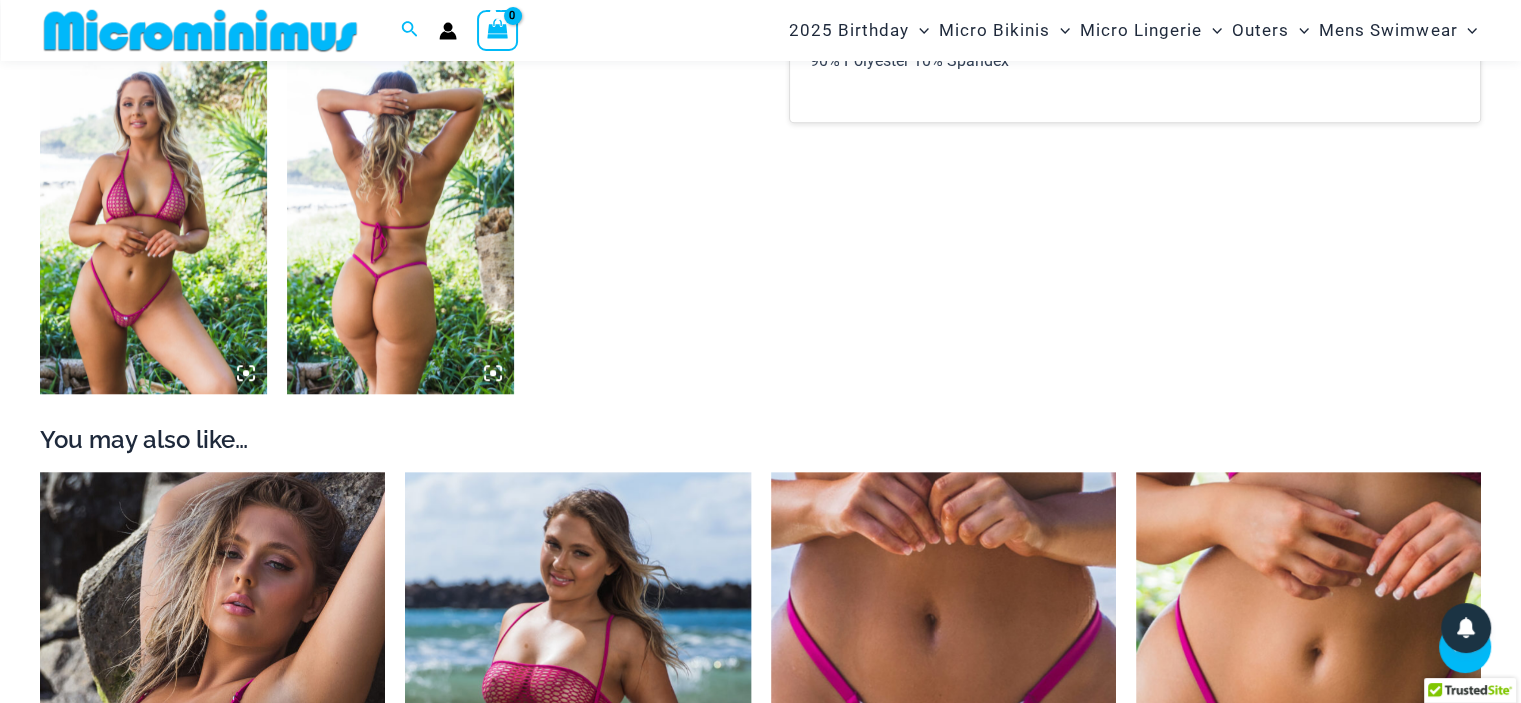 click at bounding box center [400, 223] 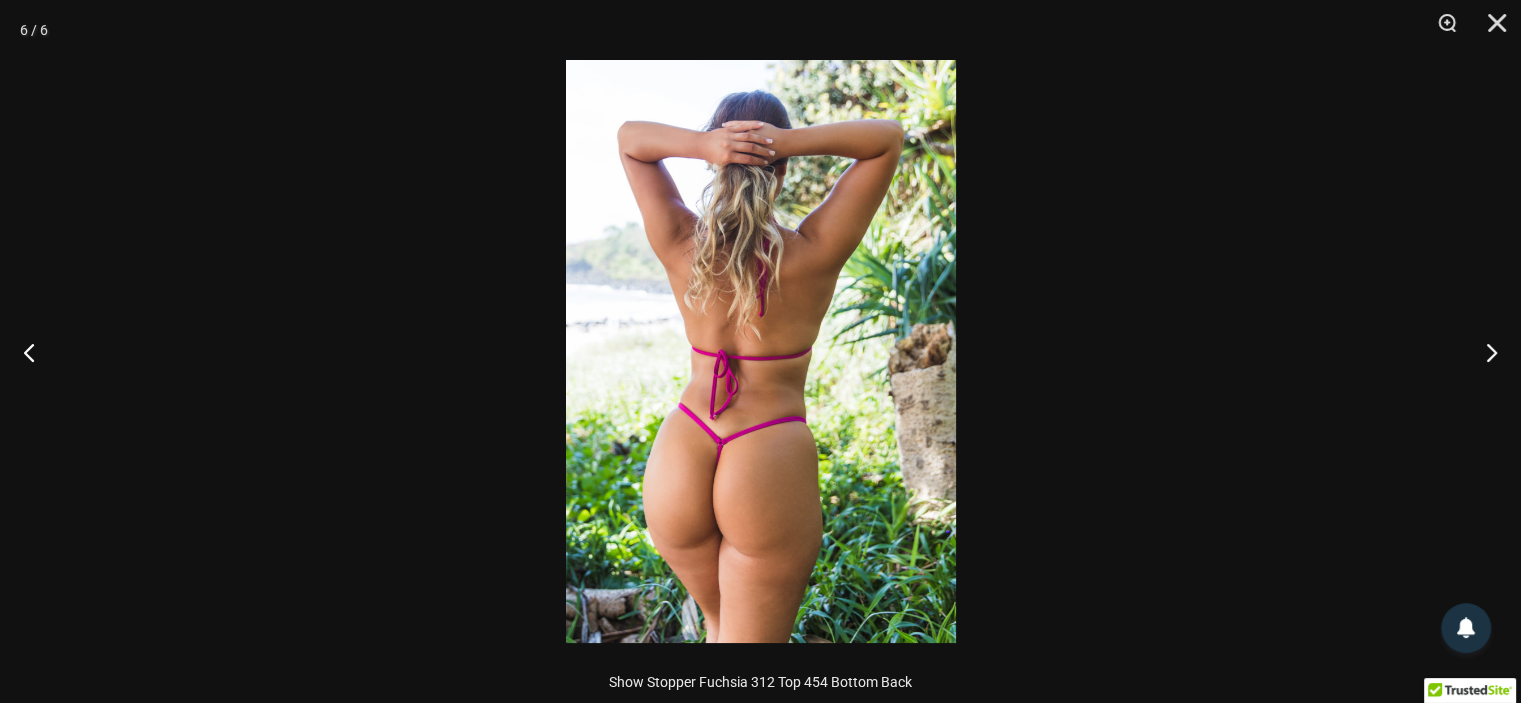 click at bounding box center [761, 351] 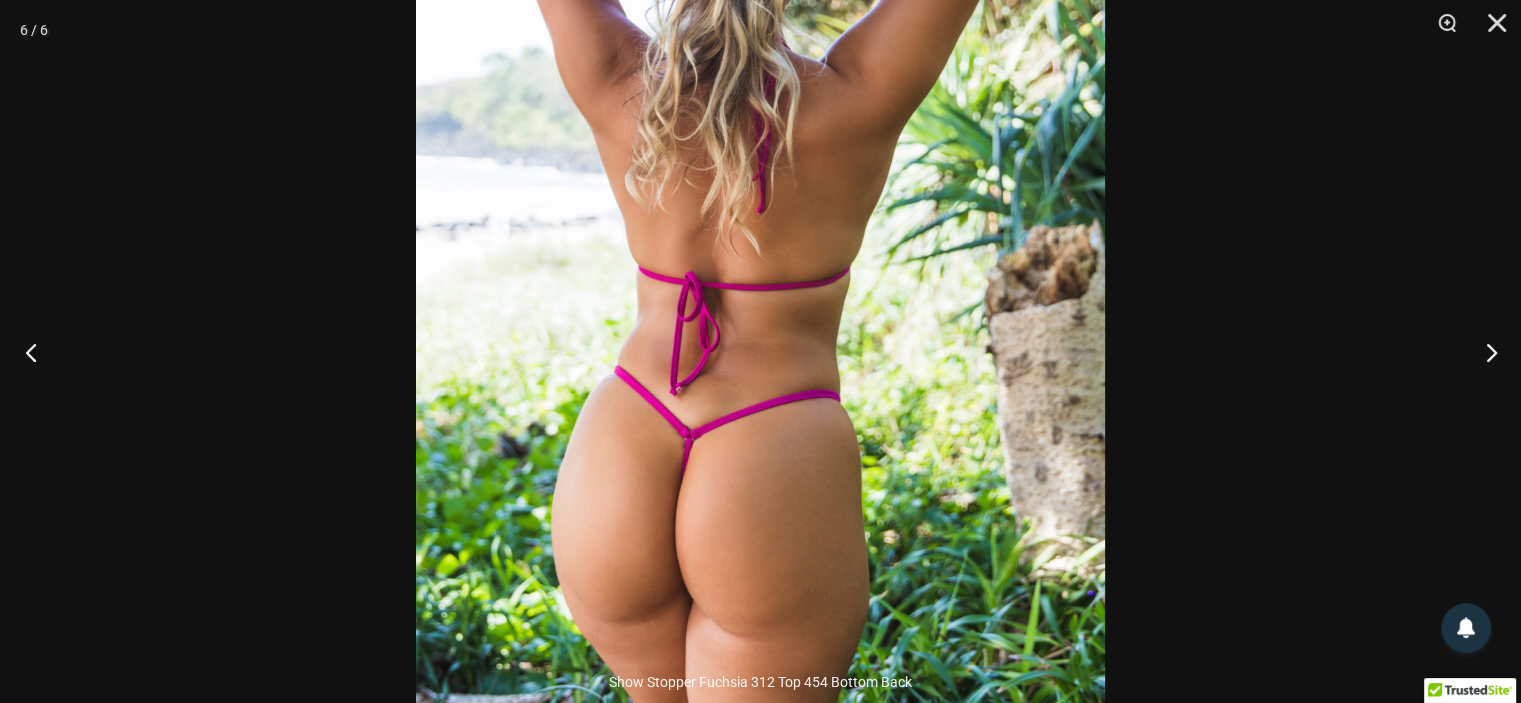 click at bounding box center (37, 352) 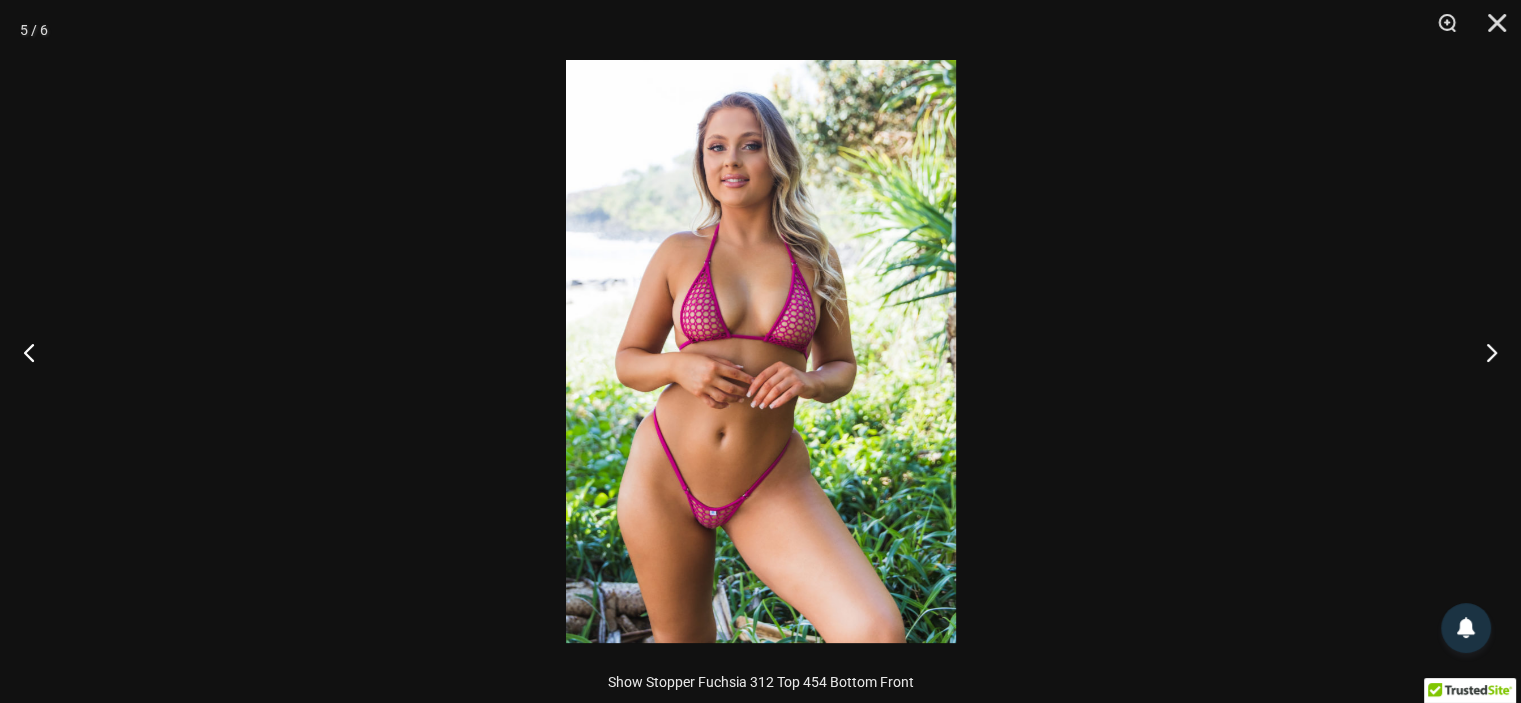 click at bounding box center (761, 351) 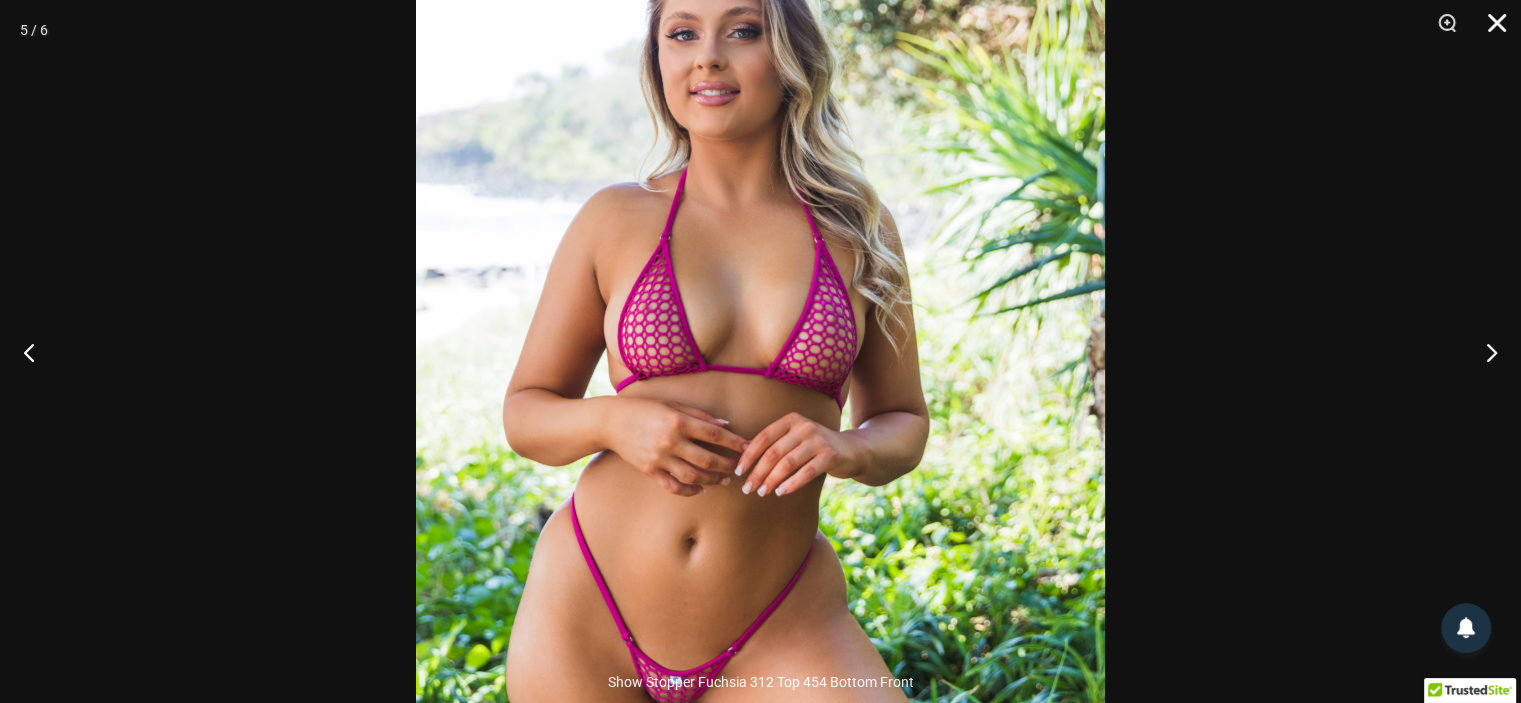 click at bounding box center (1490, 30) 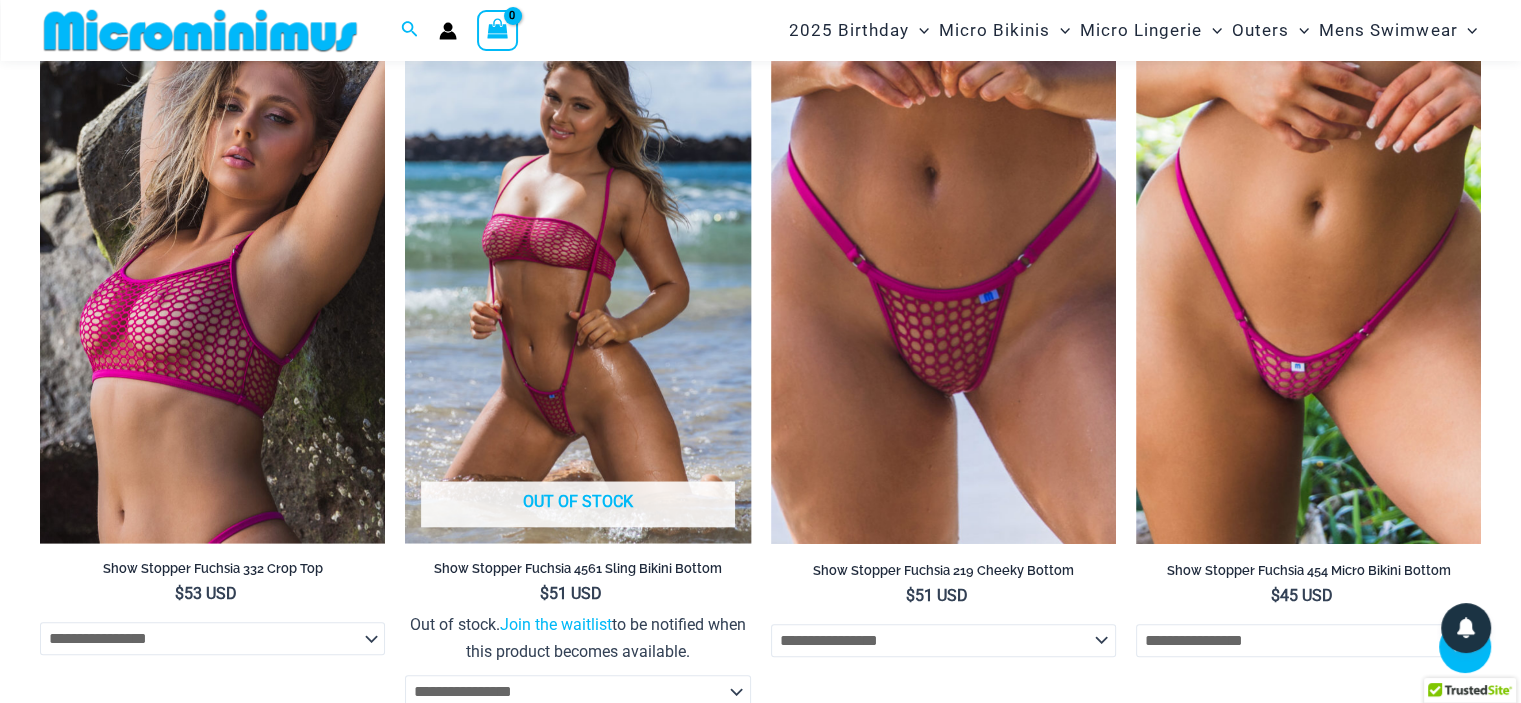 scroll, scrollTop: 1495, scrollLeft: 0, axis: vertical 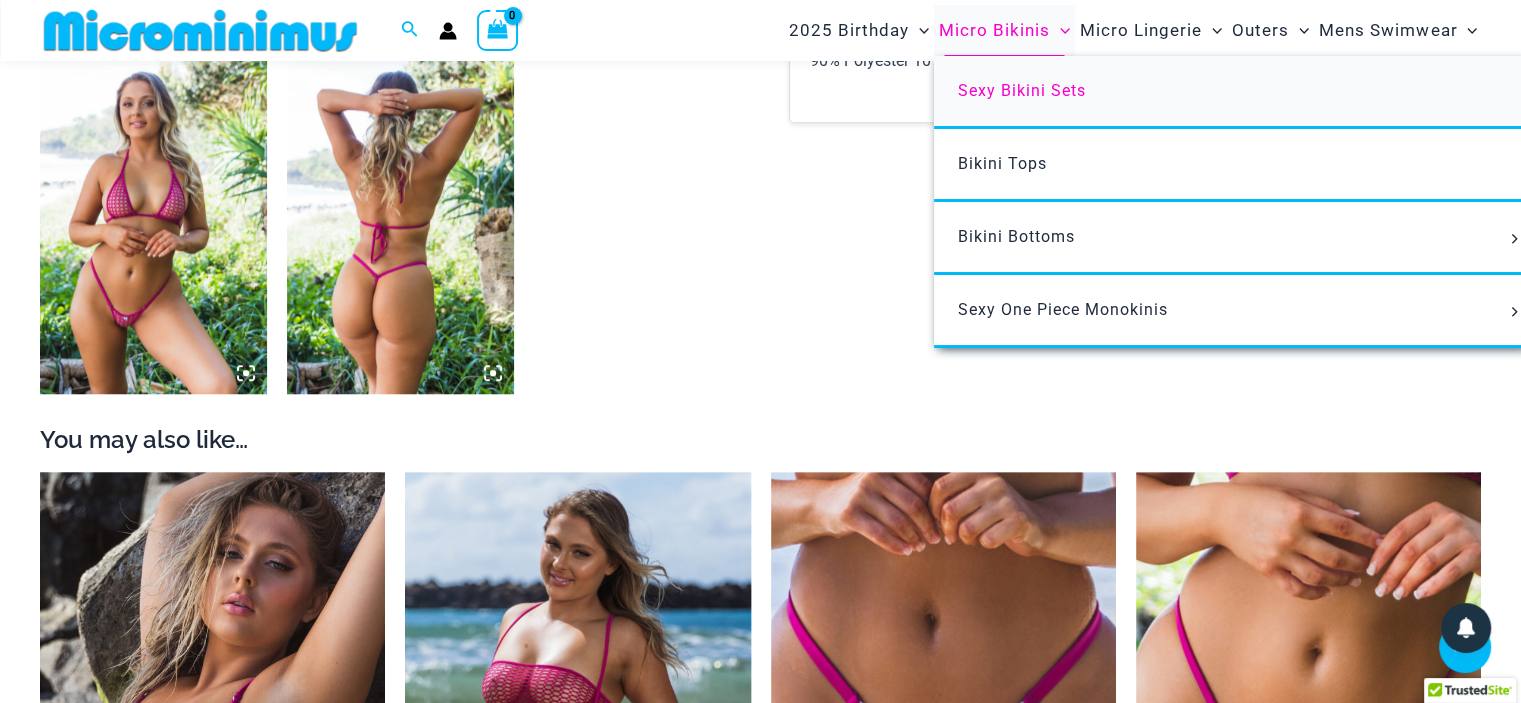 click on "Sexy Bikini Sets" at bounding box center (1022, 90) 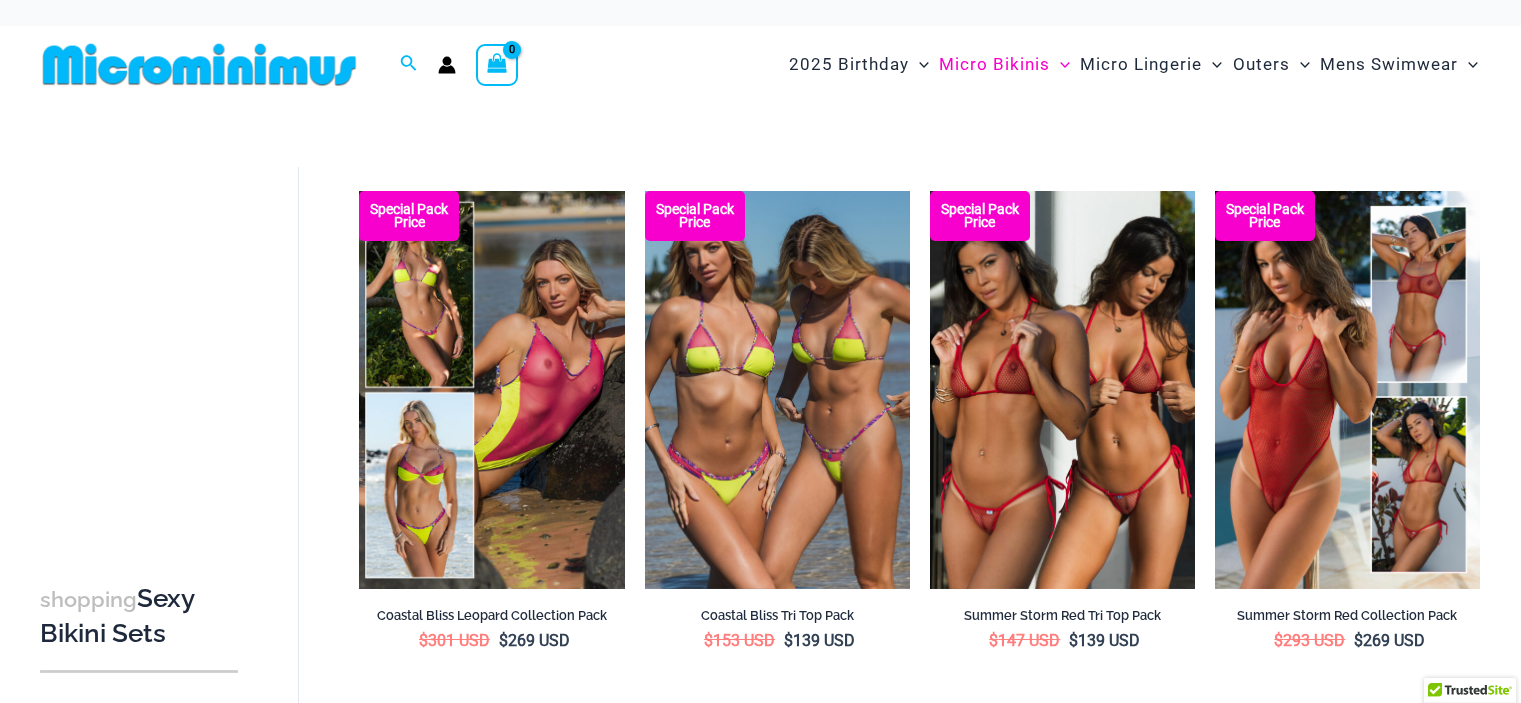 scroll, scrollTop: 0, scrollLeft: 0, axis: both 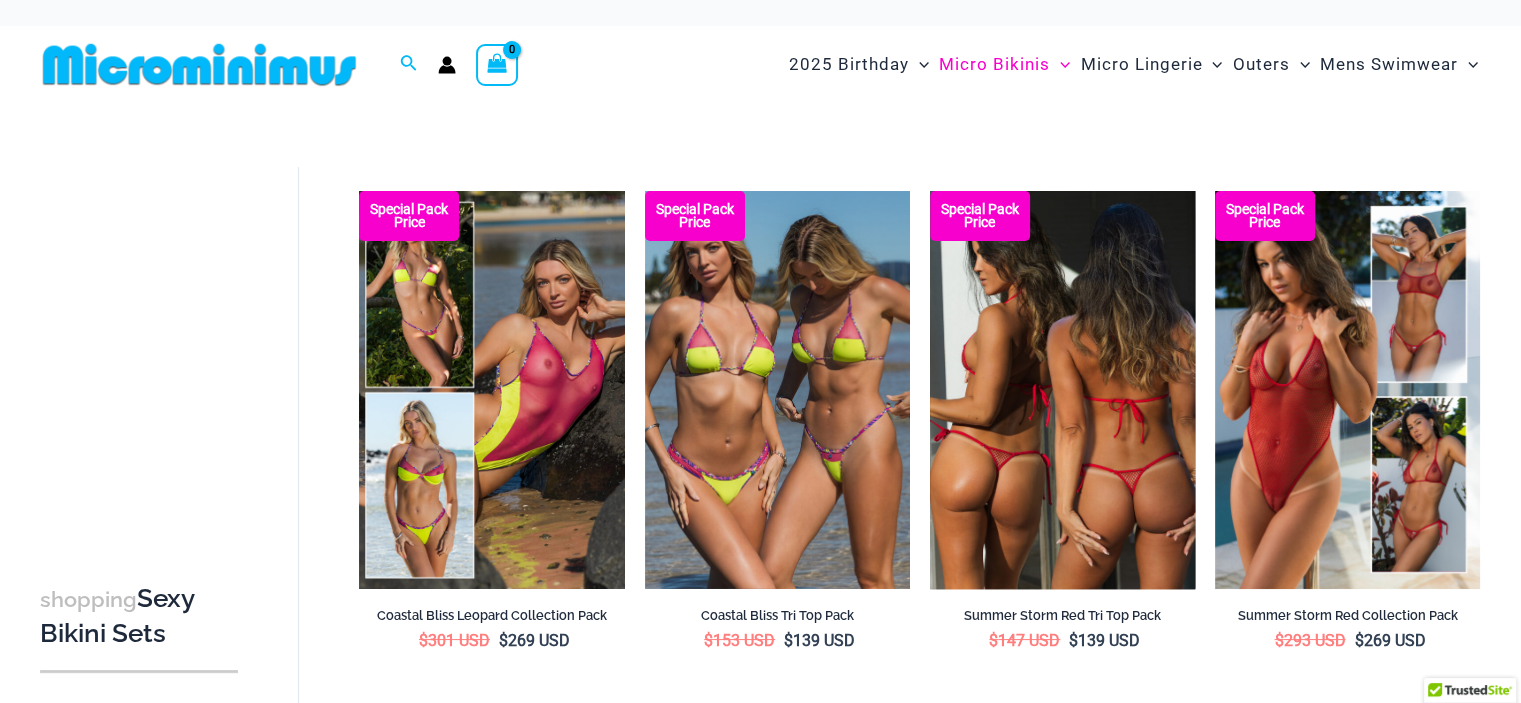 click at bounding box center (1062, 390) 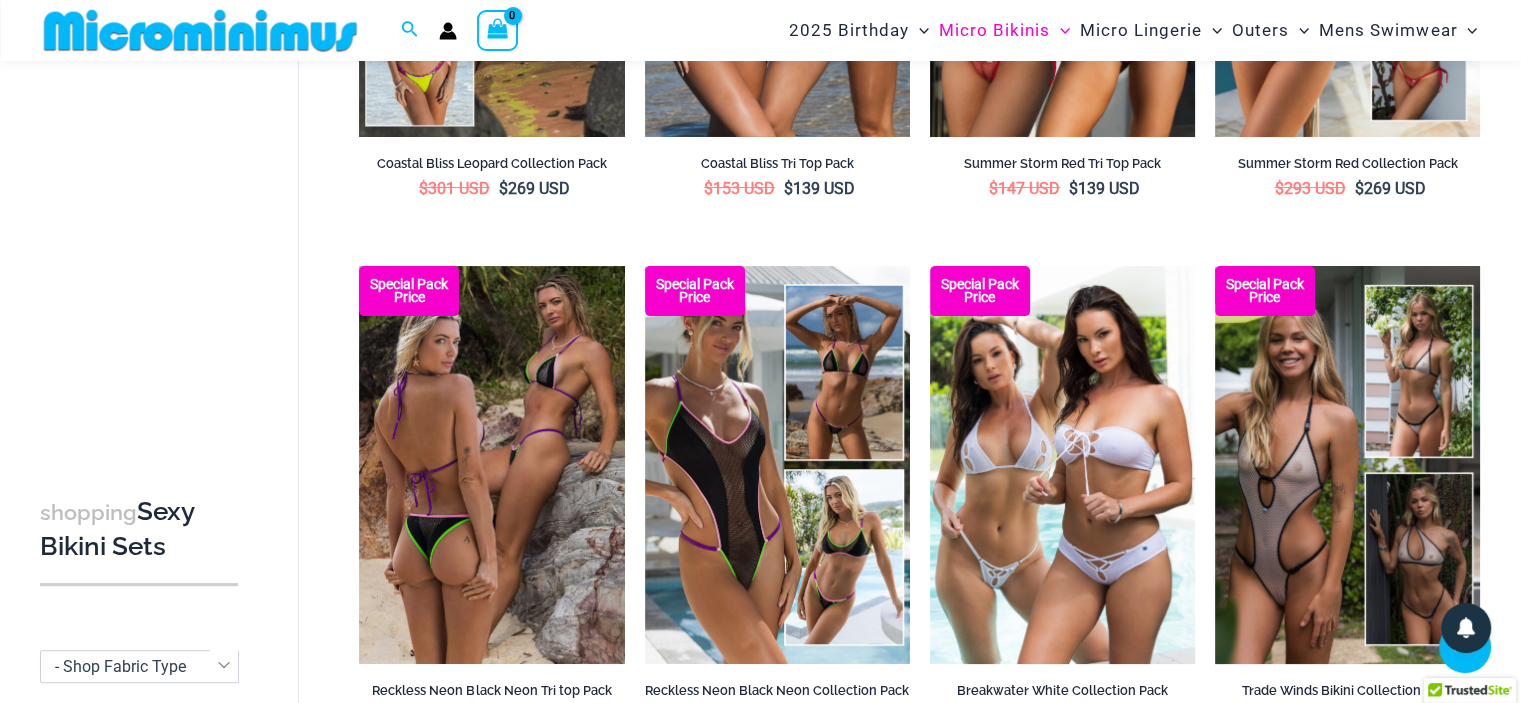 scroll, scrollTop: 484, scrollLeft: 0, axis: vertical 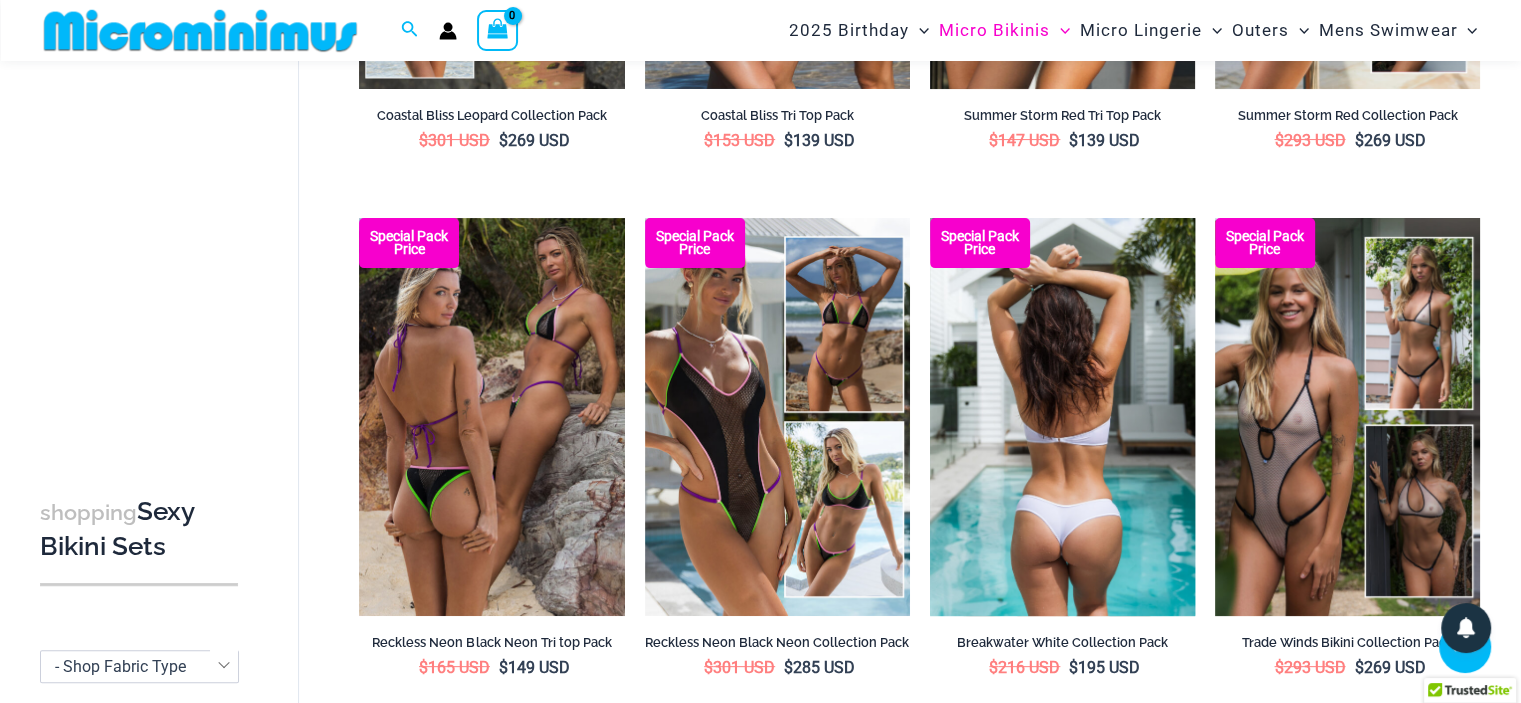 click at bounding box center [1062, 417] 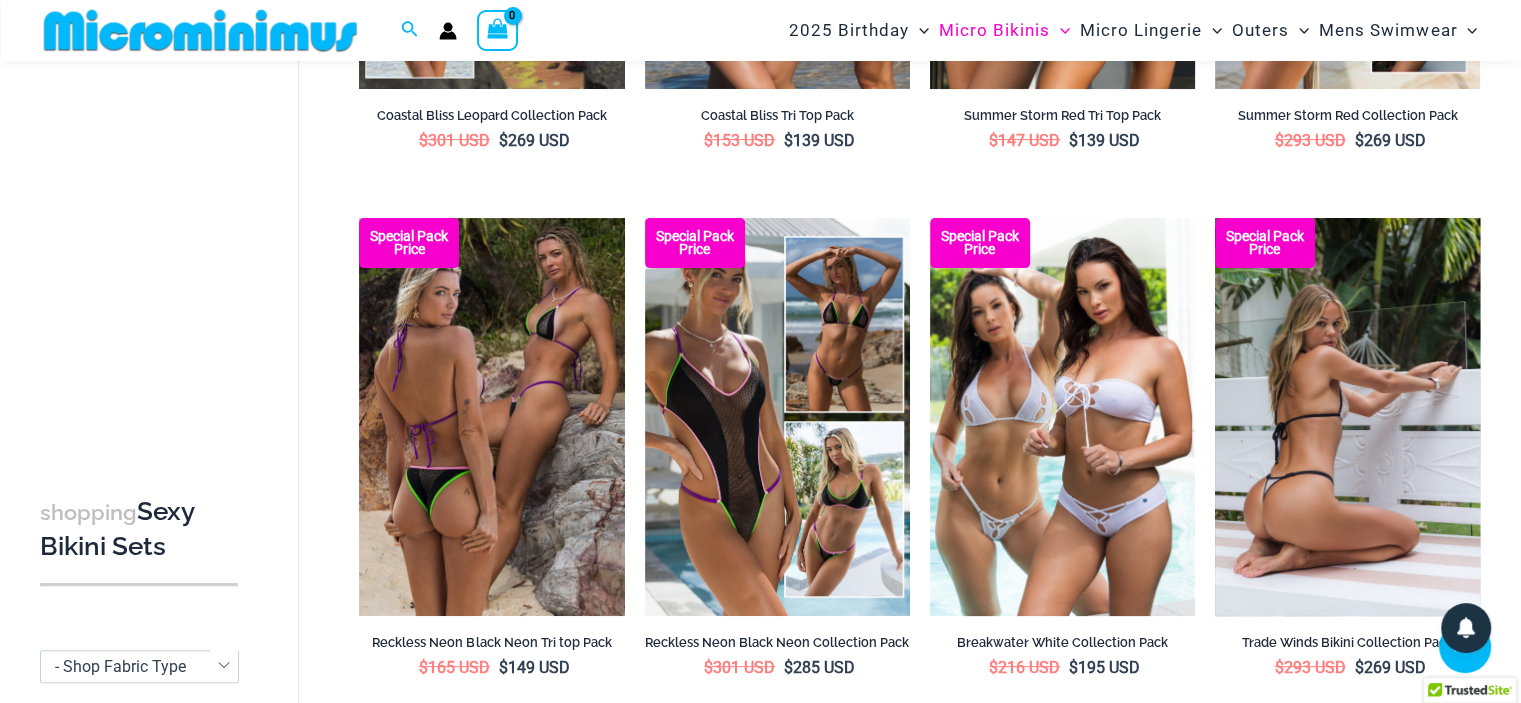 click at bounding box center (1347, 417) 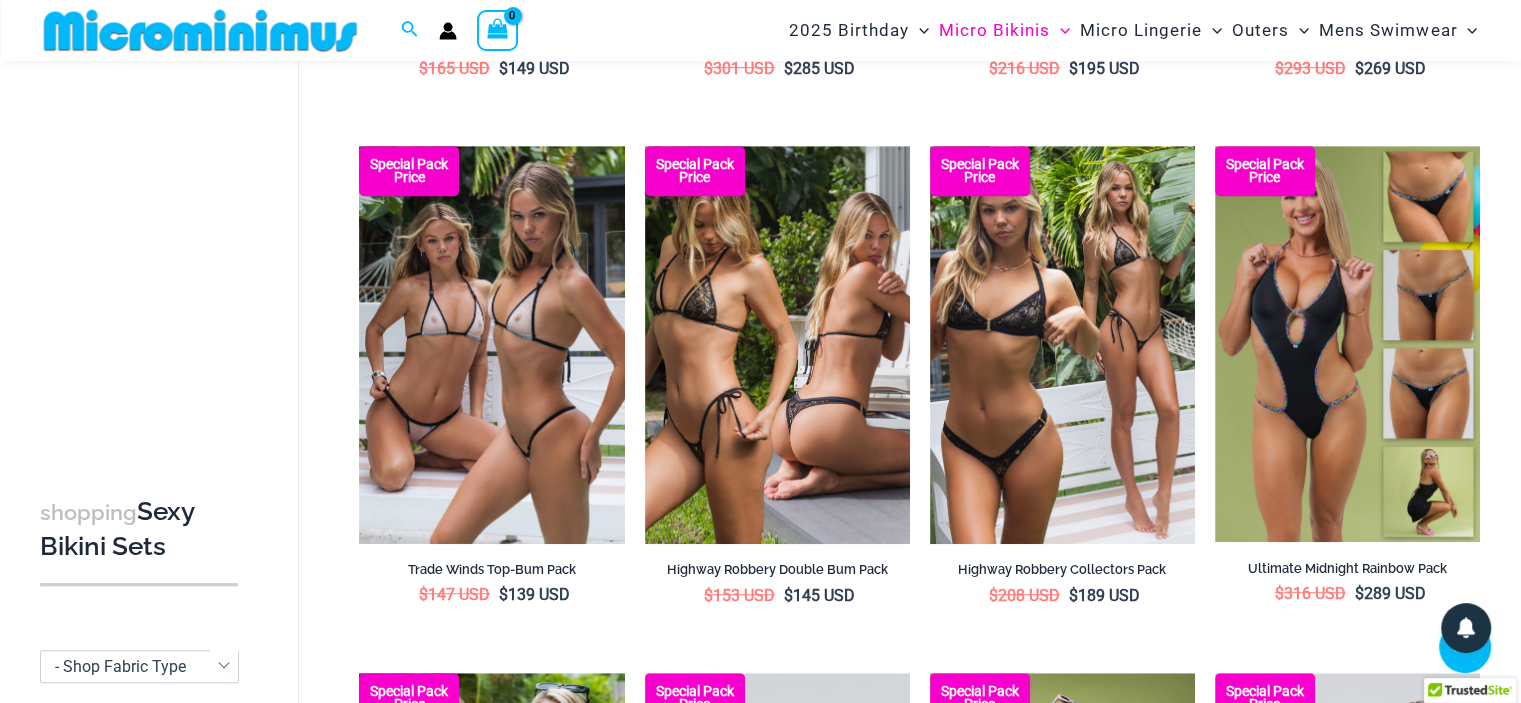 scroll, scrollTop: 1084, scrollLeft: 0, axis: vertical 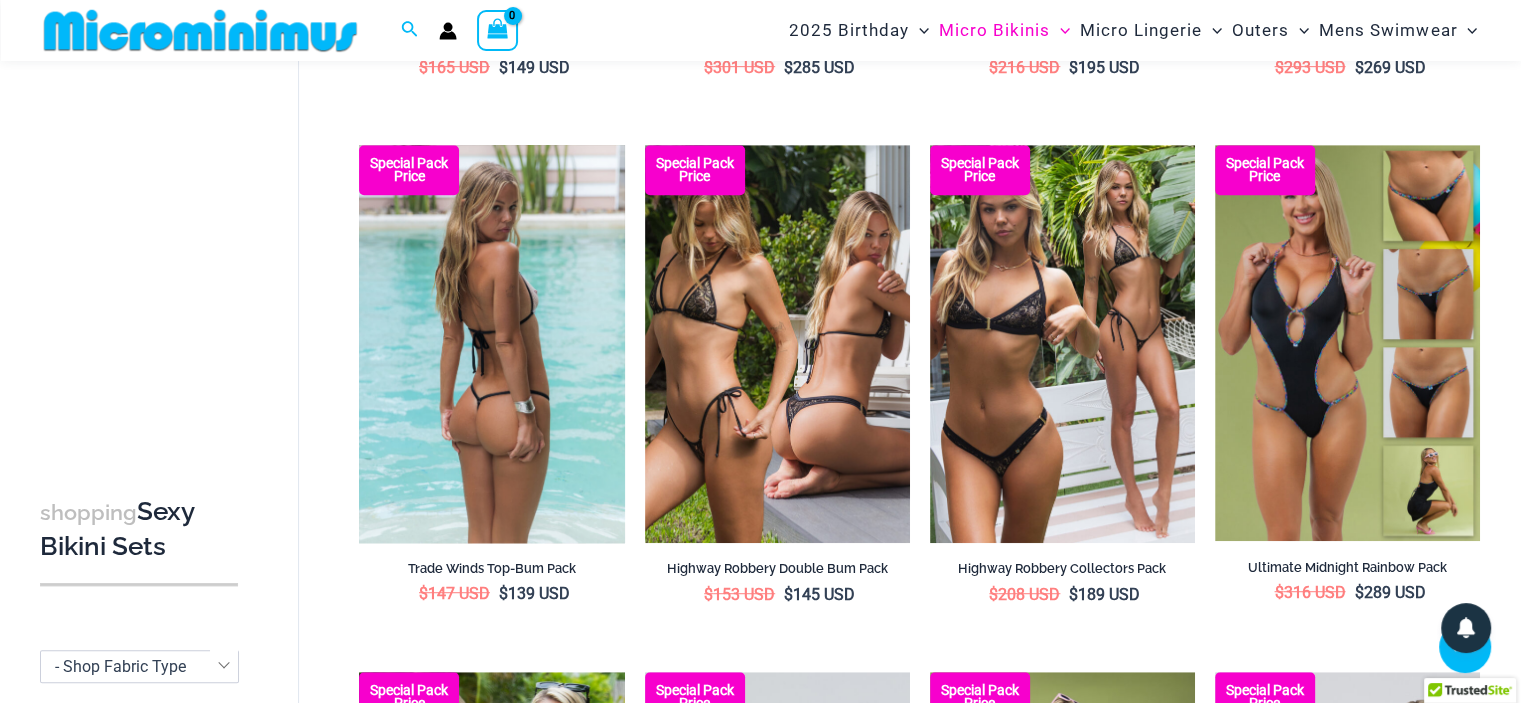 click at bounding box center (491, 344) 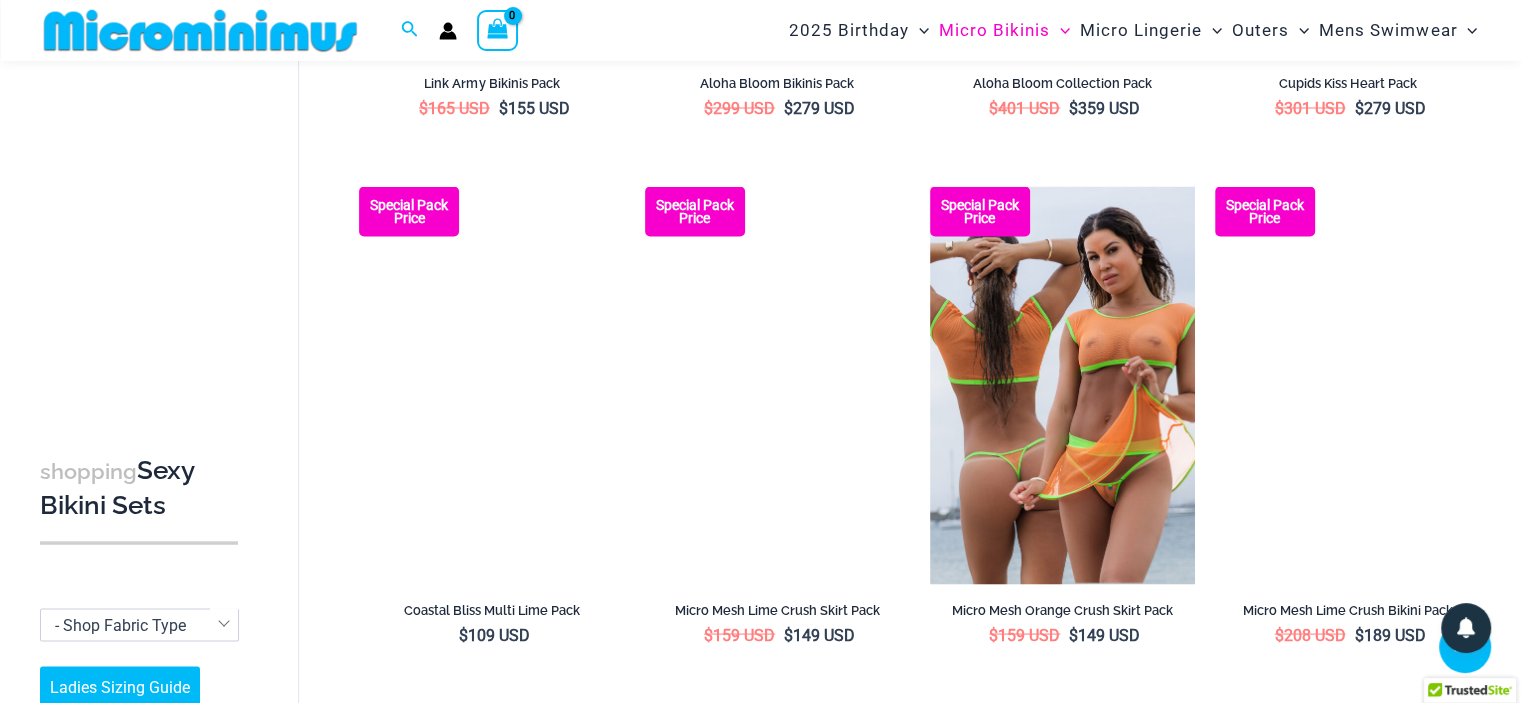 scroll, scrollTop: 3075, scrollLeft: 0, axis: vertical 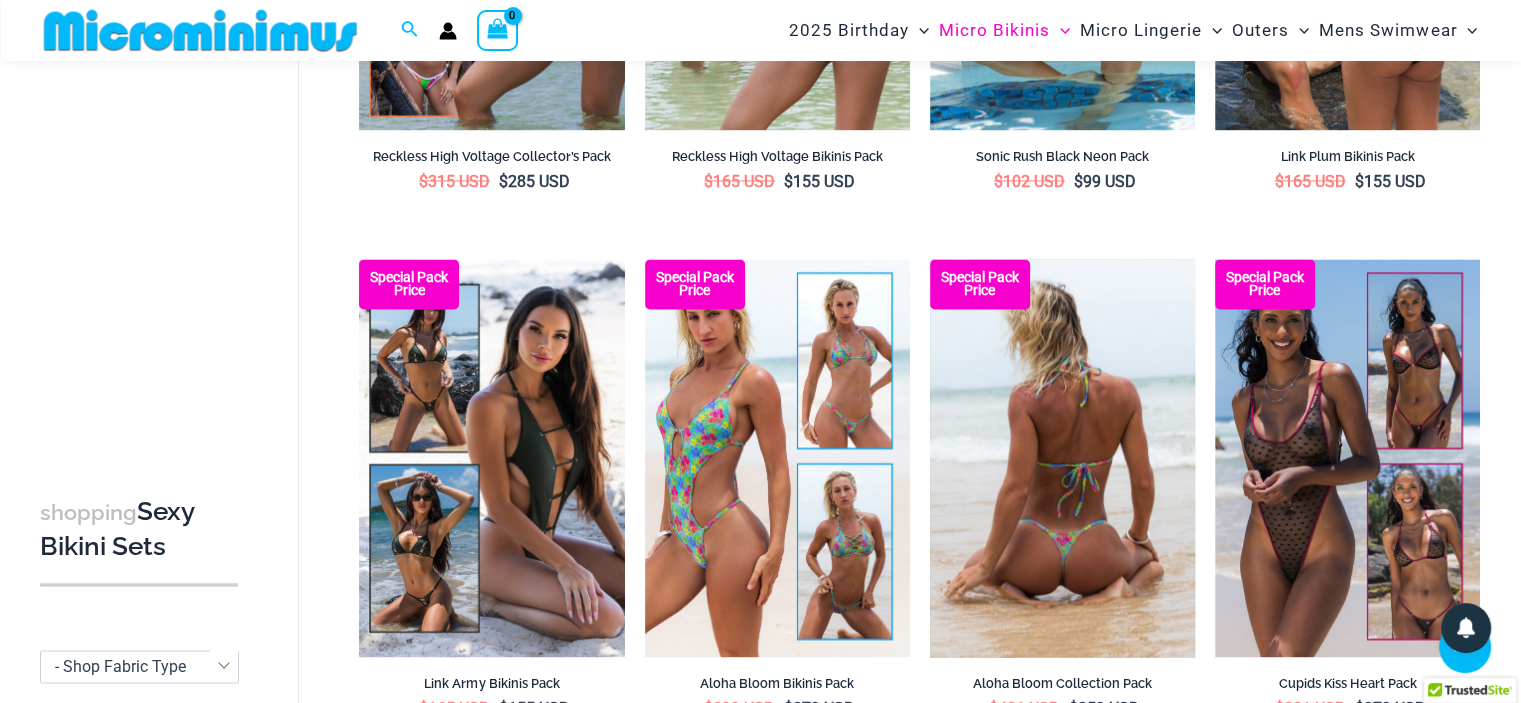 click at bounding box center (1062, 458) 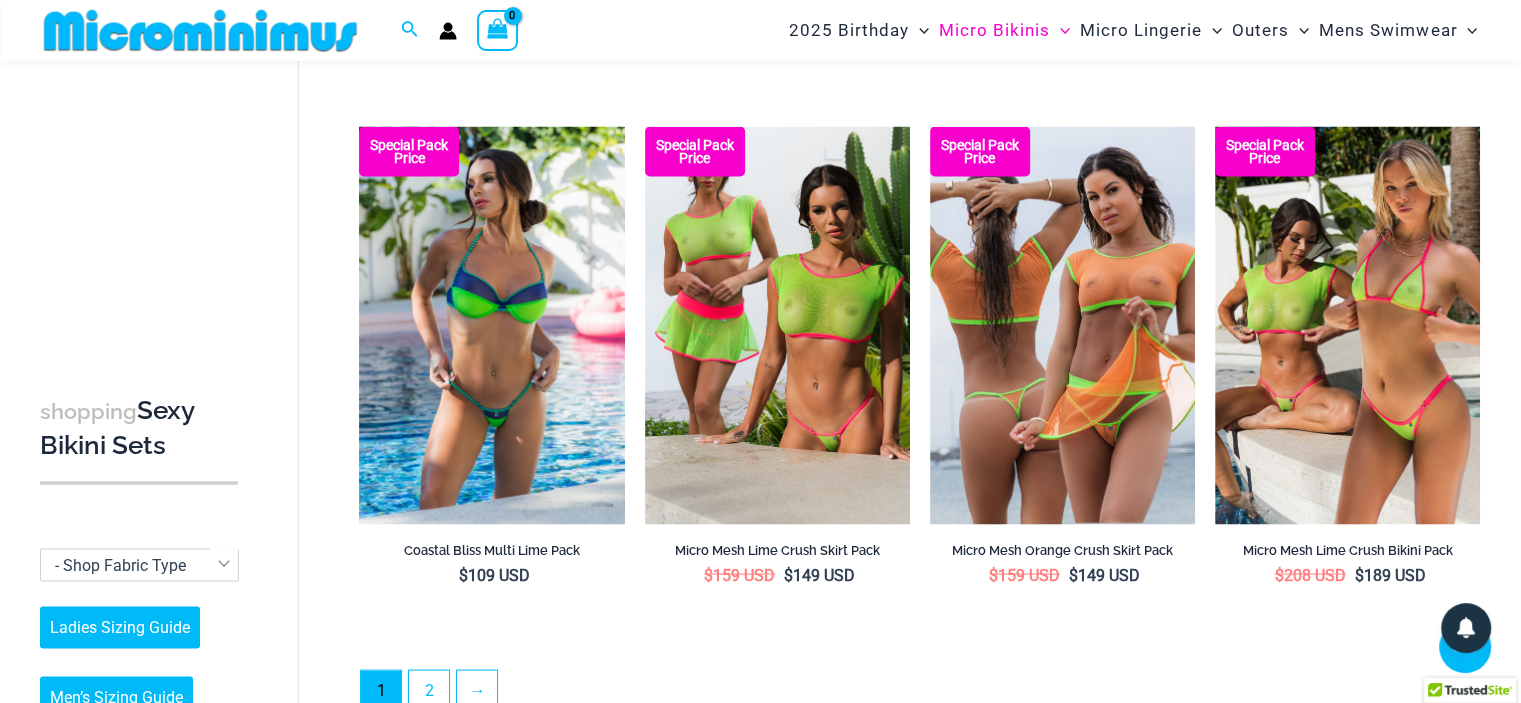 scroll, scrollTop: 3752, scrollLeft: 0, axis: vertical 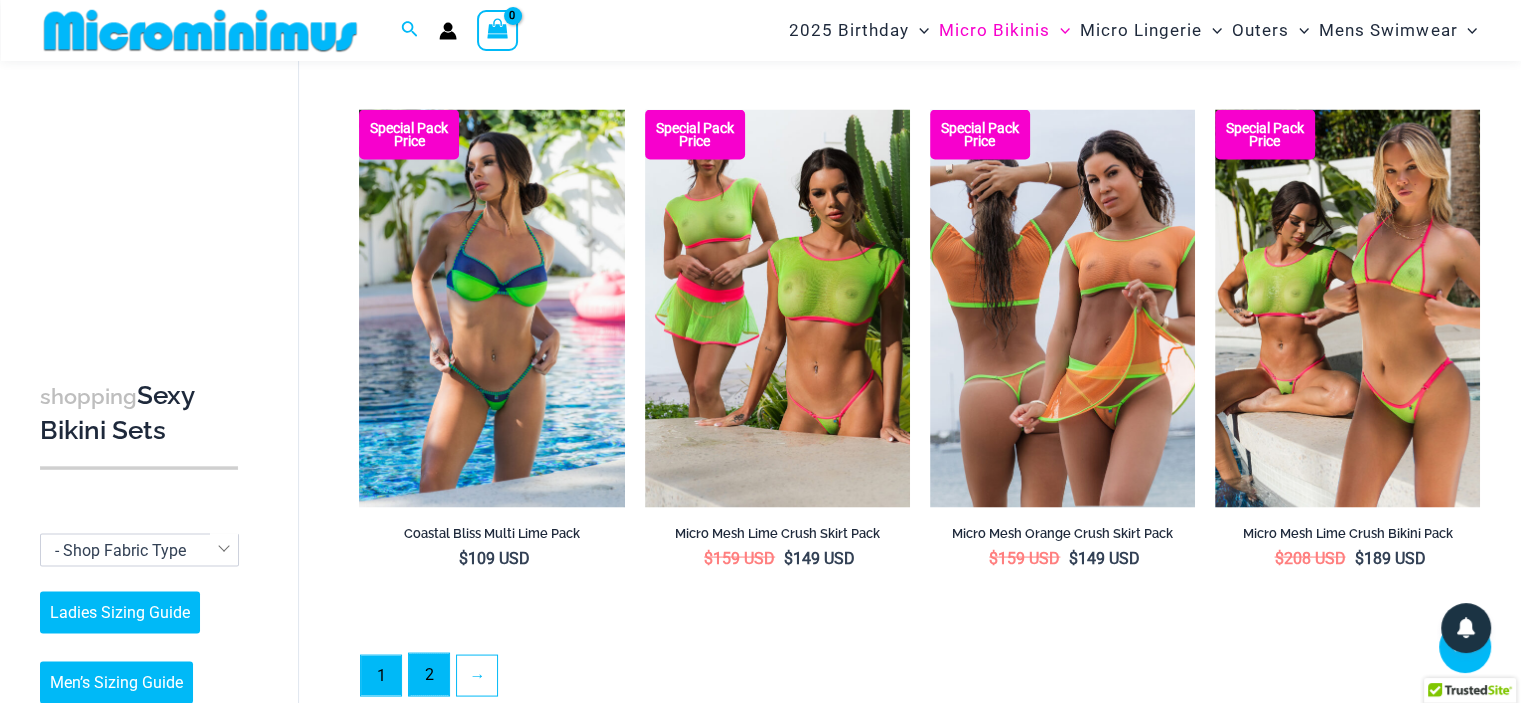 click on "2" at bounding box center (429, 674) 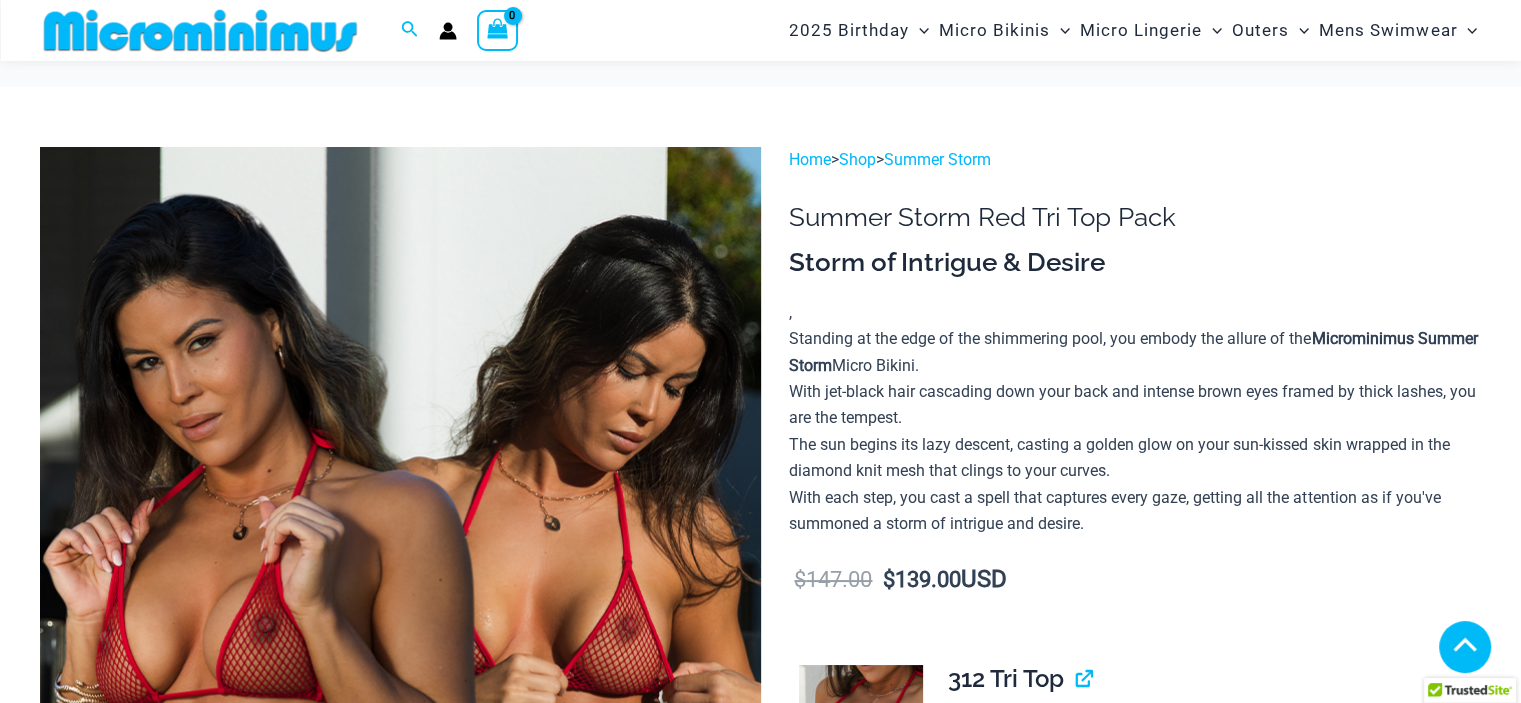 scroll, scrollTop: 1087, scrollLeft: 0, axis: vertical 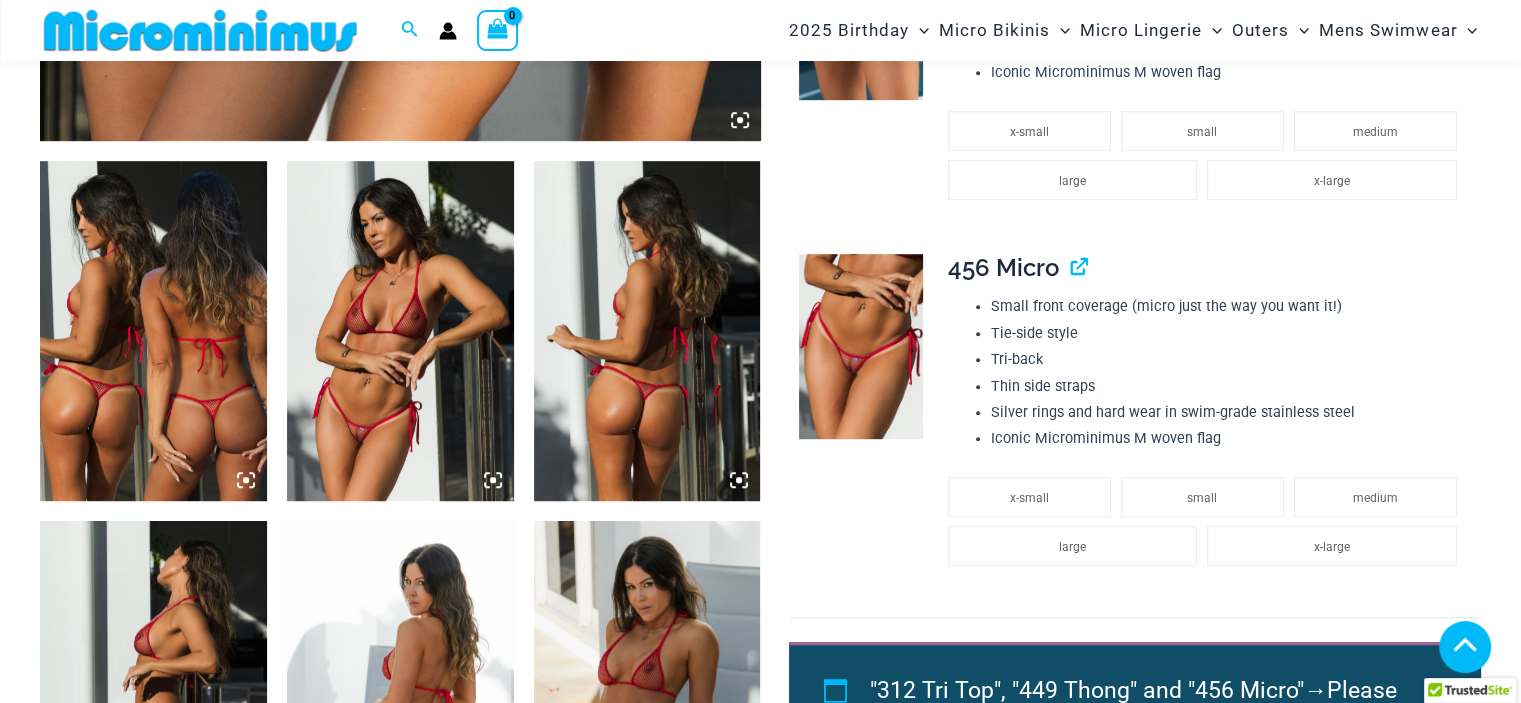 click at bounding box center (153, 331) 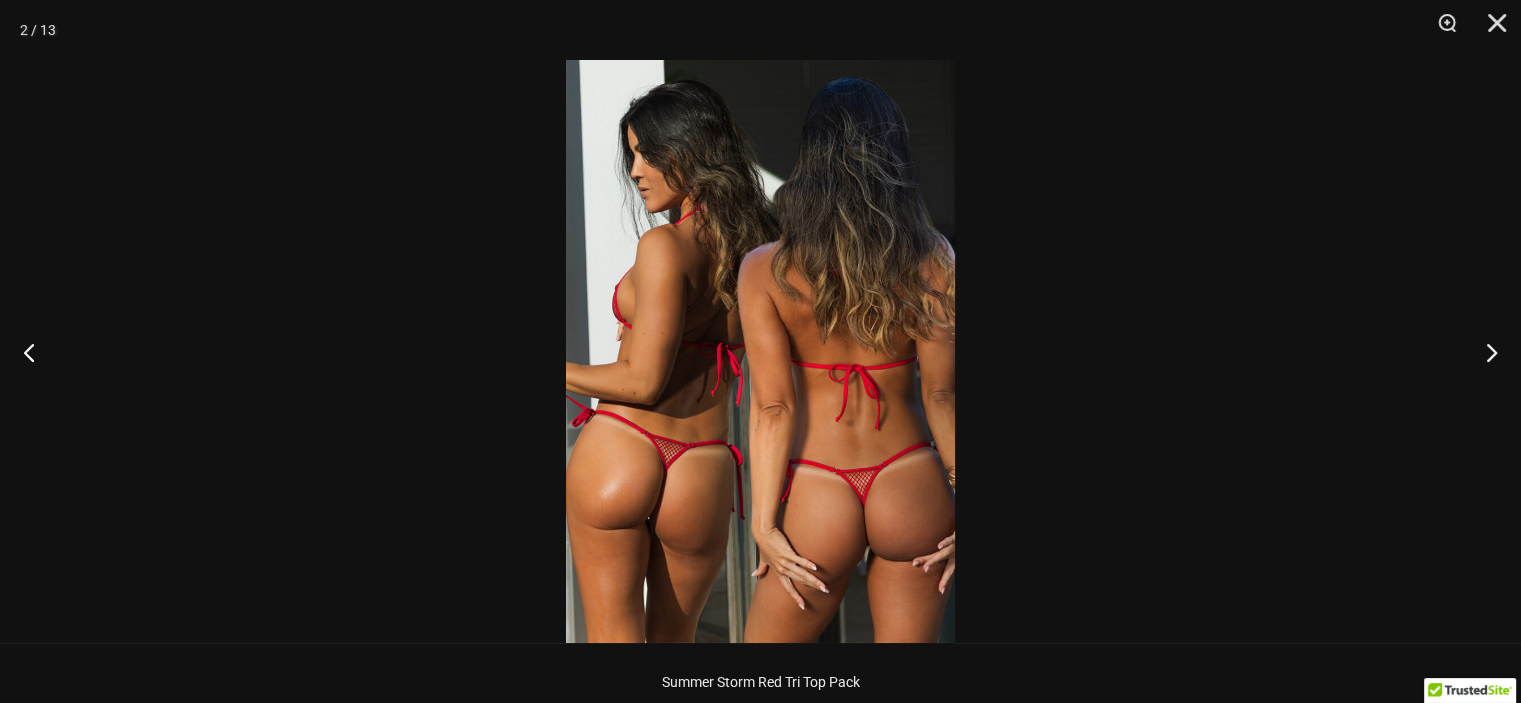 click at bounding box center [760, 351] 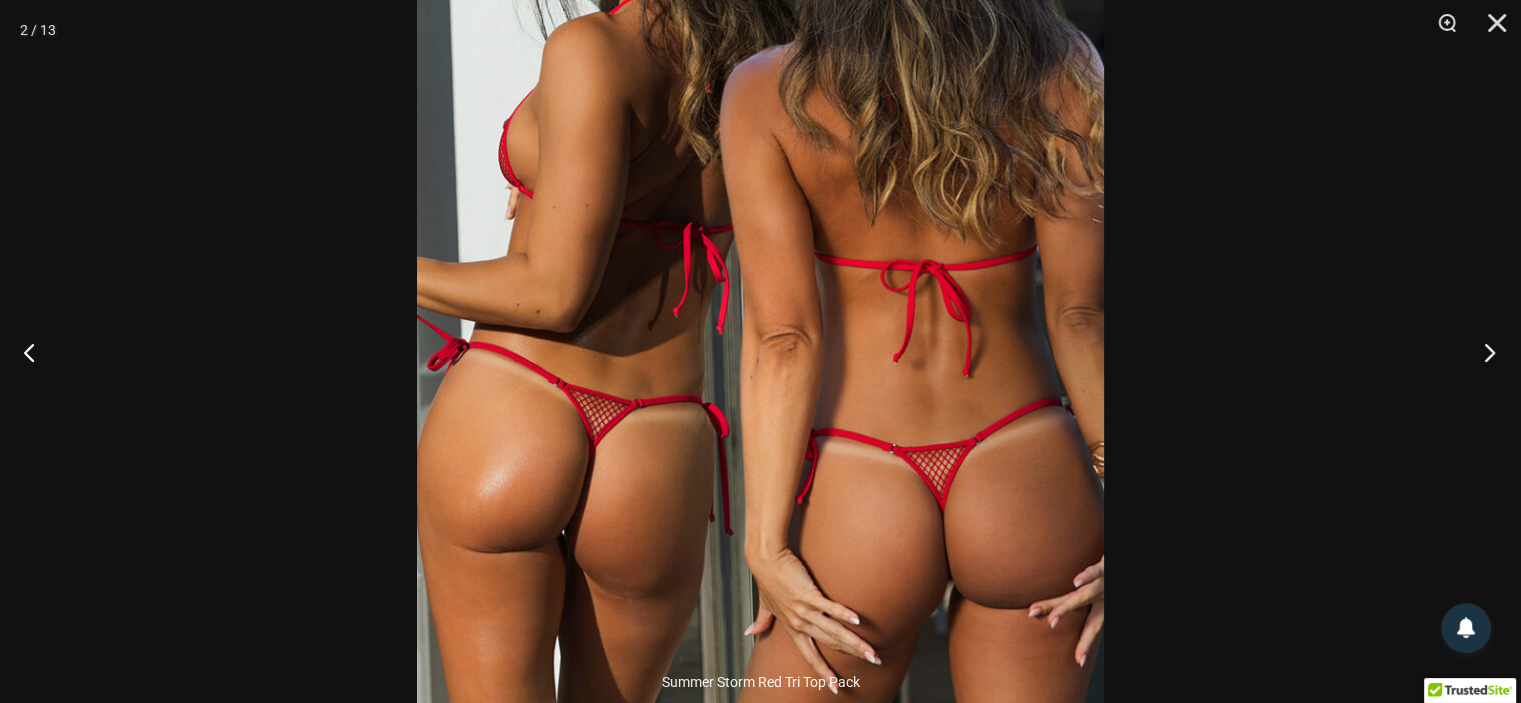 click at bounding box center [1483, 352] 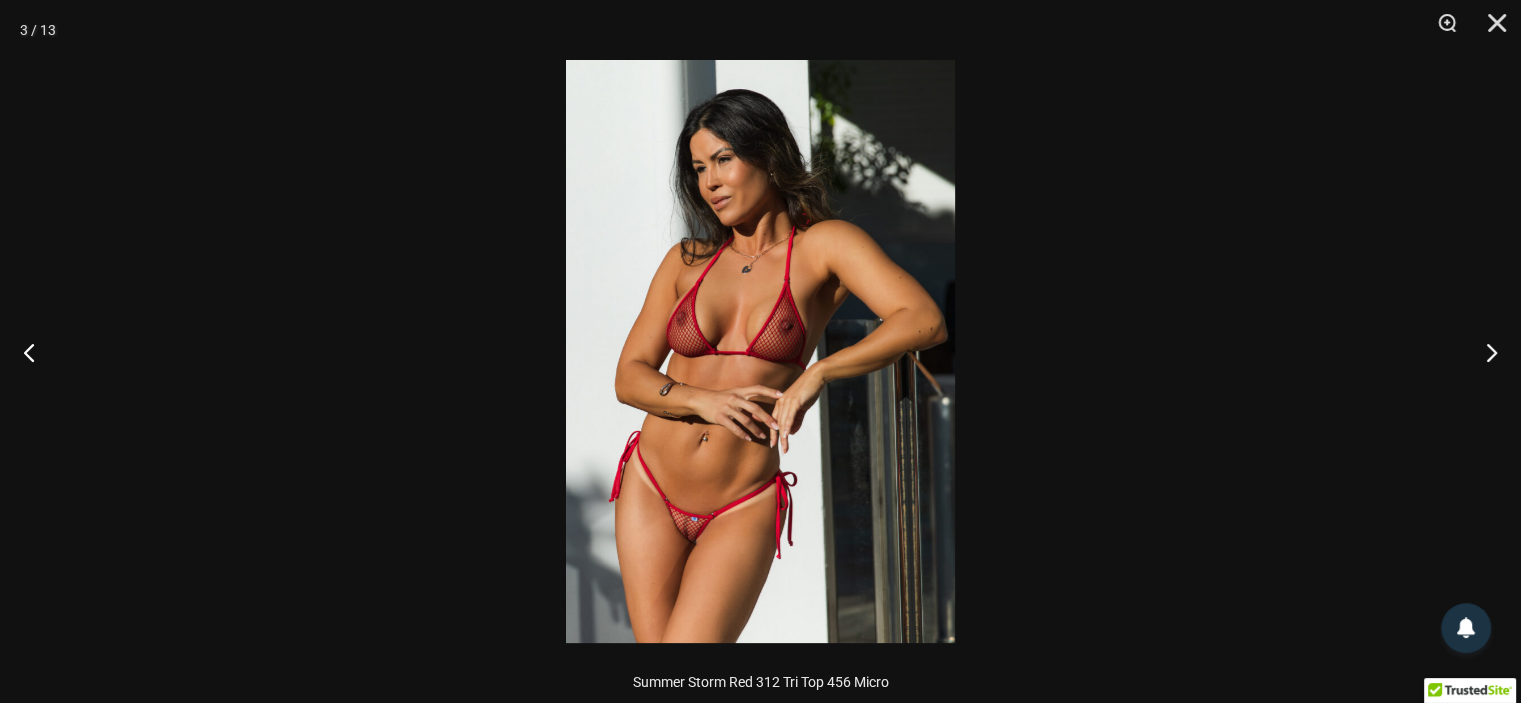 click at bounding box center [760, 351] 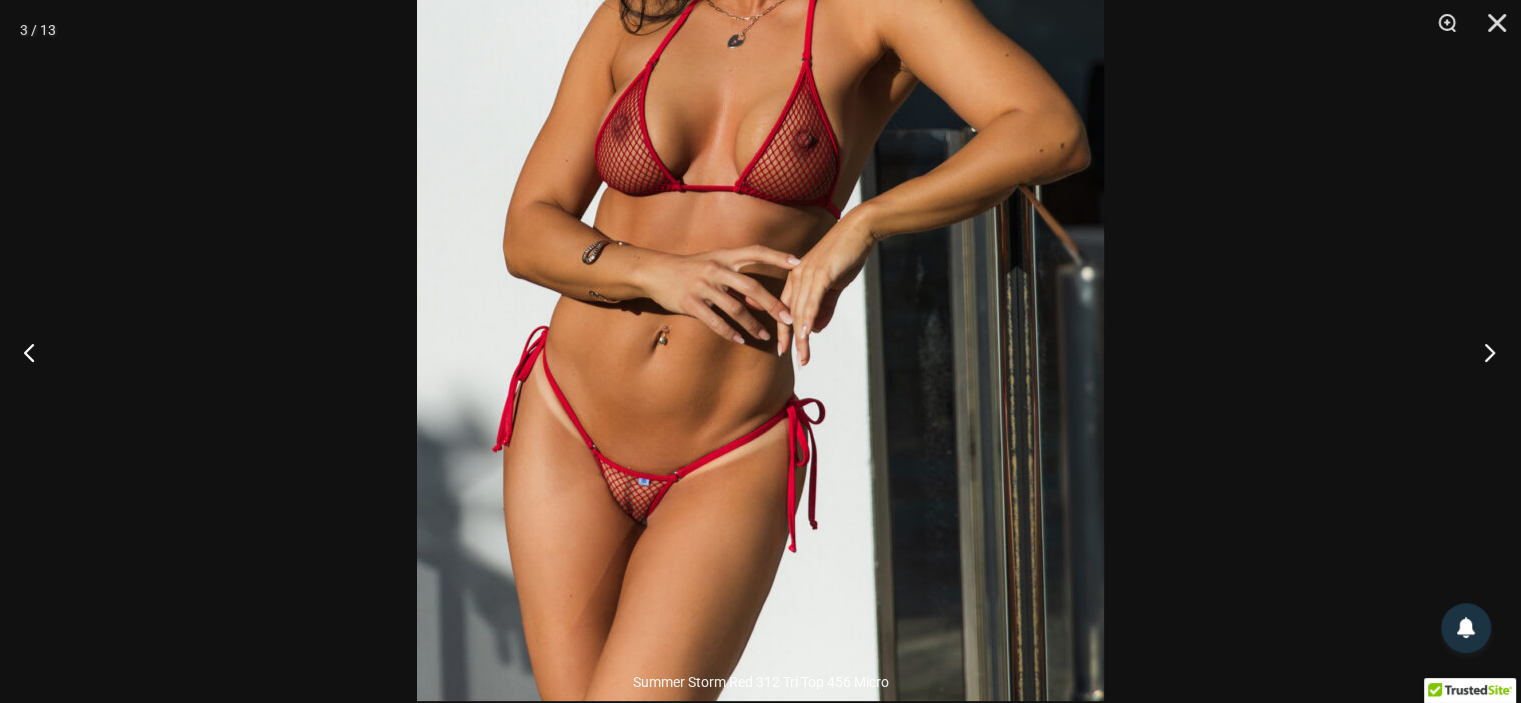 click at bounding box center (1483, 352) 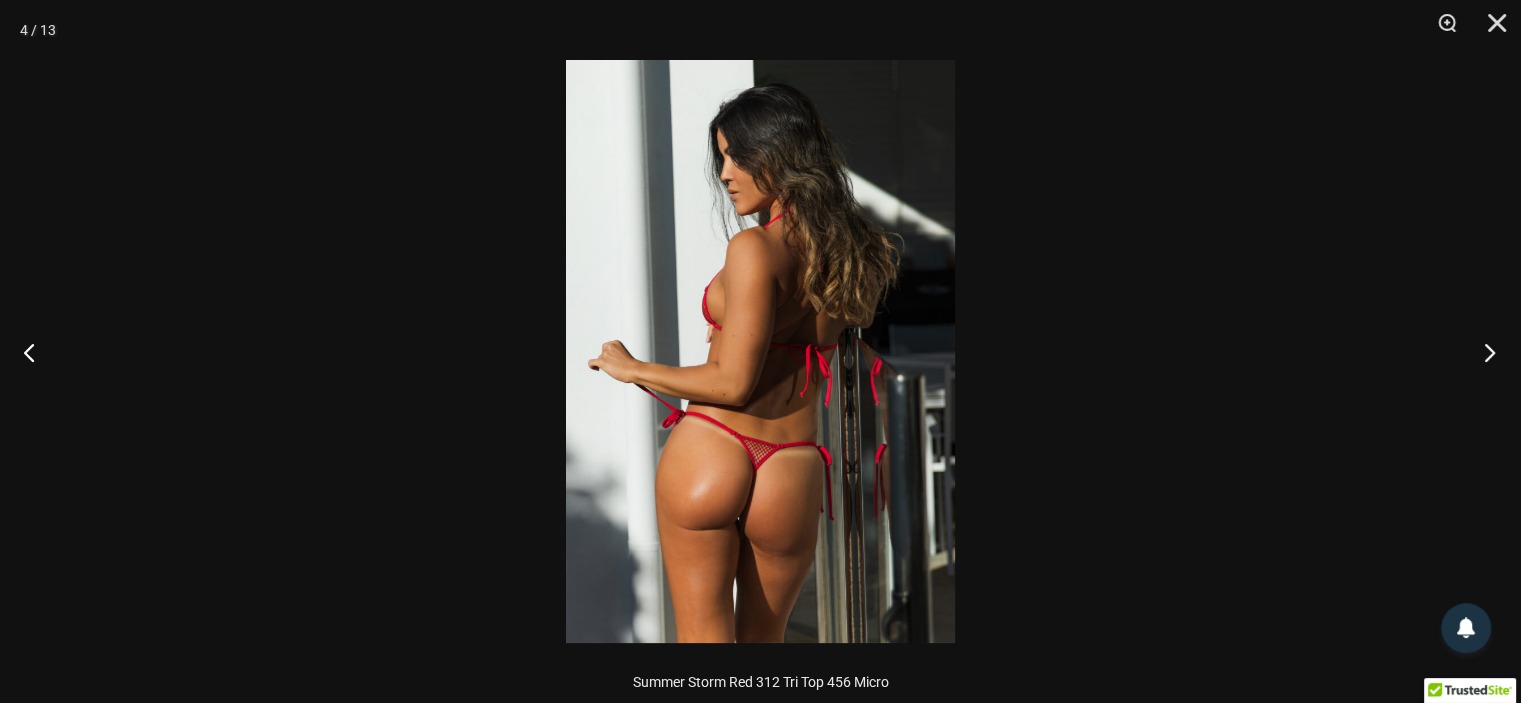 click at bounding box center (1483, 352) 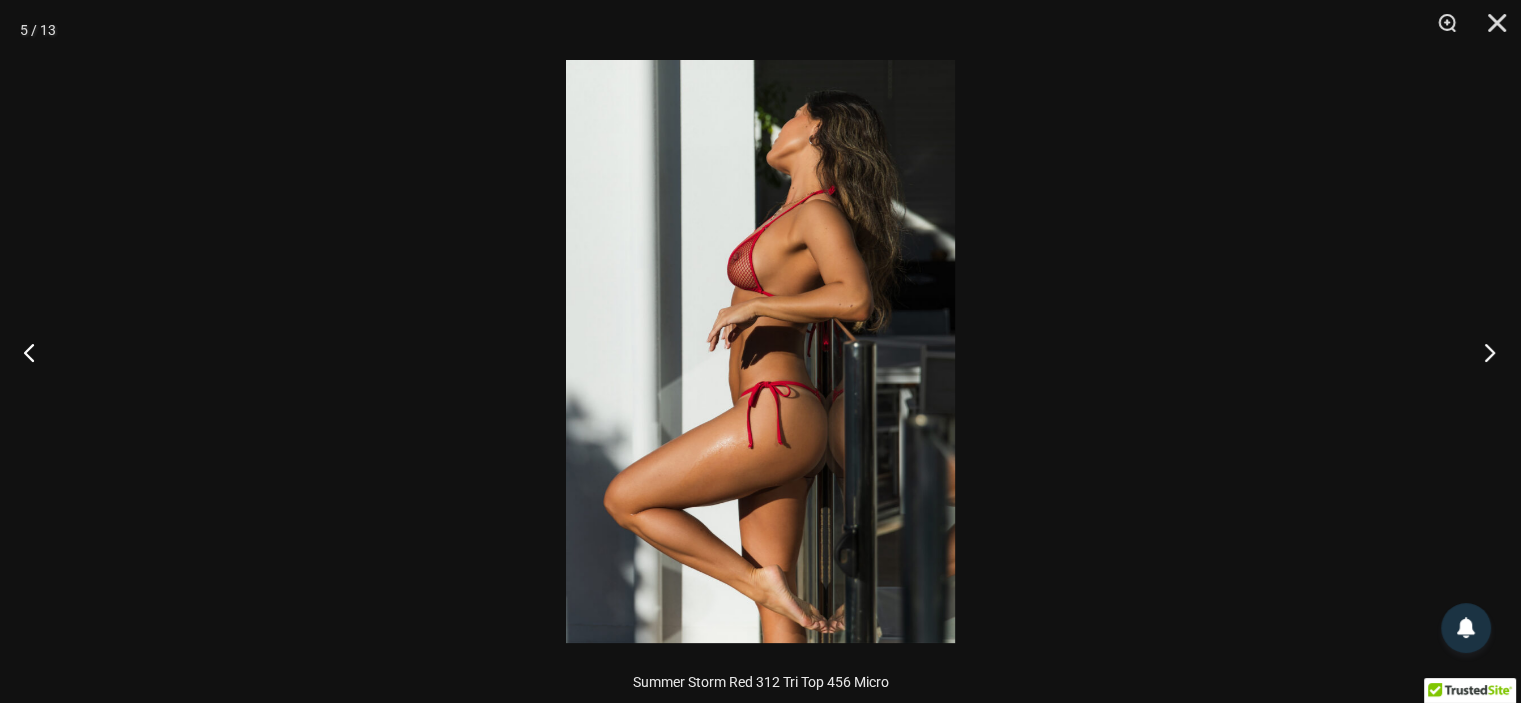 click at bounding box center (1483, 352) 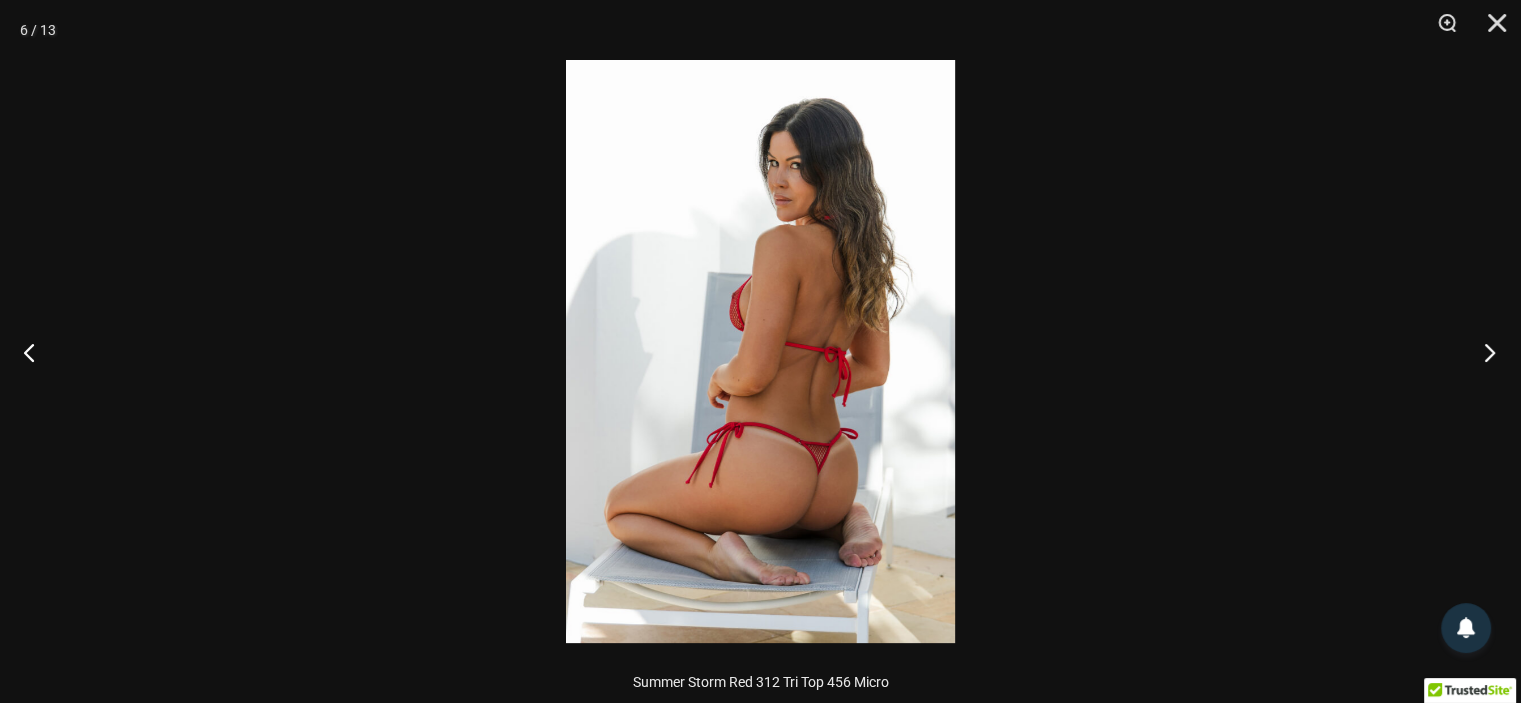 click at bounding box center [1483, 352] 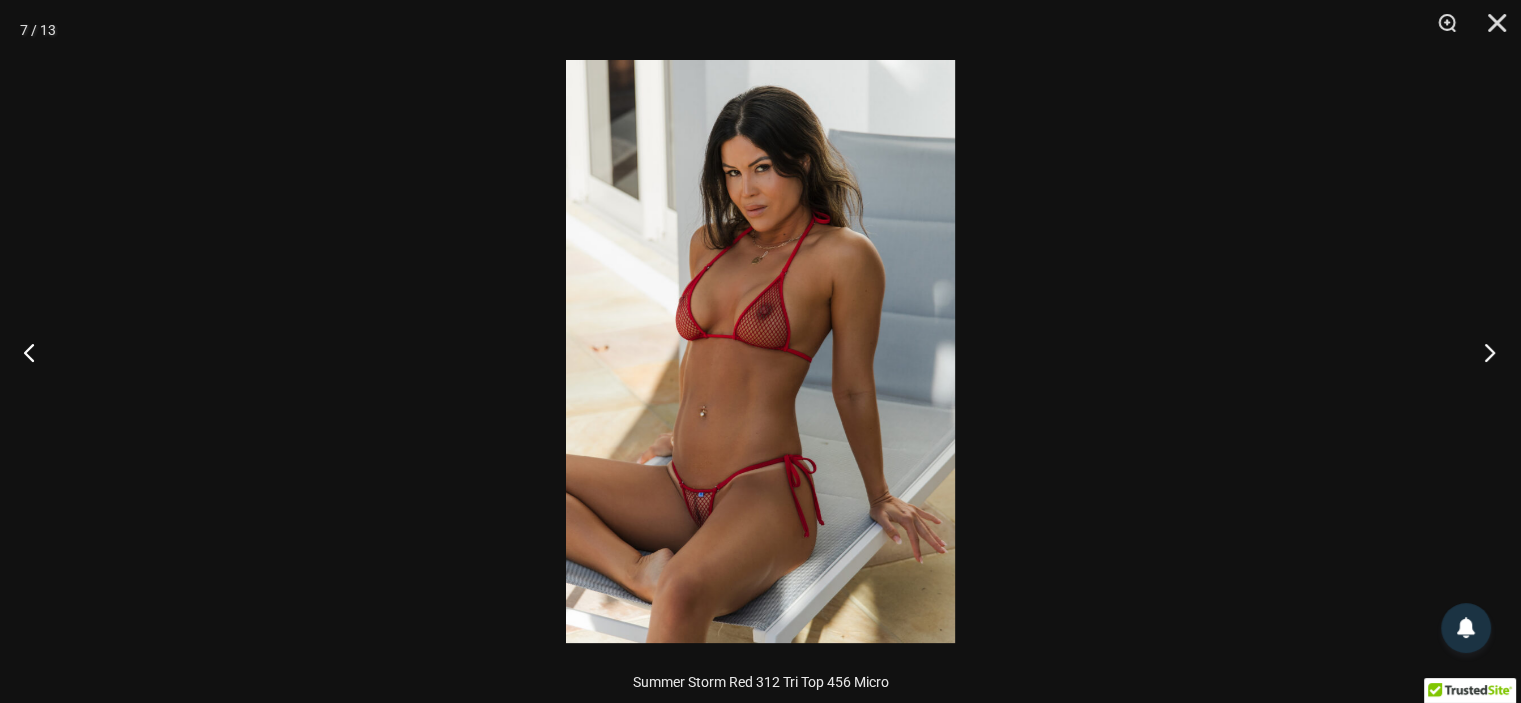 click at bounding box center [1483, 352] 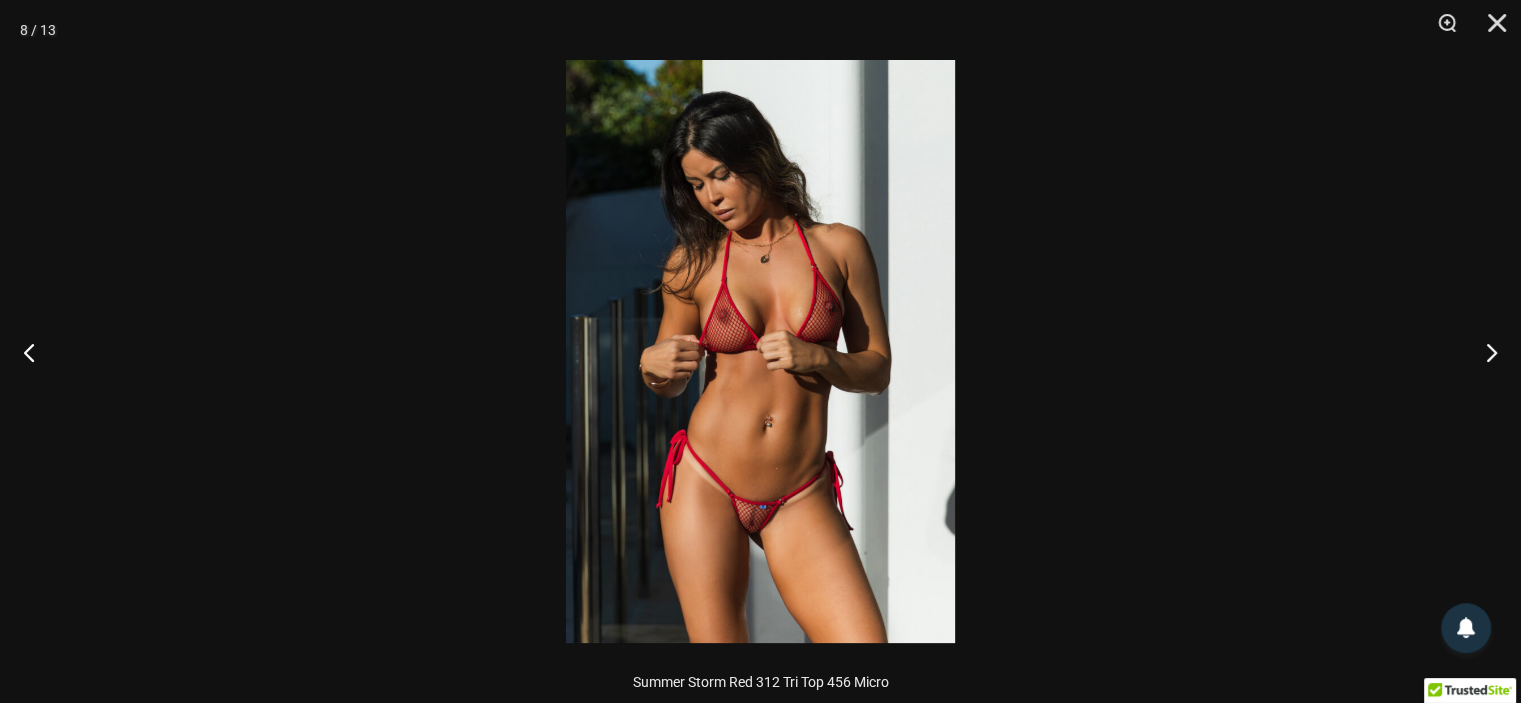 click at bounding box center (760, 351) 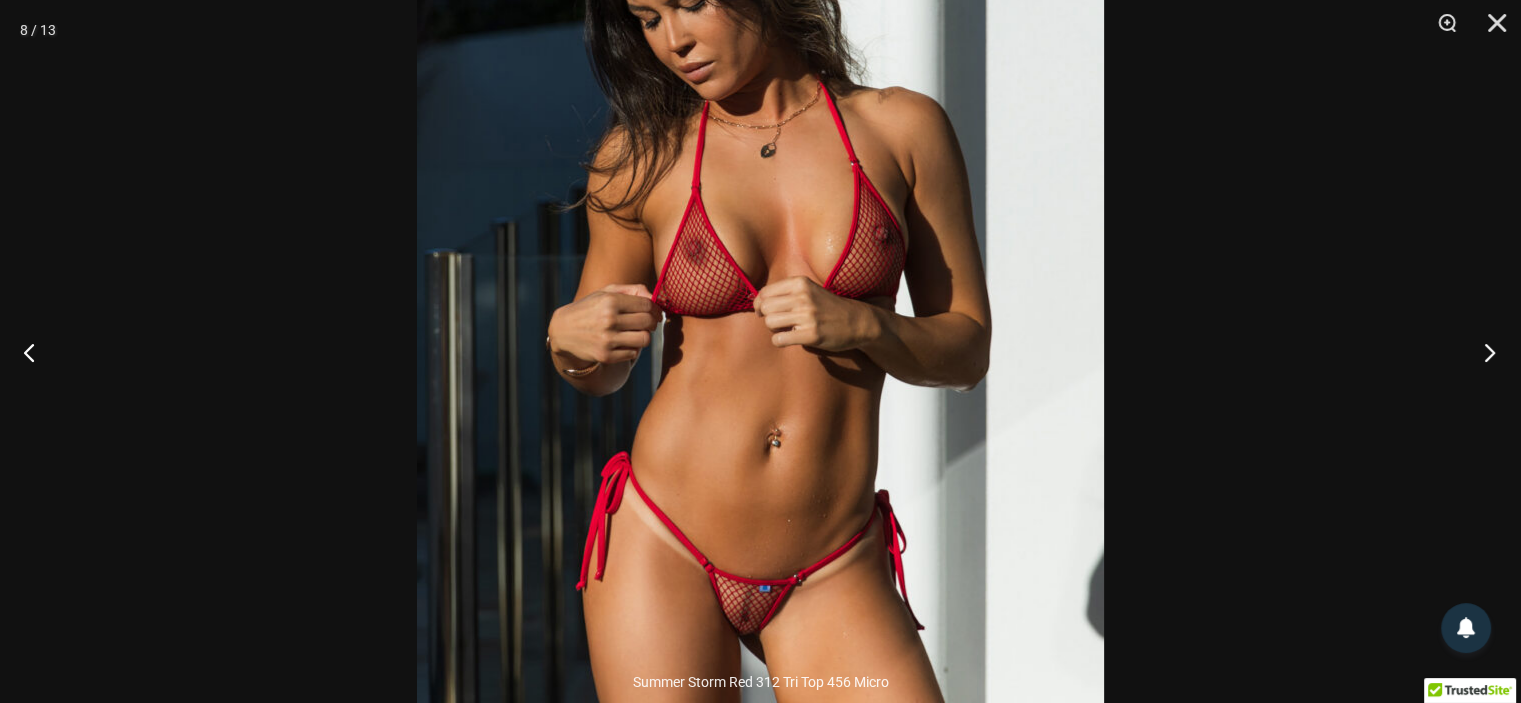 click at bounding box center (1483, 352) 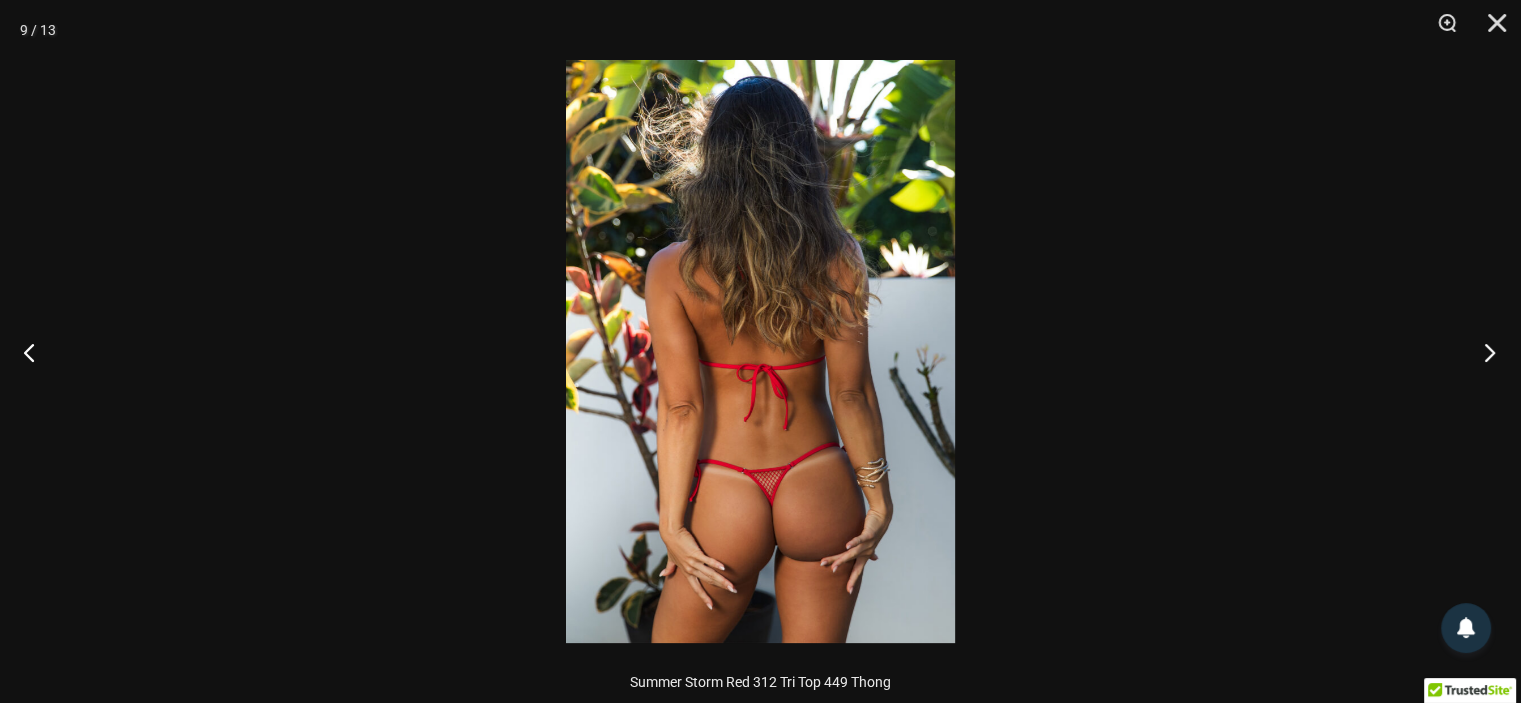 click at bounding box center [1483, 352] 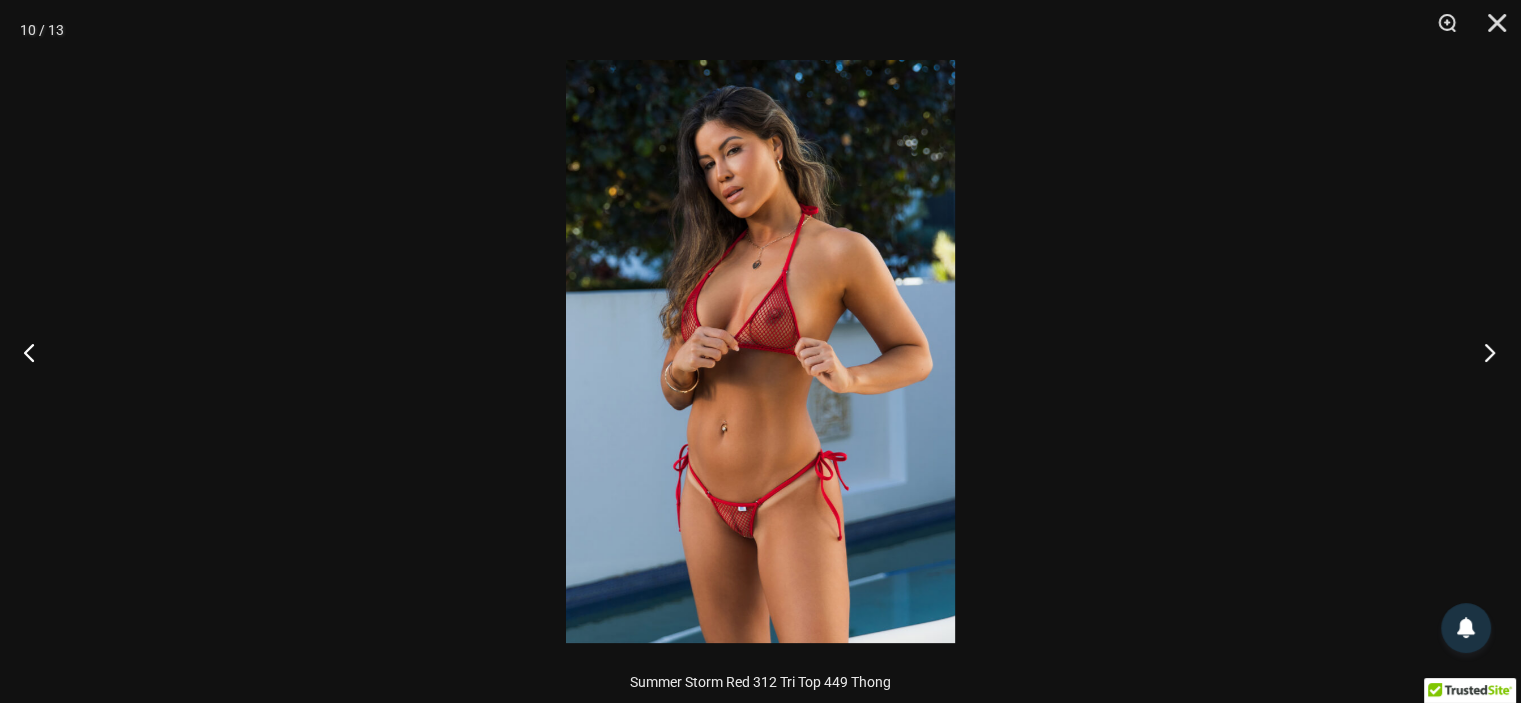 click at bounding box center (1483, 352) 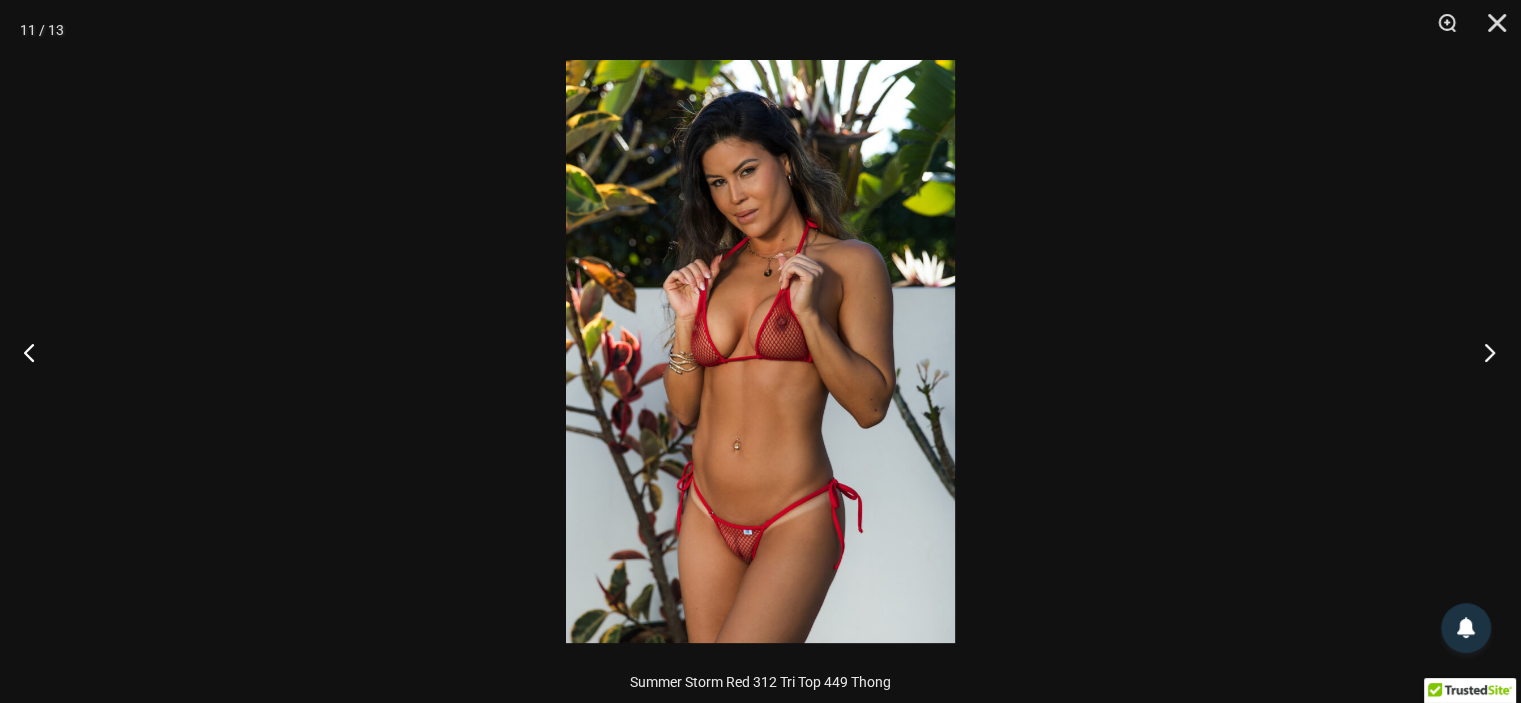 click at bounding box center [1483, 352] 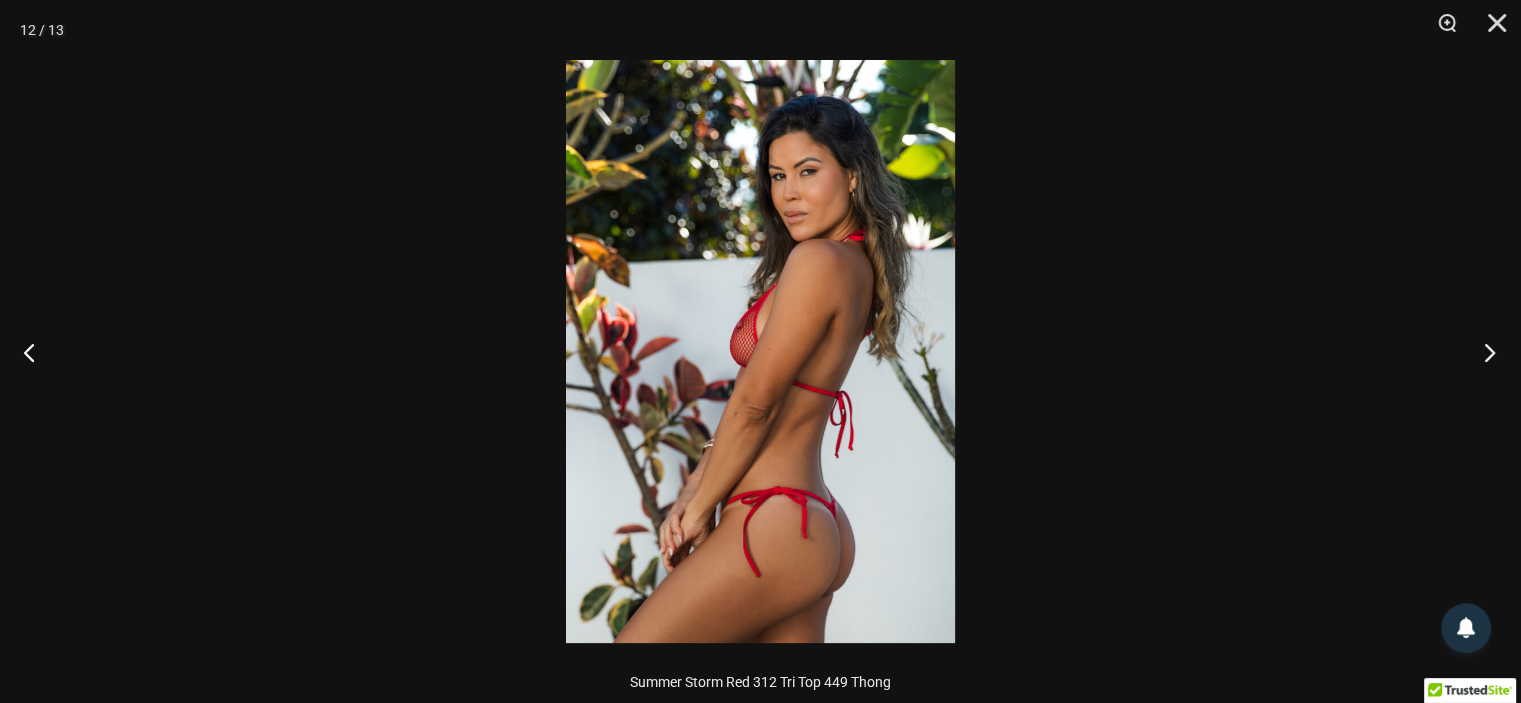 click at bounding box center (1483, 352) 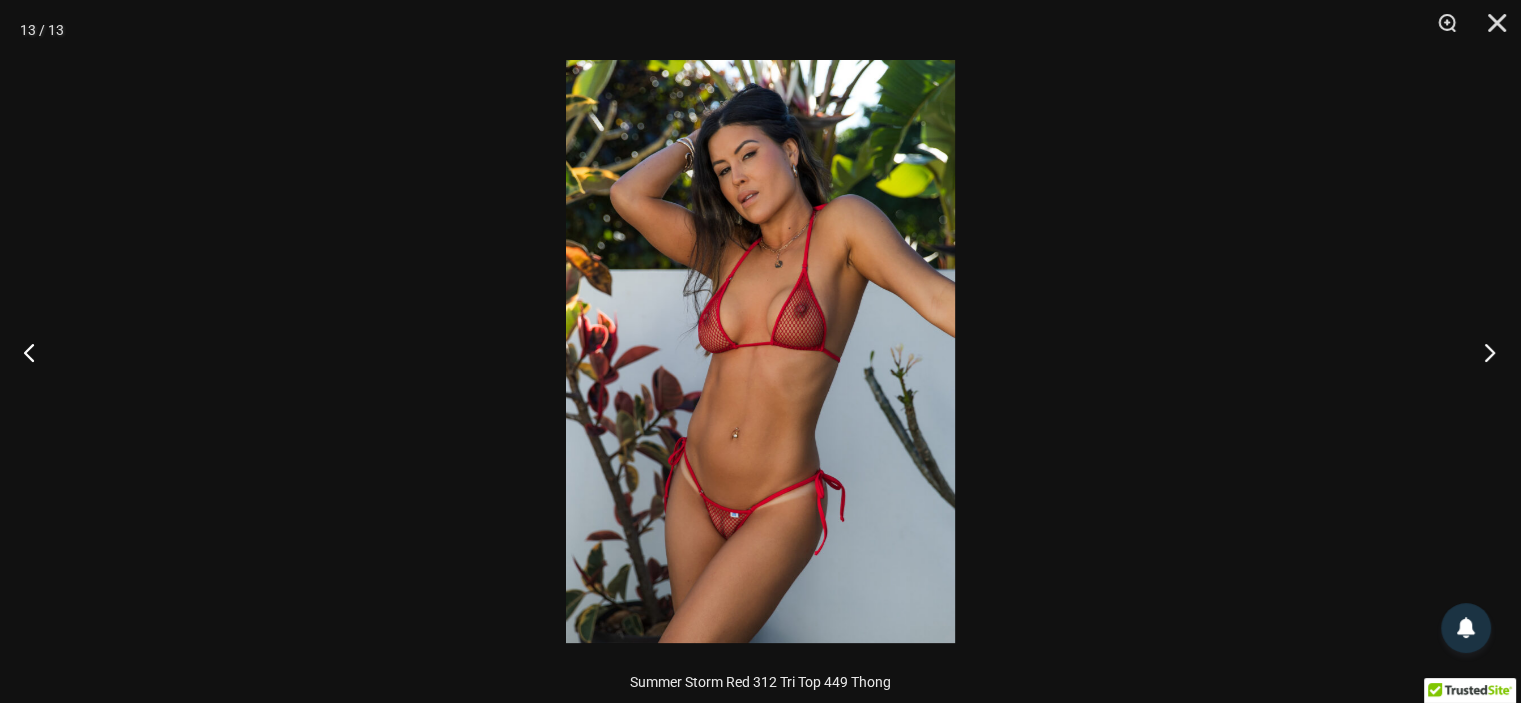 click at bounding box center (1483, 352) 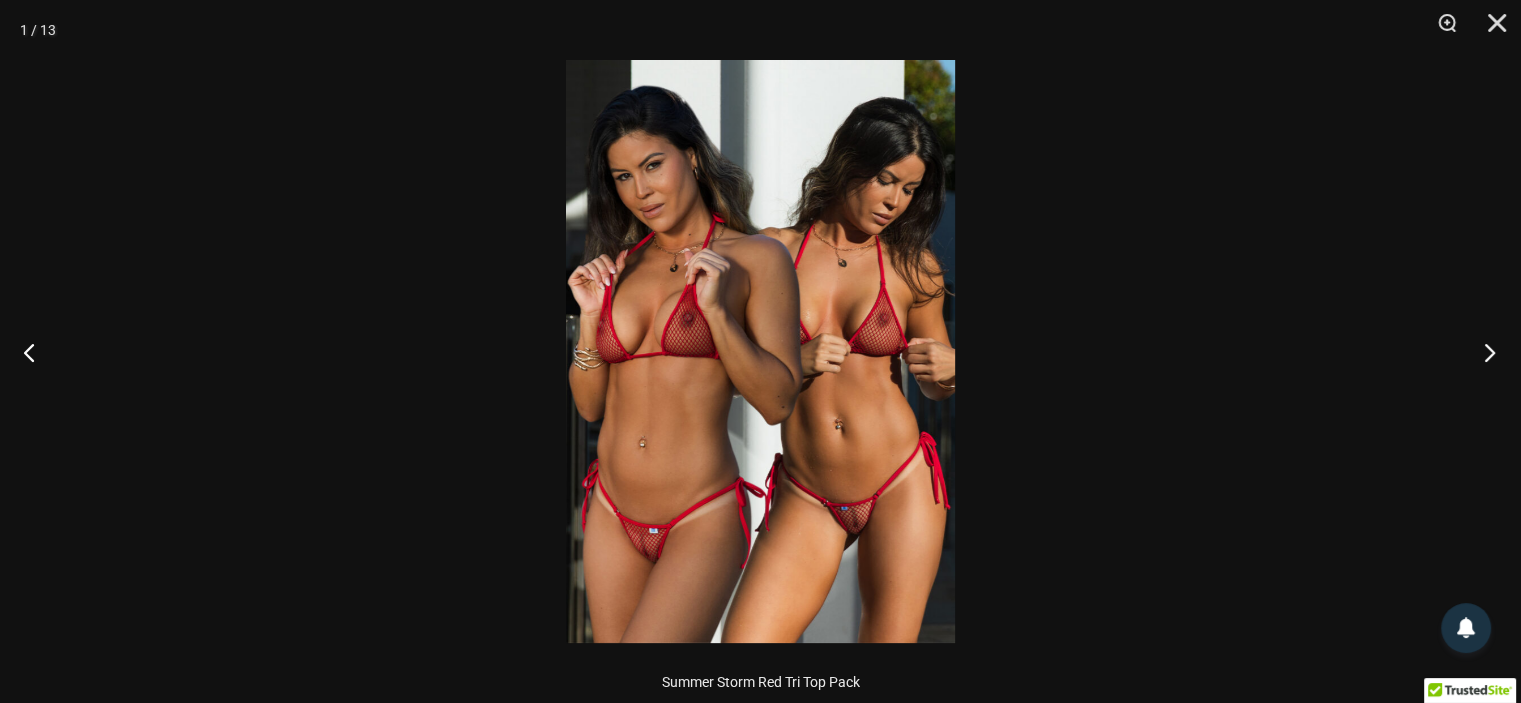 click at bounding box center [1483, 352] 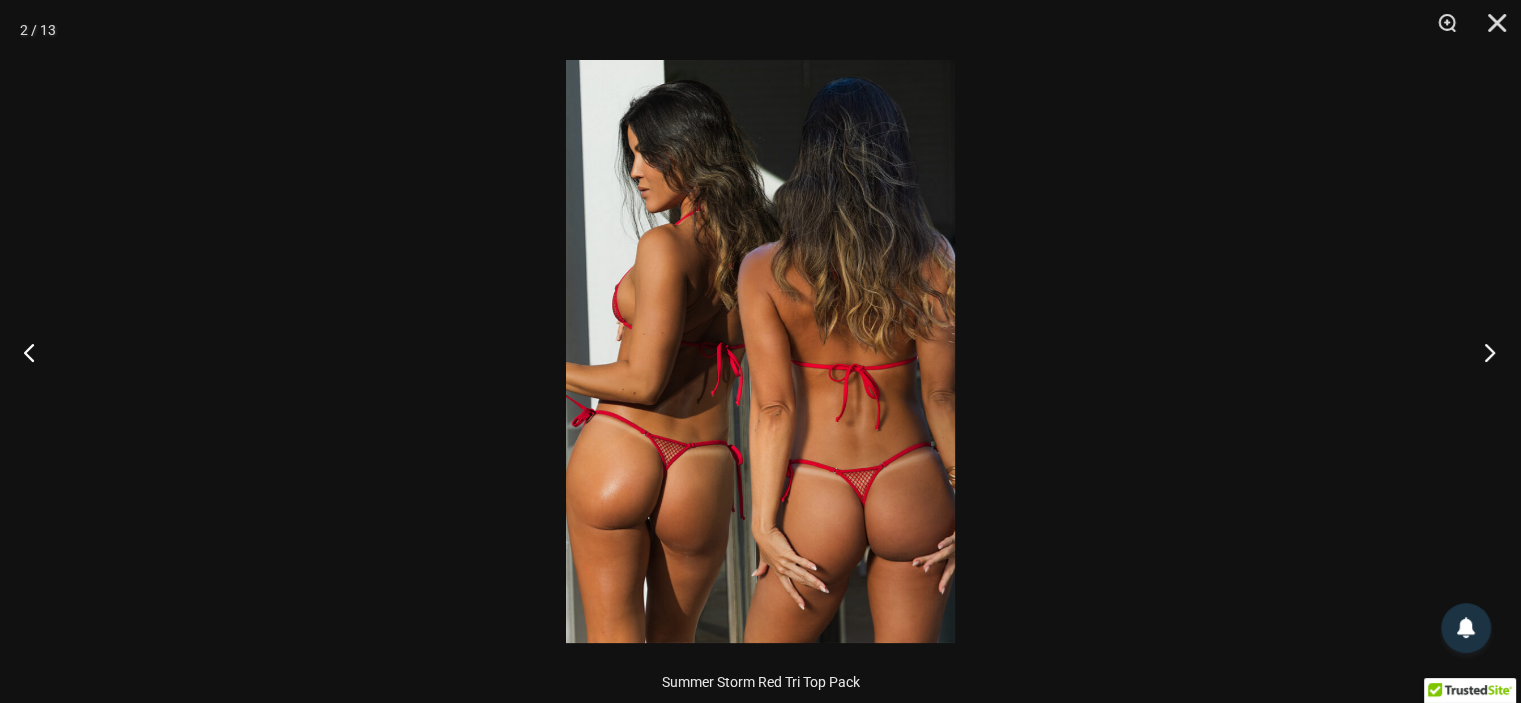 click at bounding box center [1483, 352] 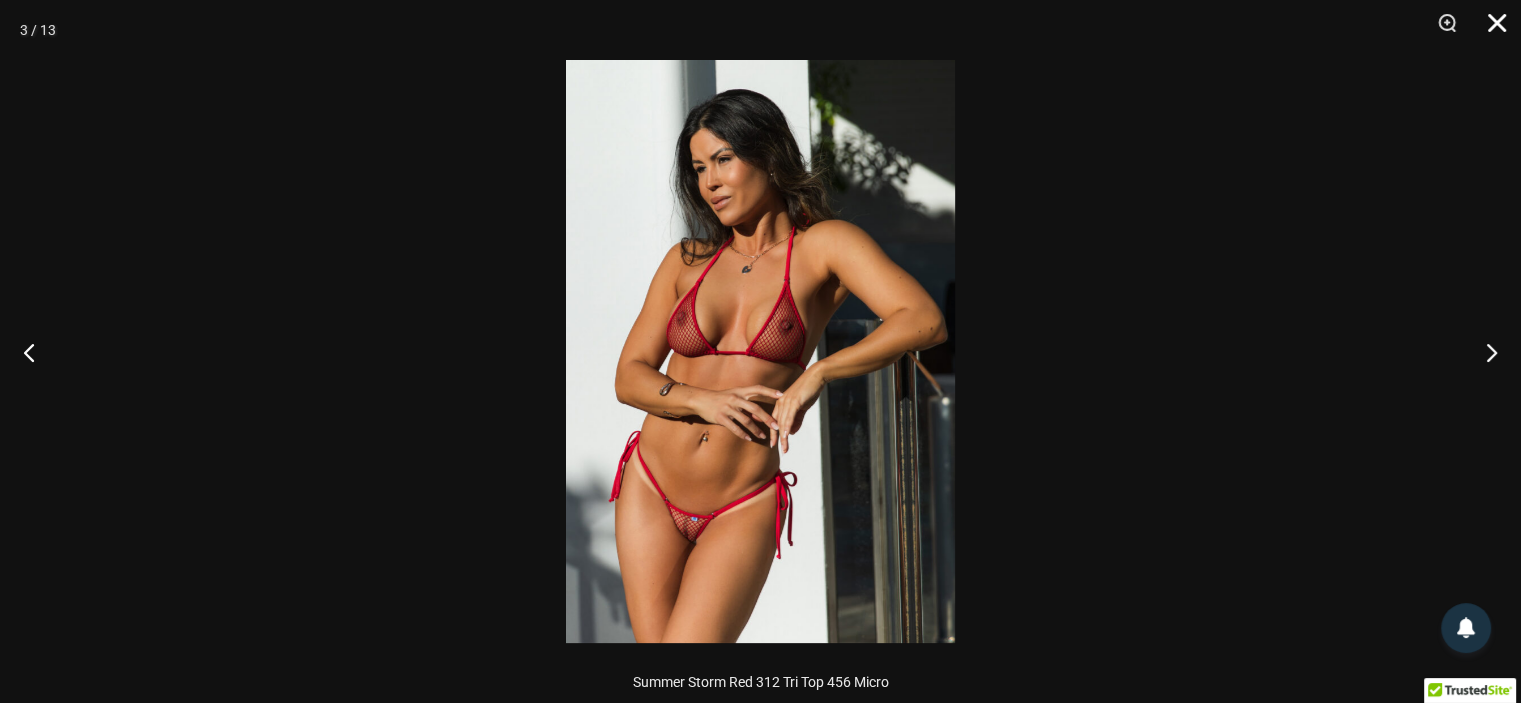 click at bounding box center [1490, 30] 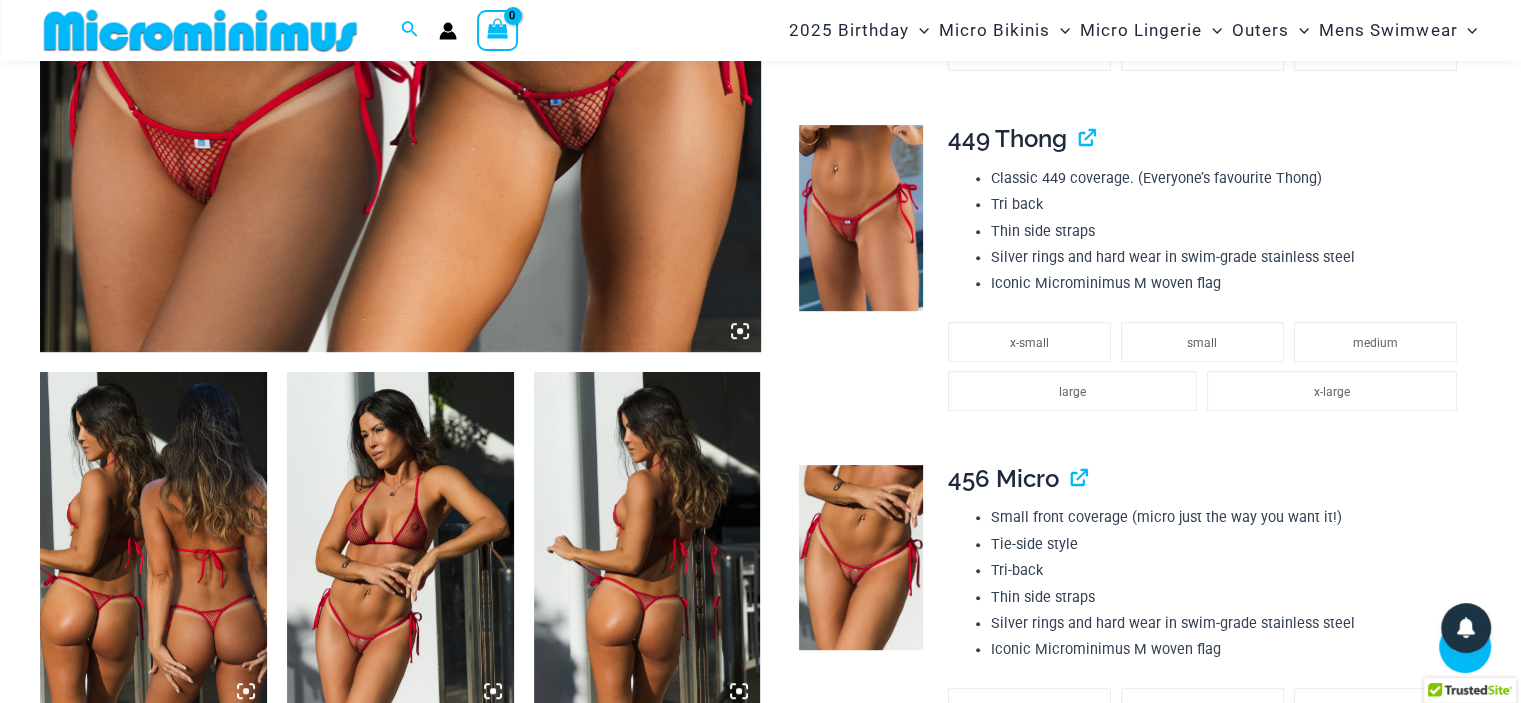 scroll, scrollTop: 587, scrollLeft: 0, axis: vertical 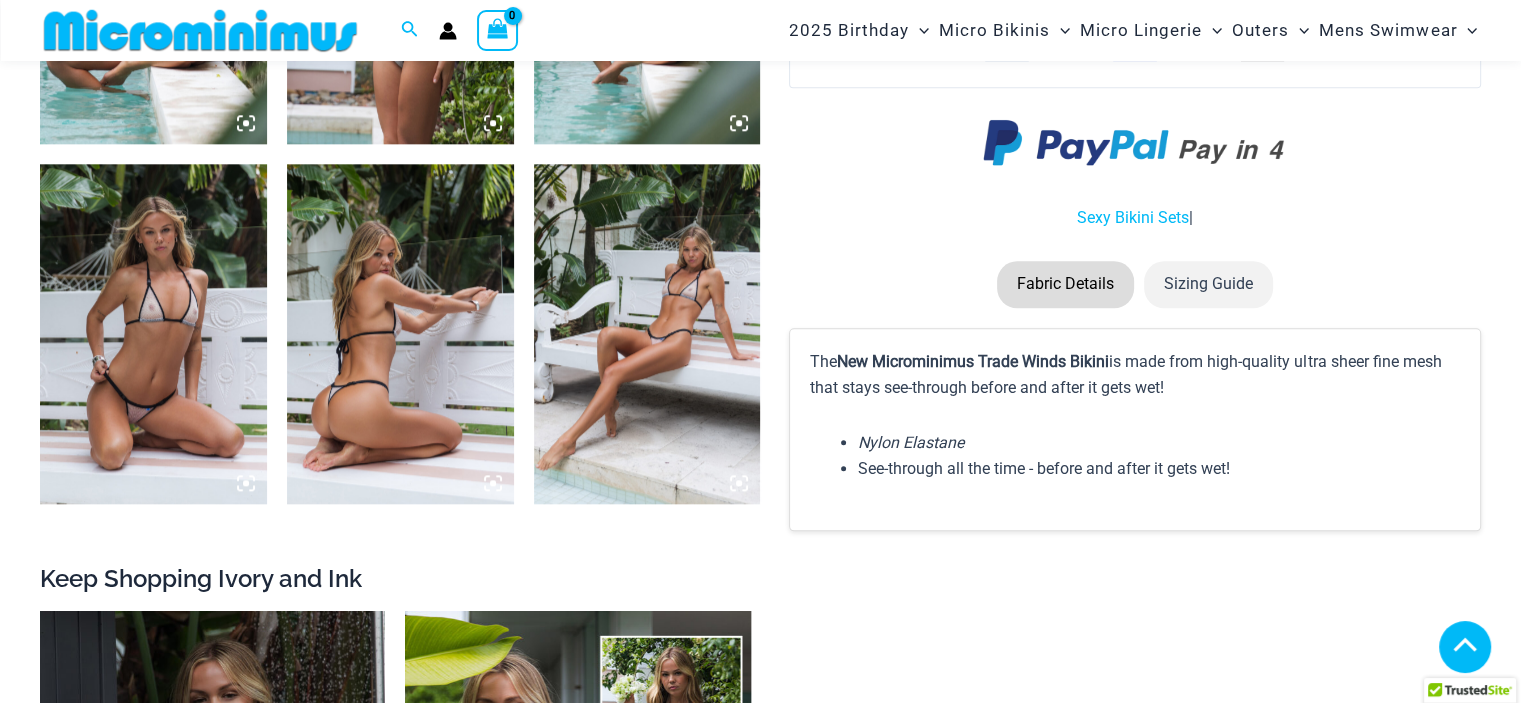 click at bounding box center (400, 334) 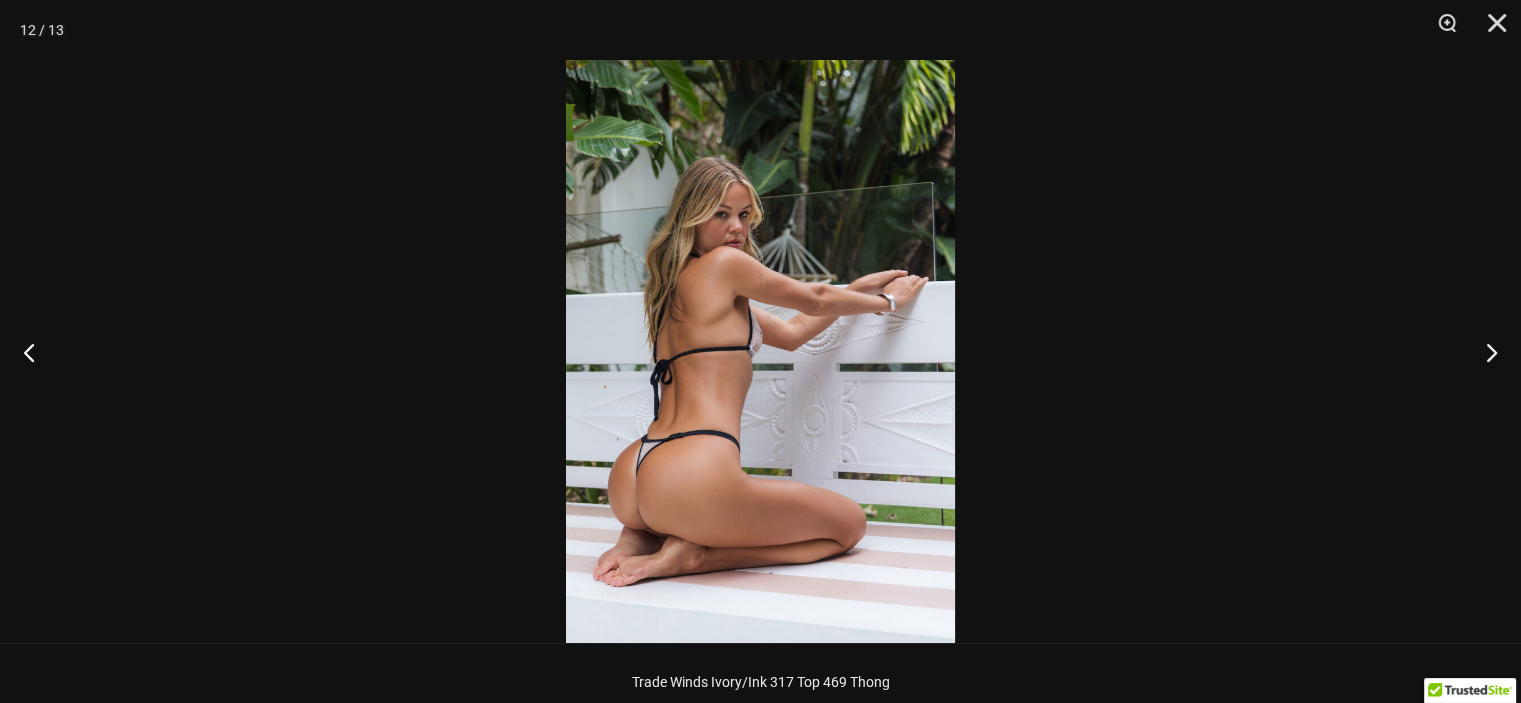 click at bounding box center [760, 351] 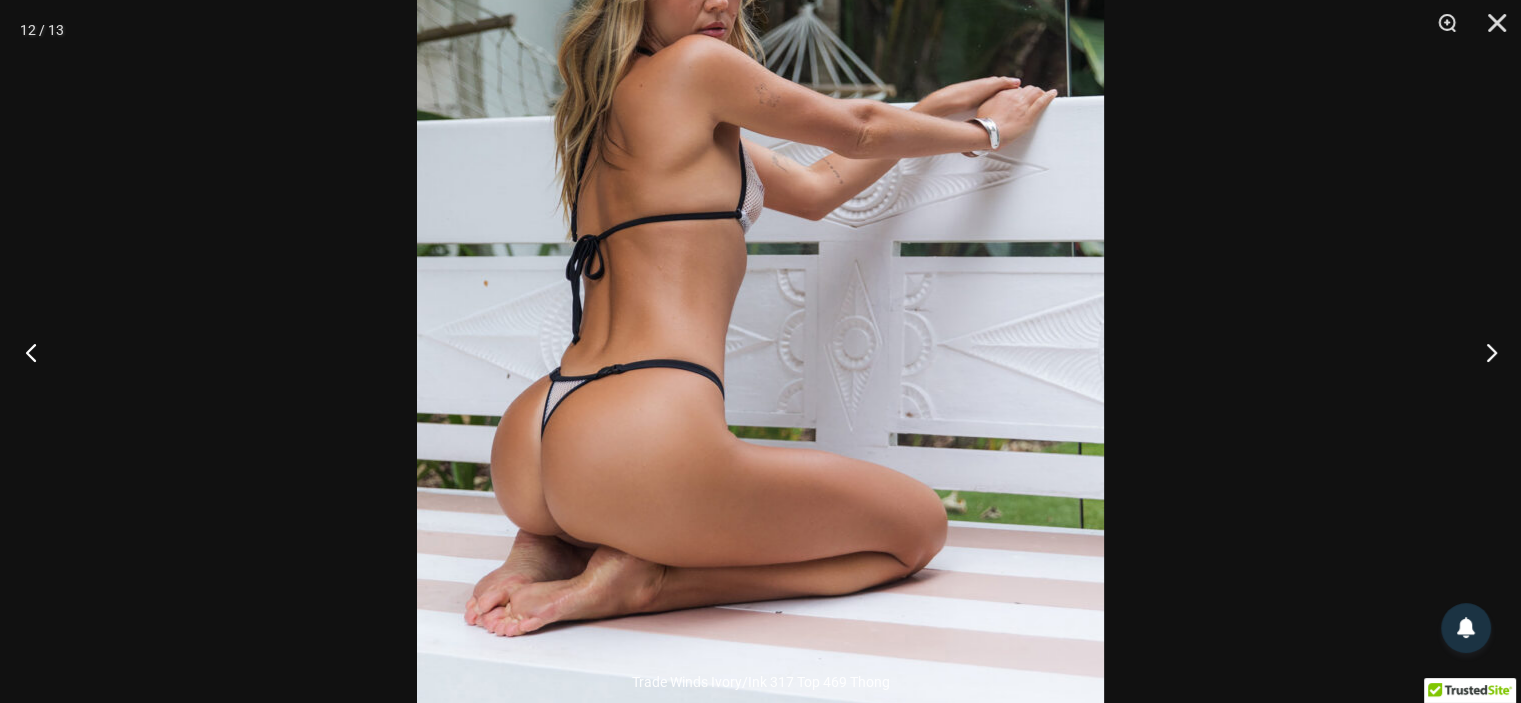click at bounding box center (37, 352) 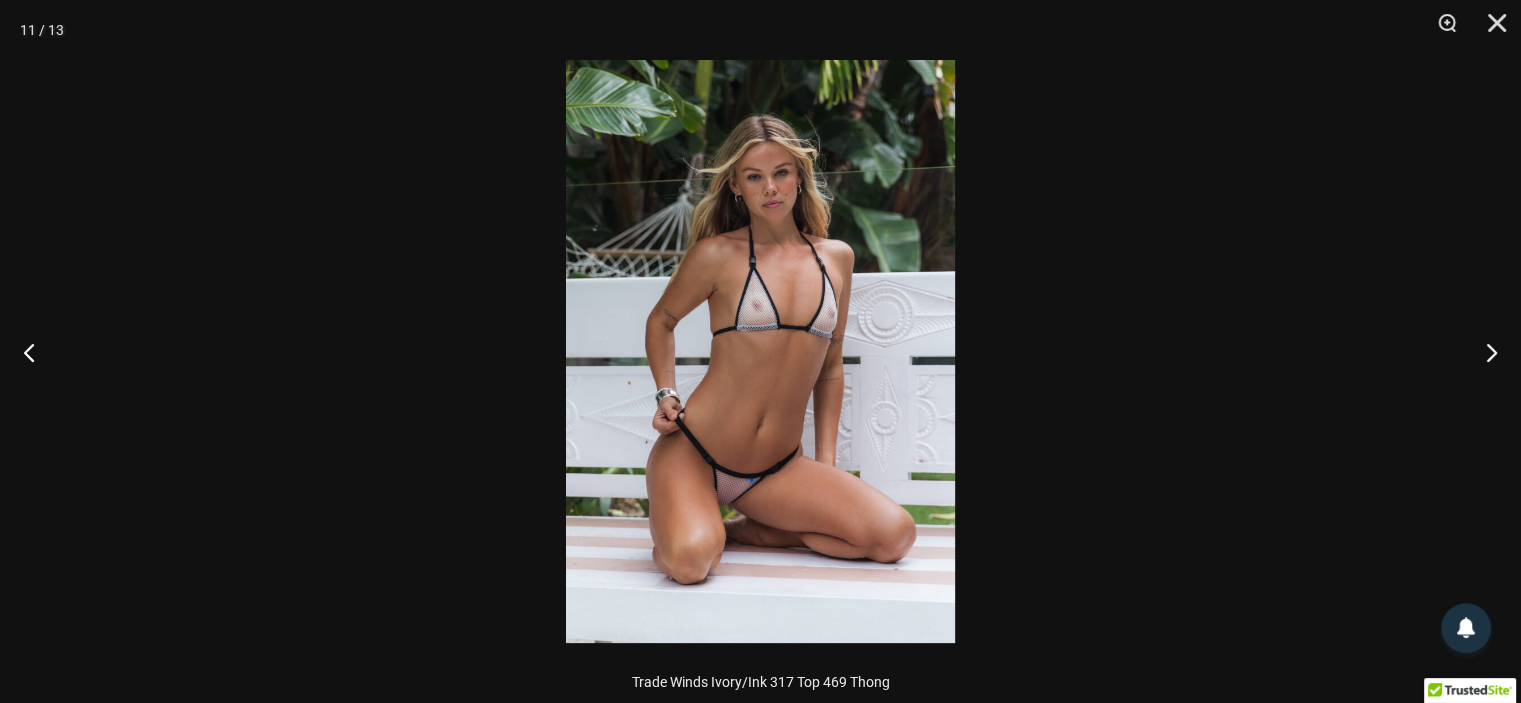 click at bounding box center [760, 351] 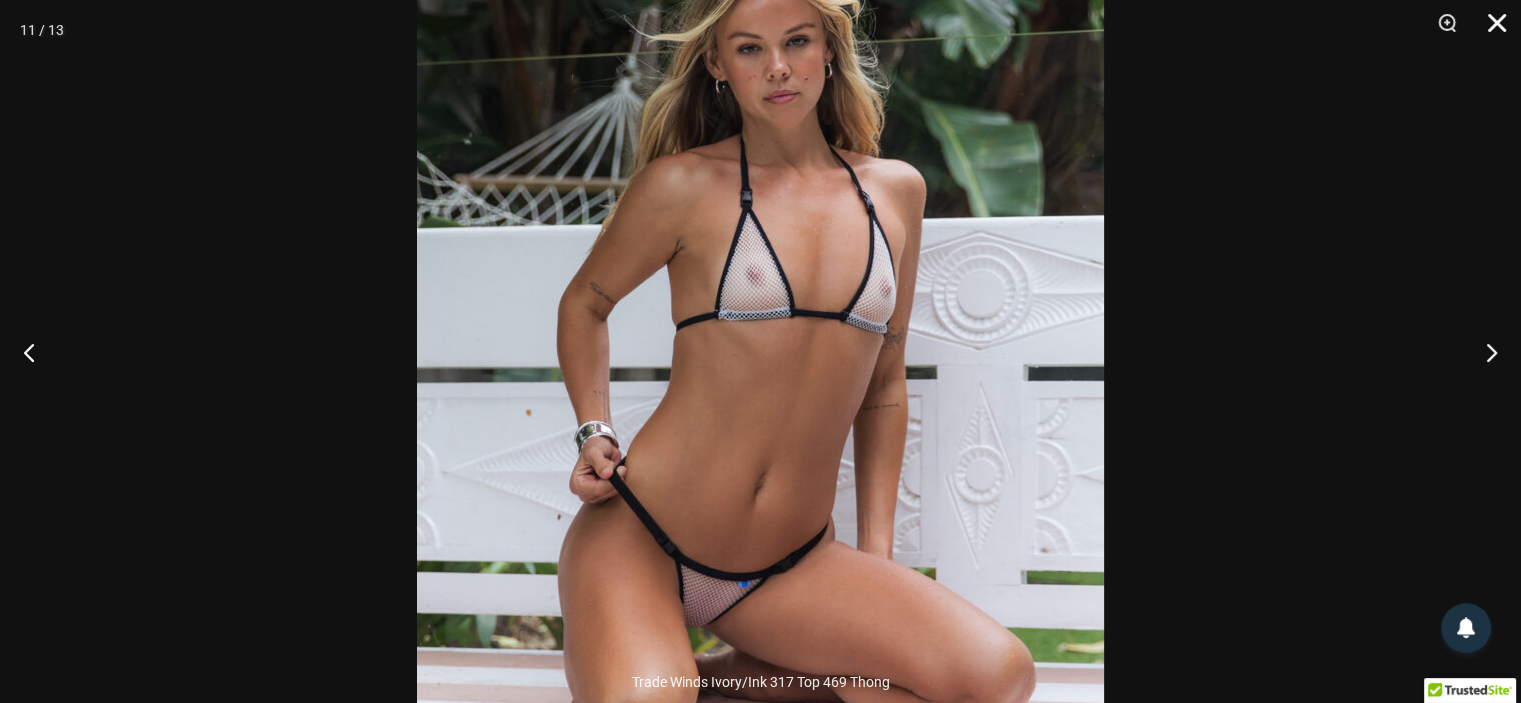 click at bounding box center [1490, 30] 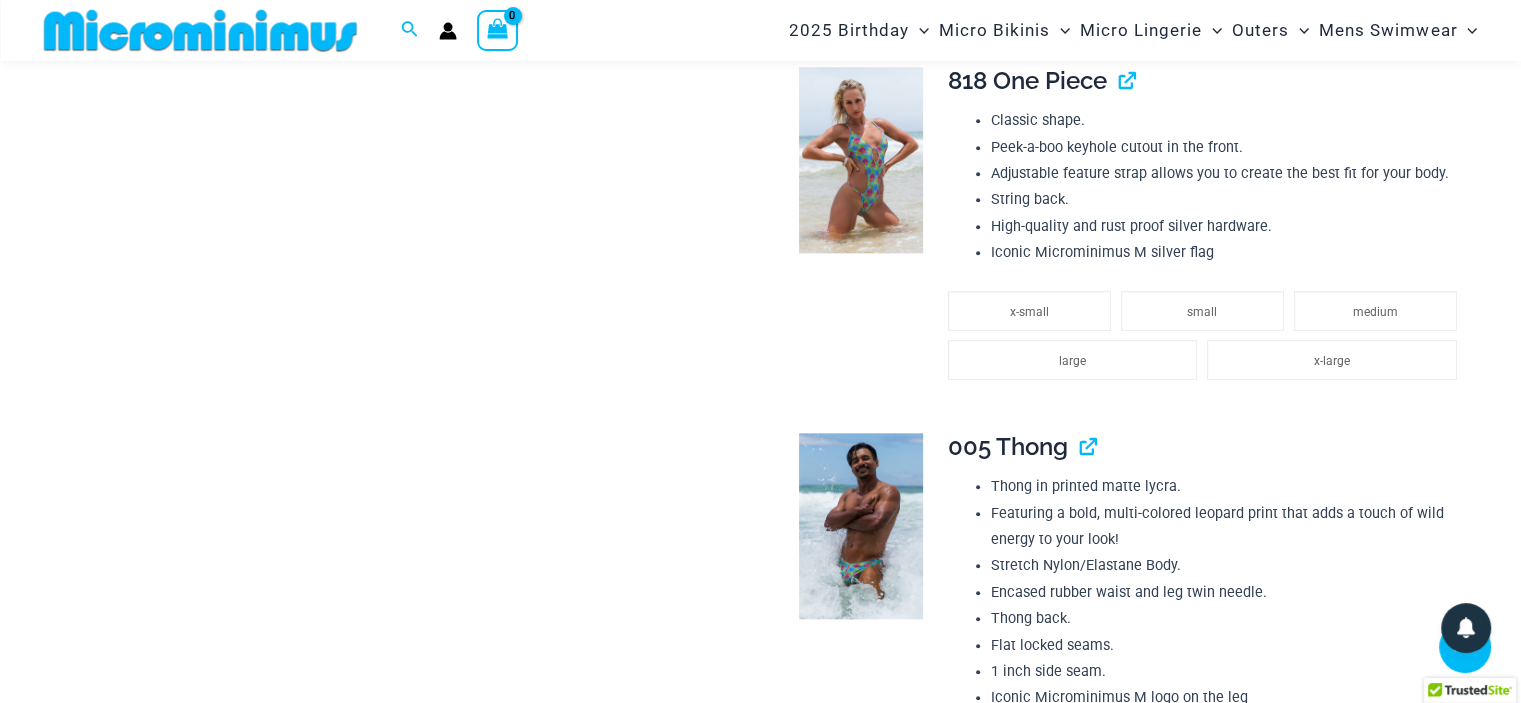 scroll, scrollTop: 2286, scrollLeft: 0, axis: vertical 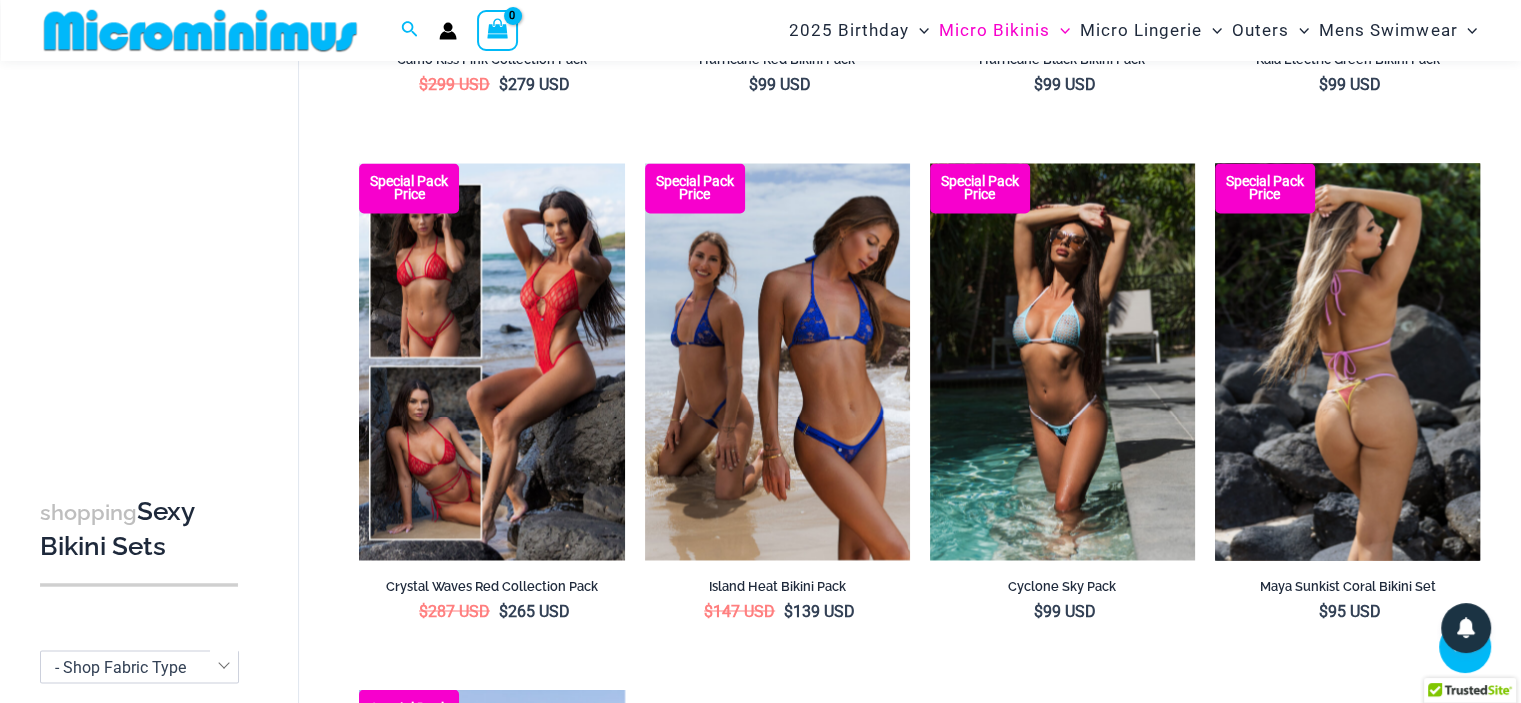 click at bounding box center [1347, 362] 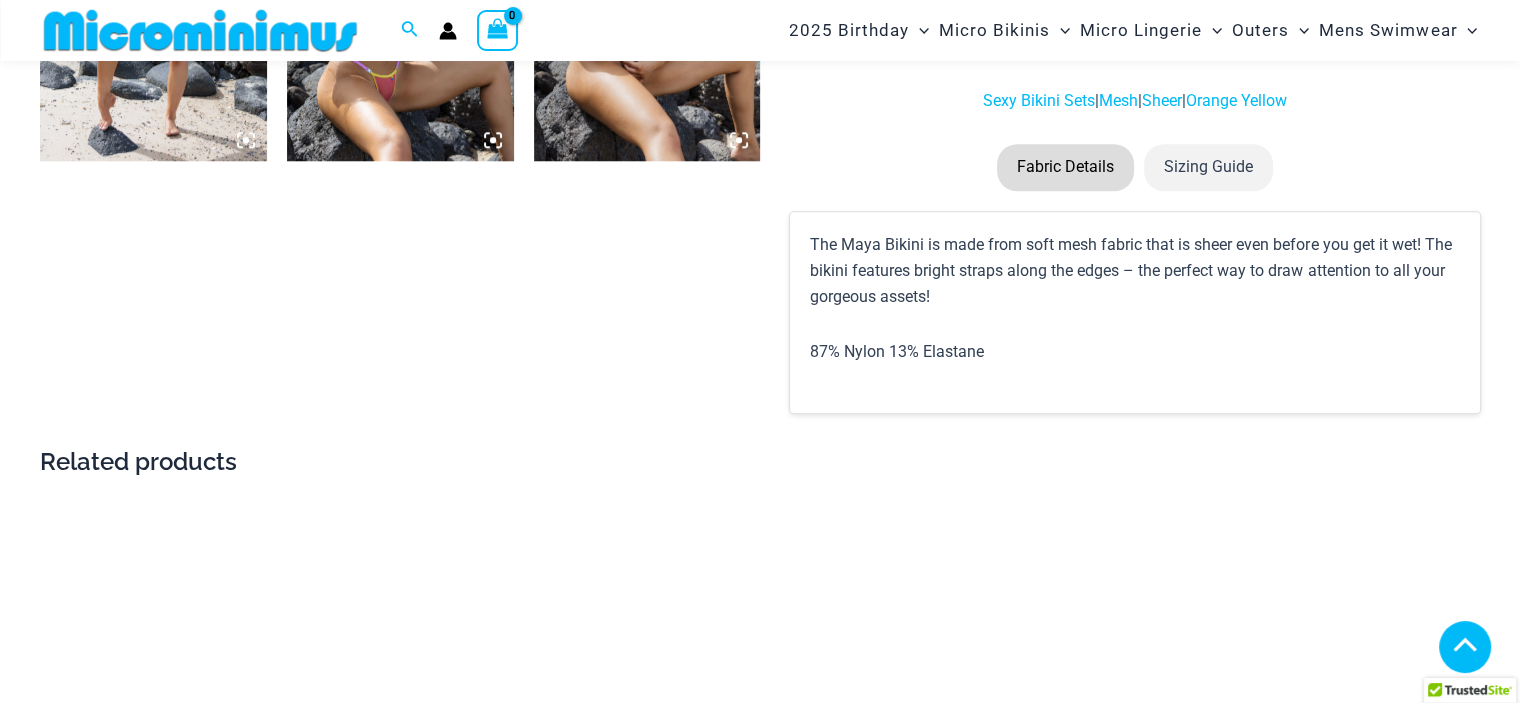 scroll, scrollTop: 1772, scrollLeft: 0, axis: vertical 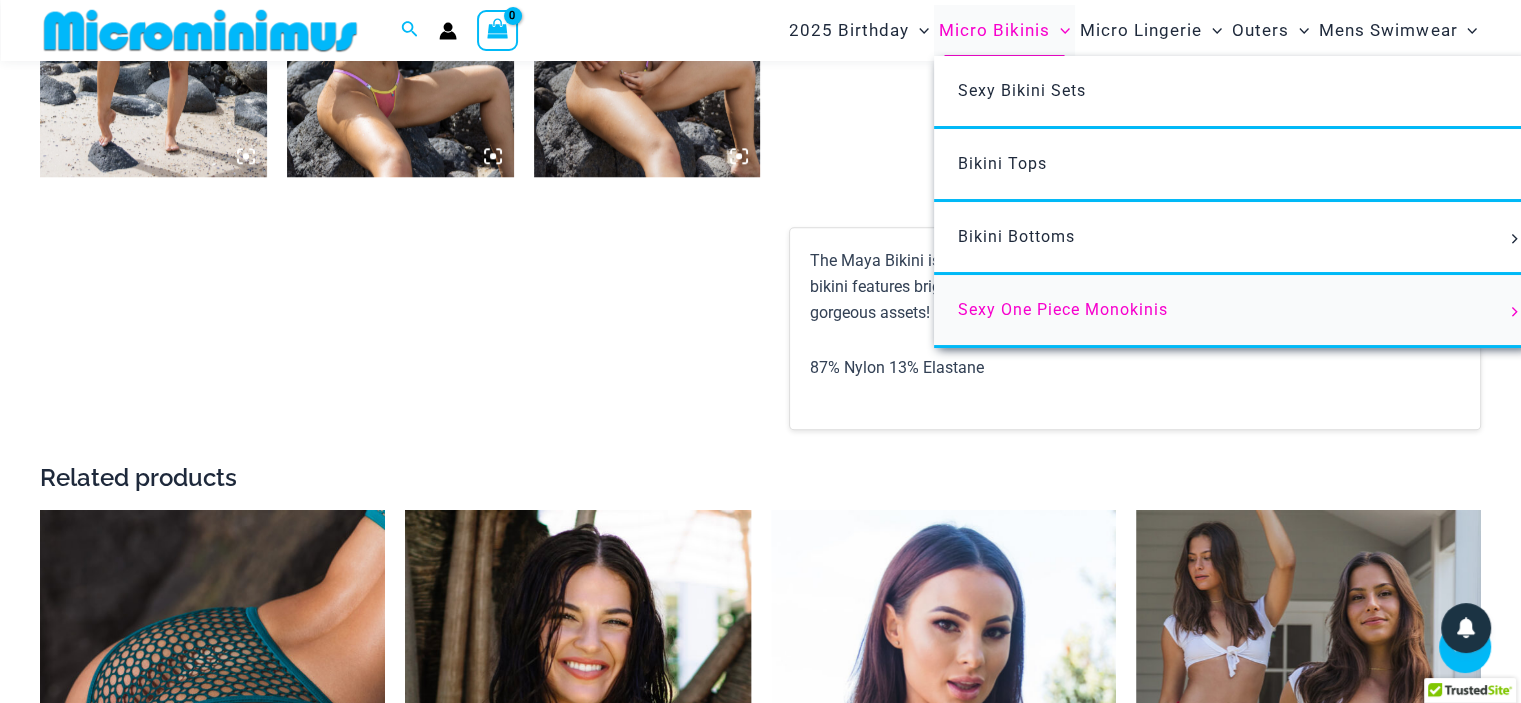 click on "Sexy One Piece Monokinis" at bounding box center [1063, 309] 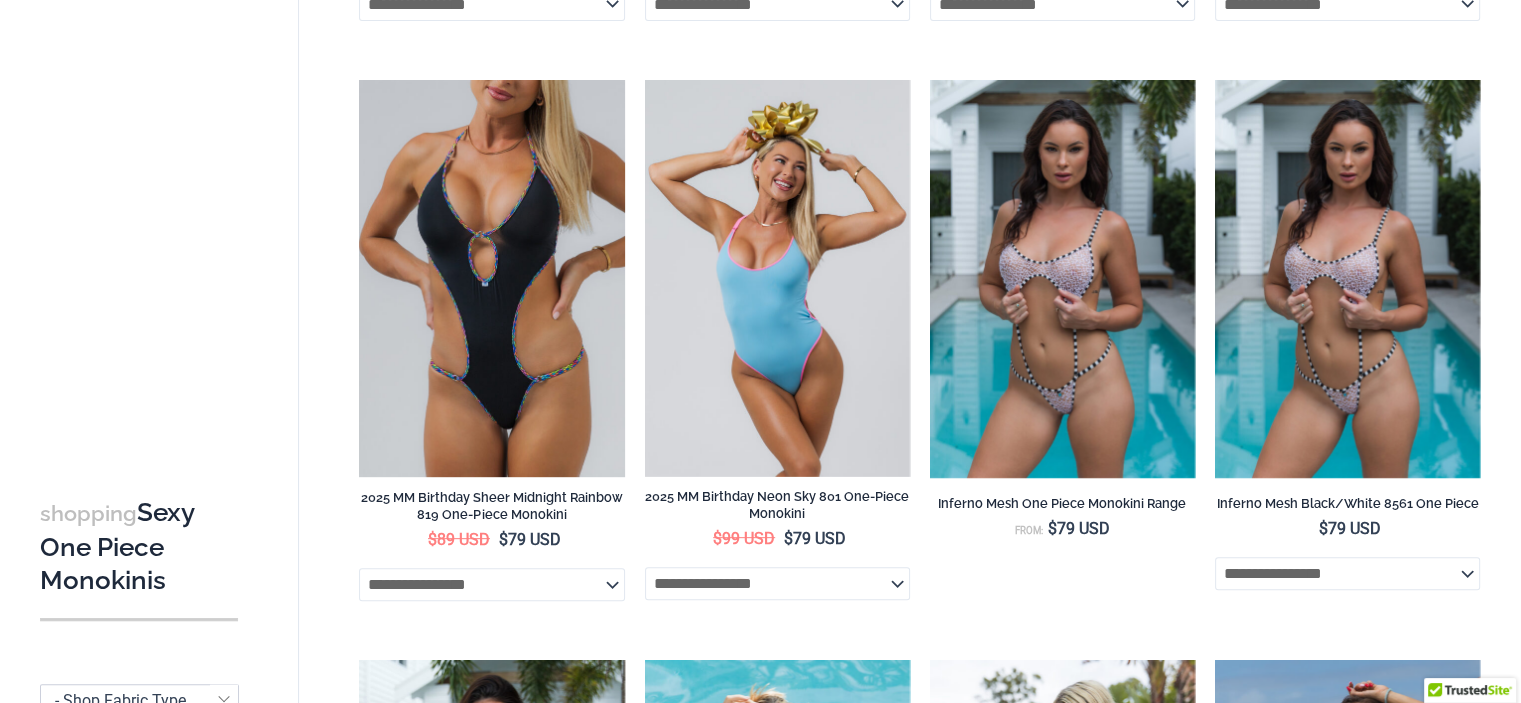 scroll, scrollTop: 0, scrollLeft: 0, axis: both 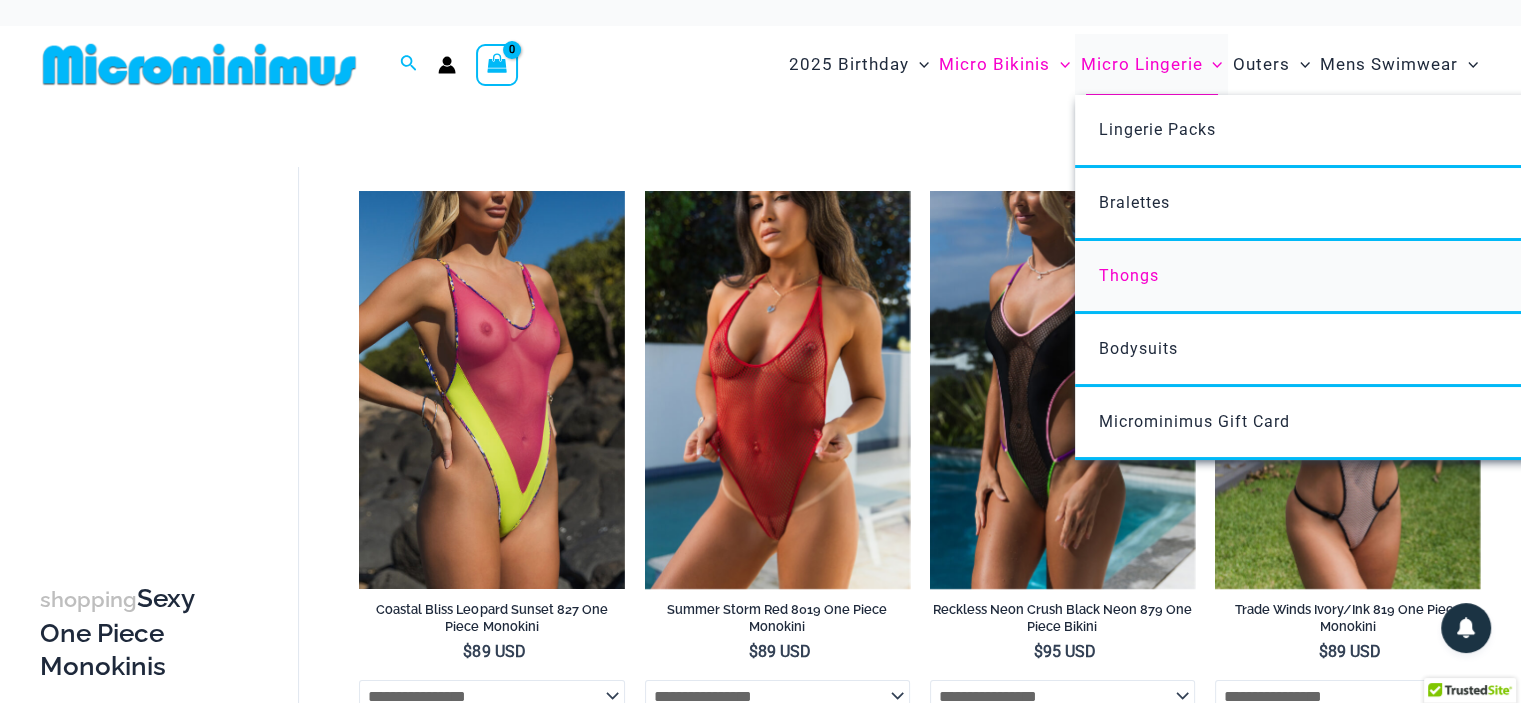 click on "Thongs" at bounding box center (1129, 275) 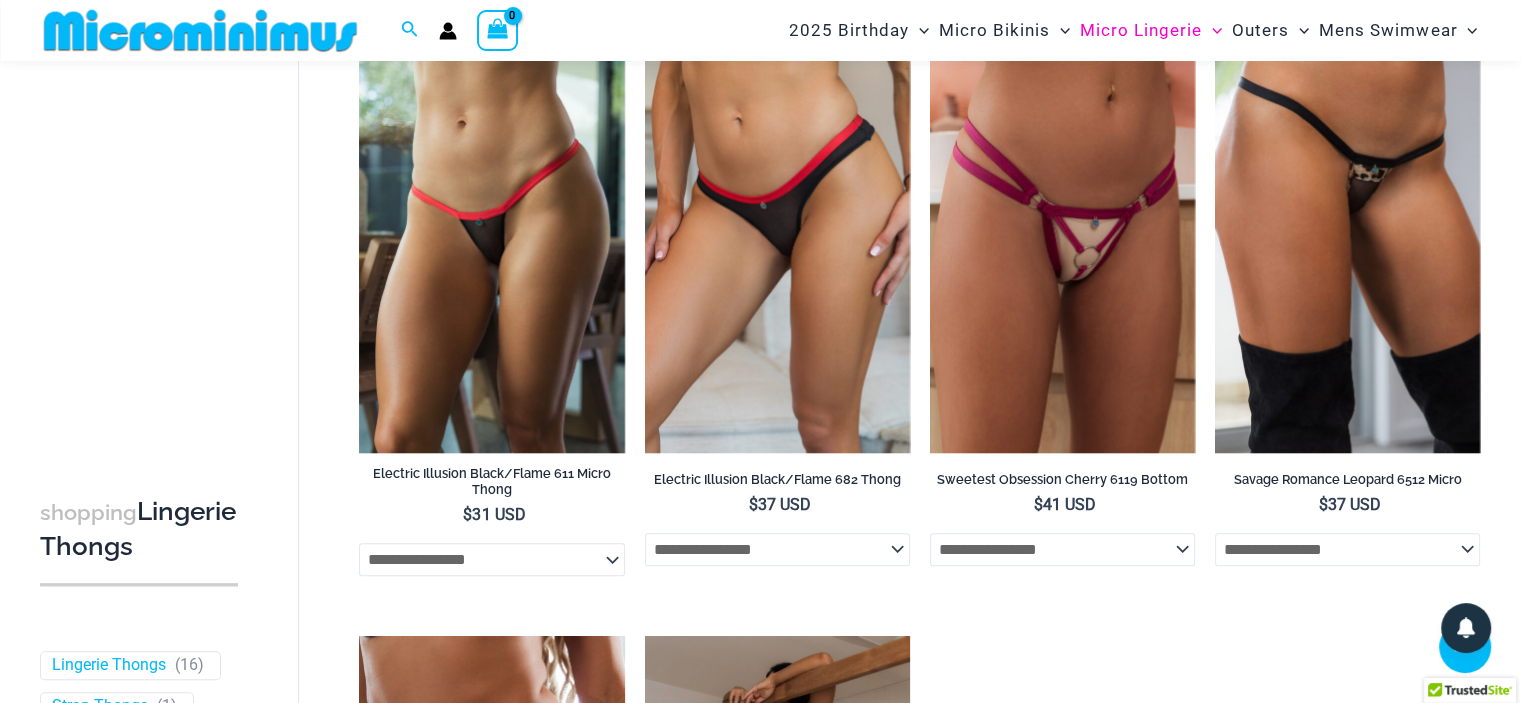 scroll, scrollTop: 1784, scrollLeft: 0, axis: vertical 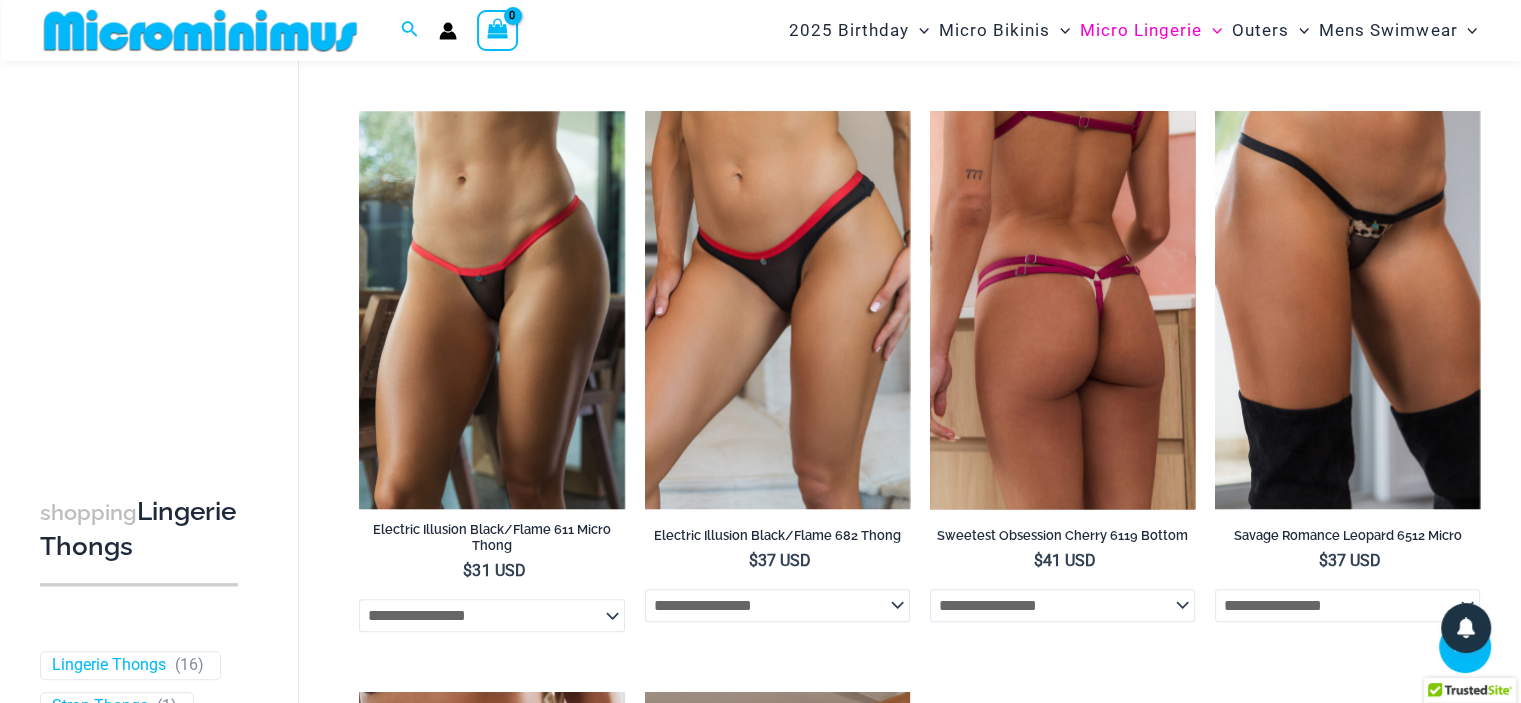 click at bounding box center [1062, 310] 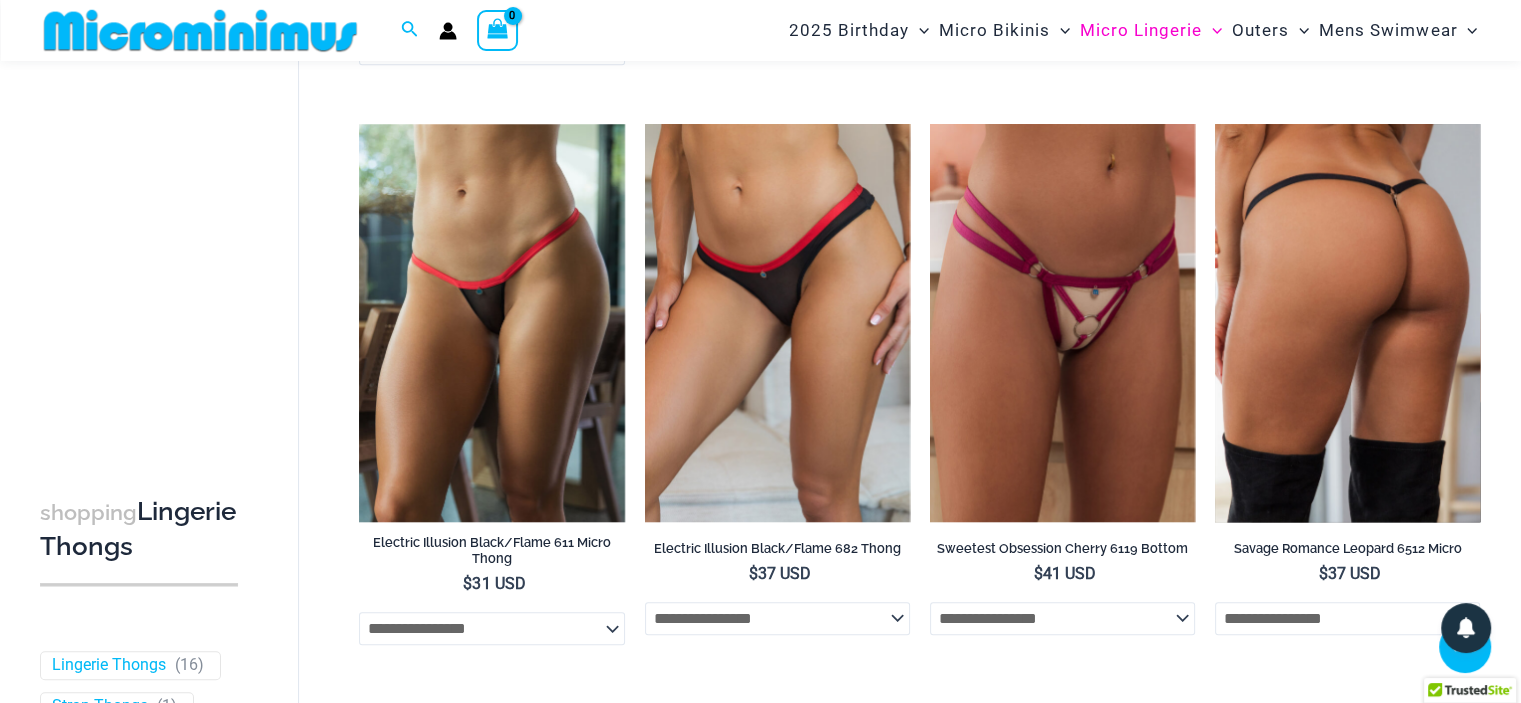 click at bounding box center (1347, 323) 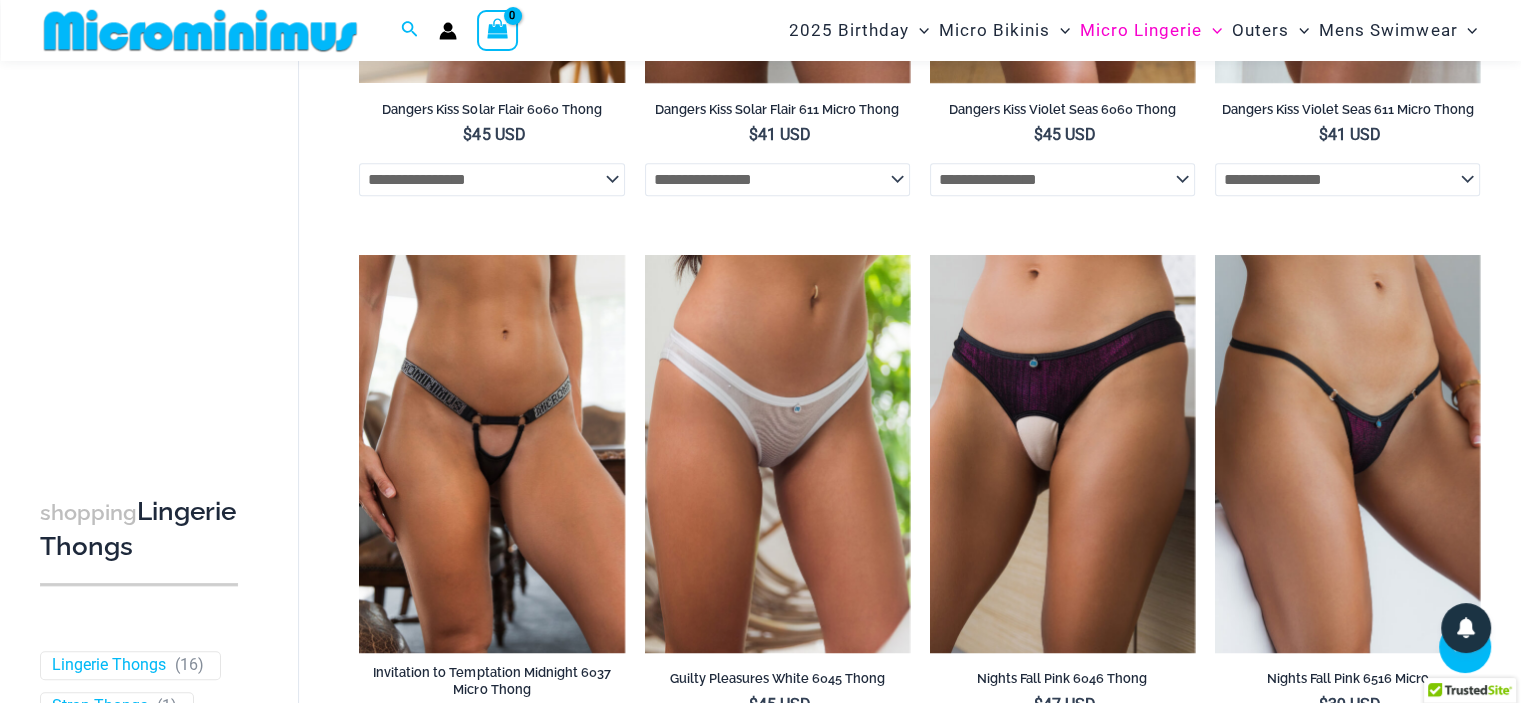 scroll, scrollTop: 1057, scrollLeft: 0, axis: vertical 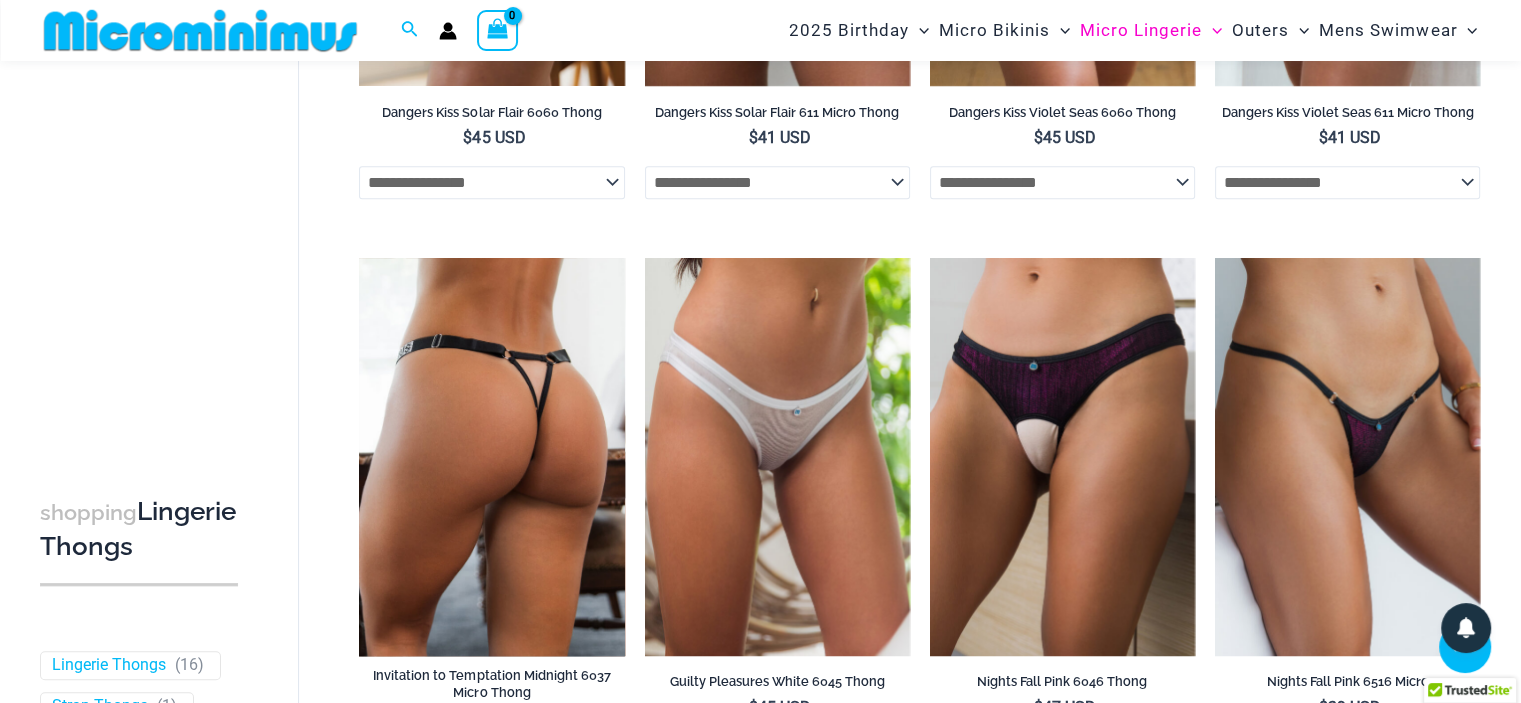 click at bounding box center [491, 457] 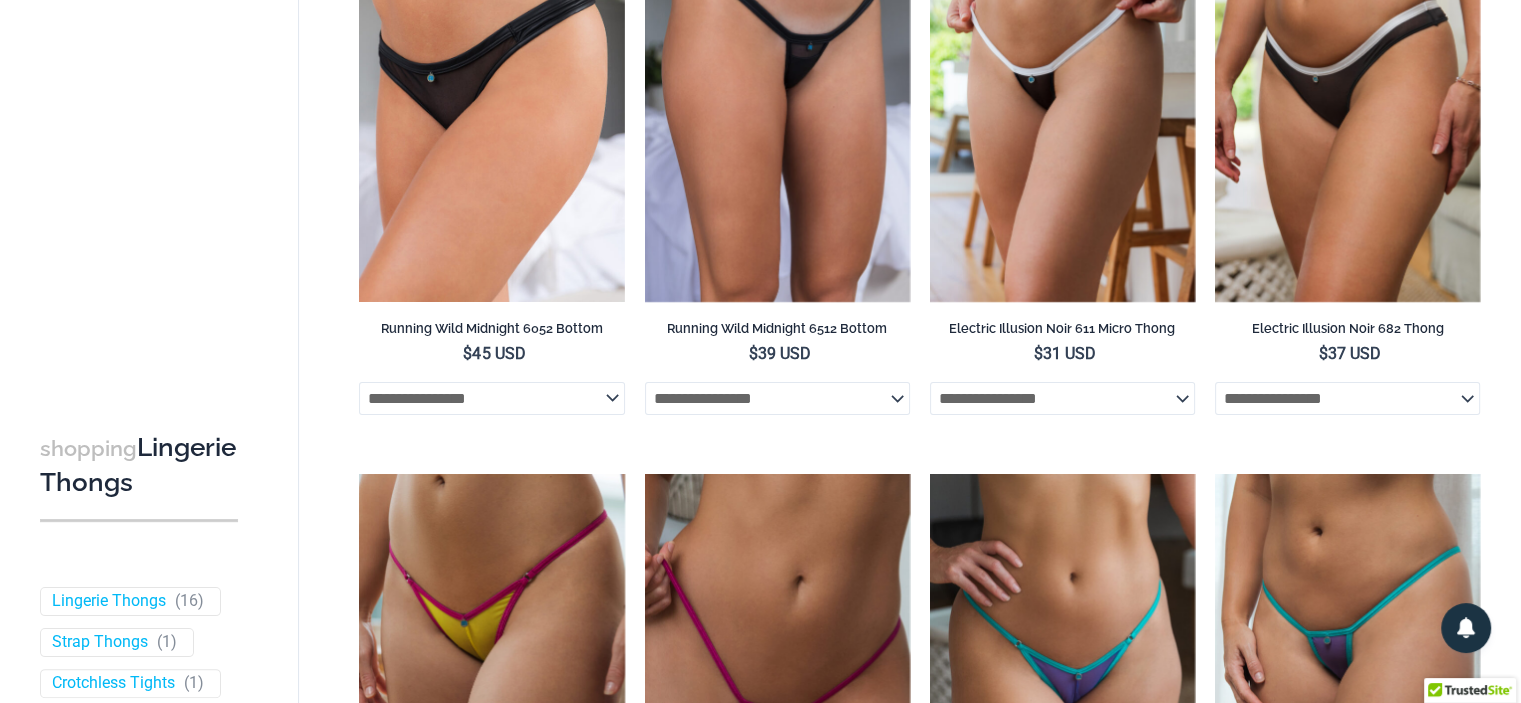 scroll, scrollTop: 0, scrollLeft: 0, axis: both 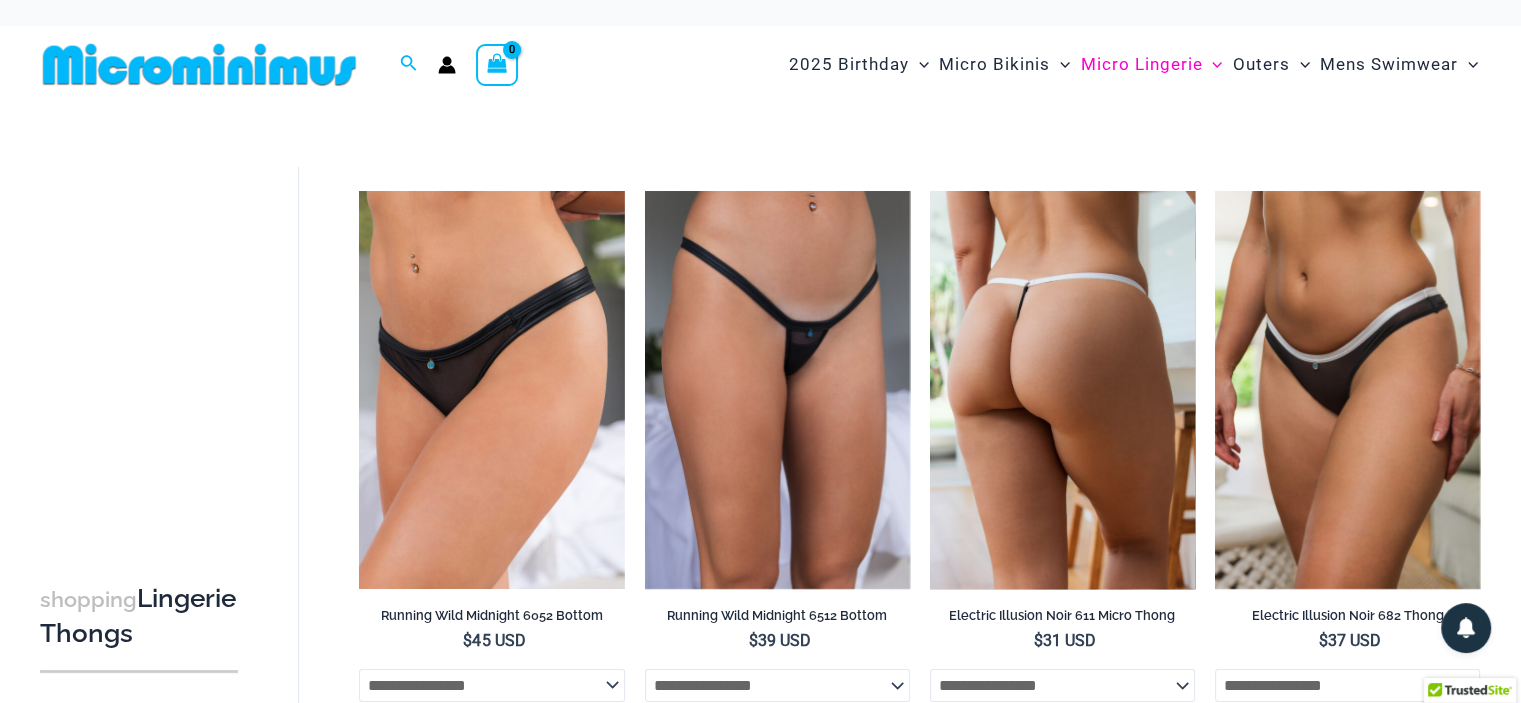 click at bounding box center (1062, 390) 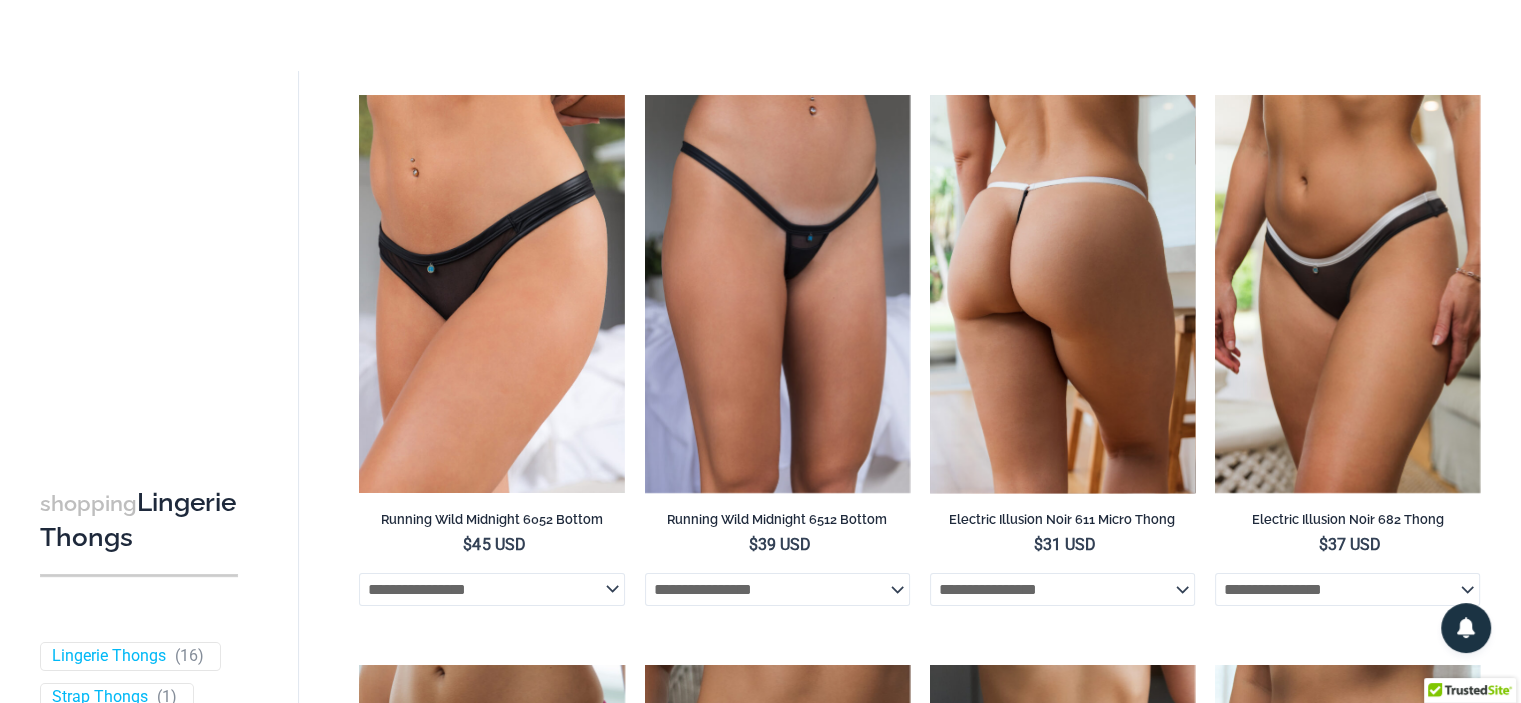 scroll, scrollTop: 0, scrollLeft: 0, axis: both 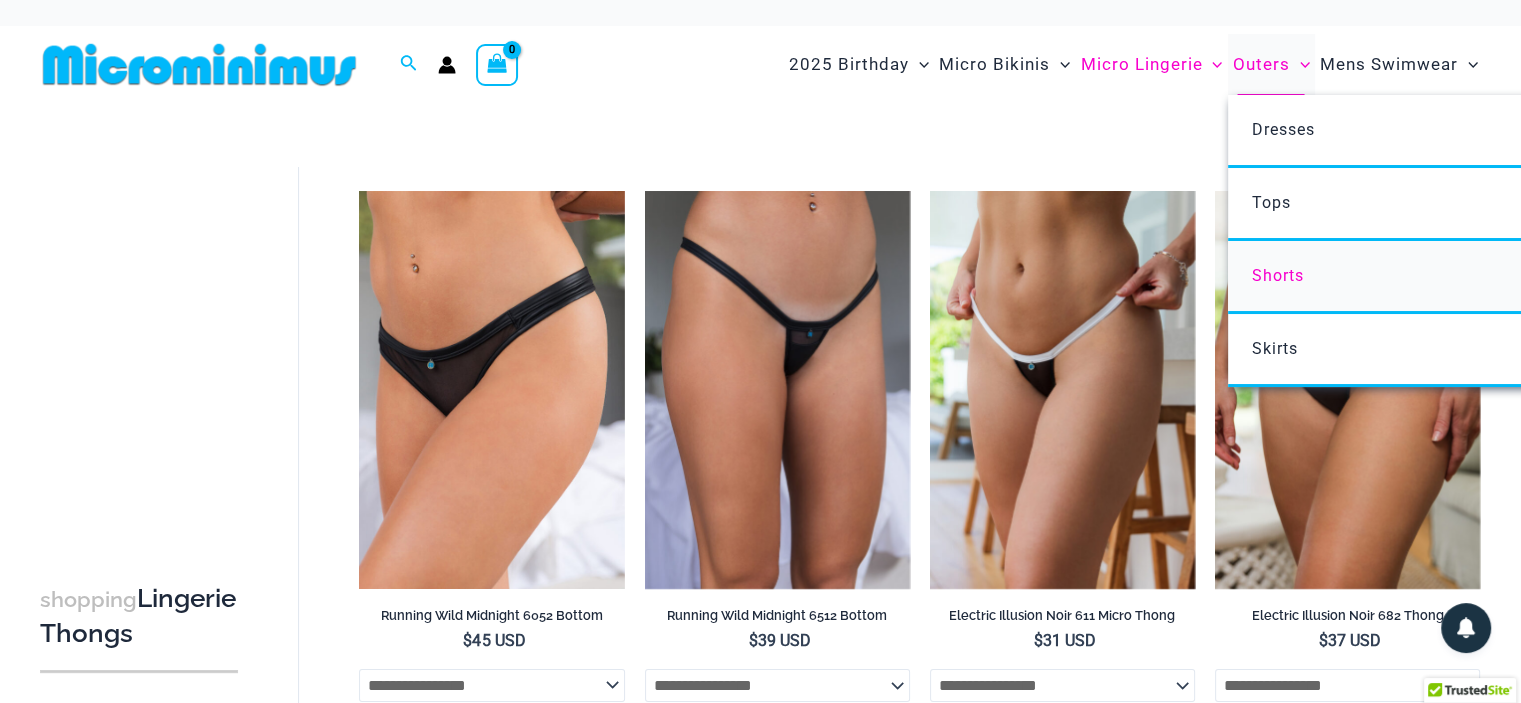click on "Shorts" at bounding box center [1277, 275] 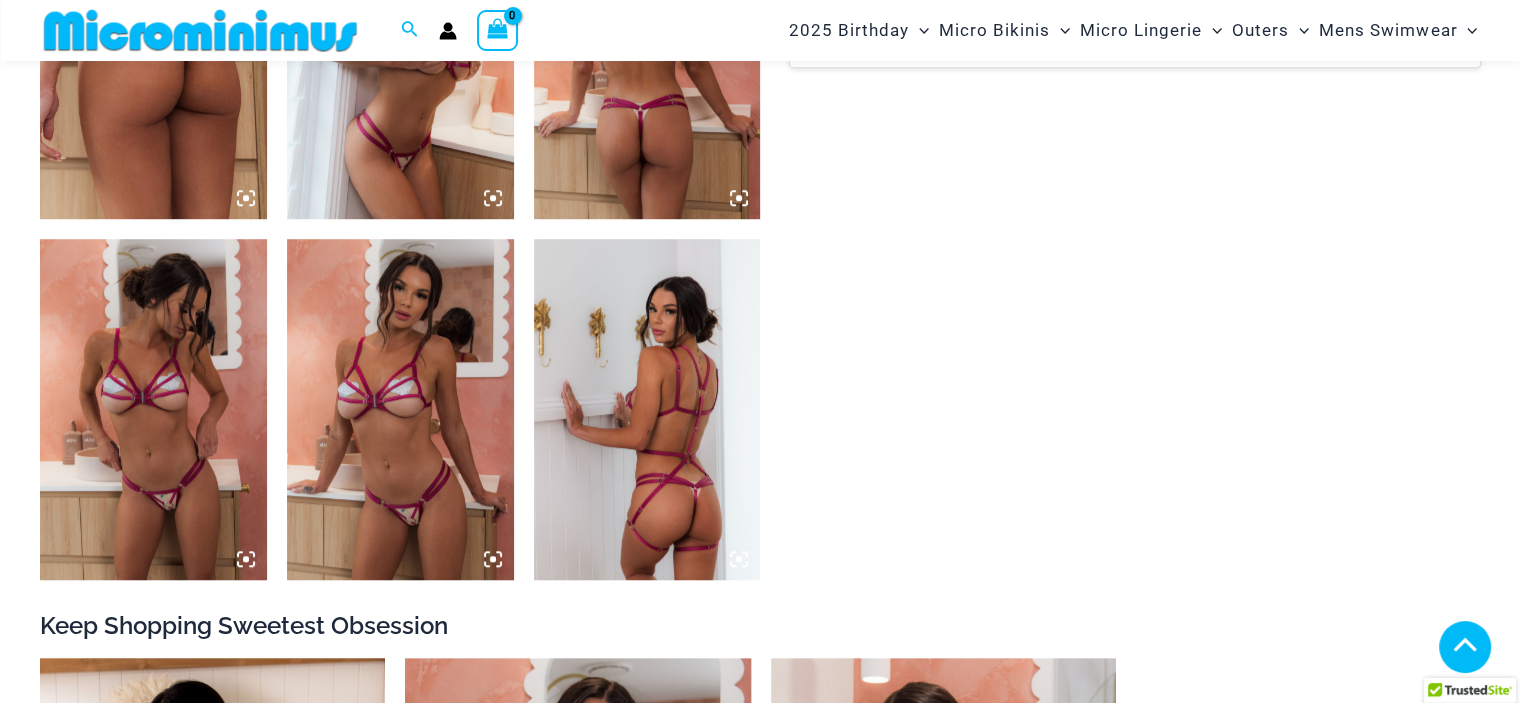 scroll, scrollTop: 1396, scrollLeft: 0, axis: vertical 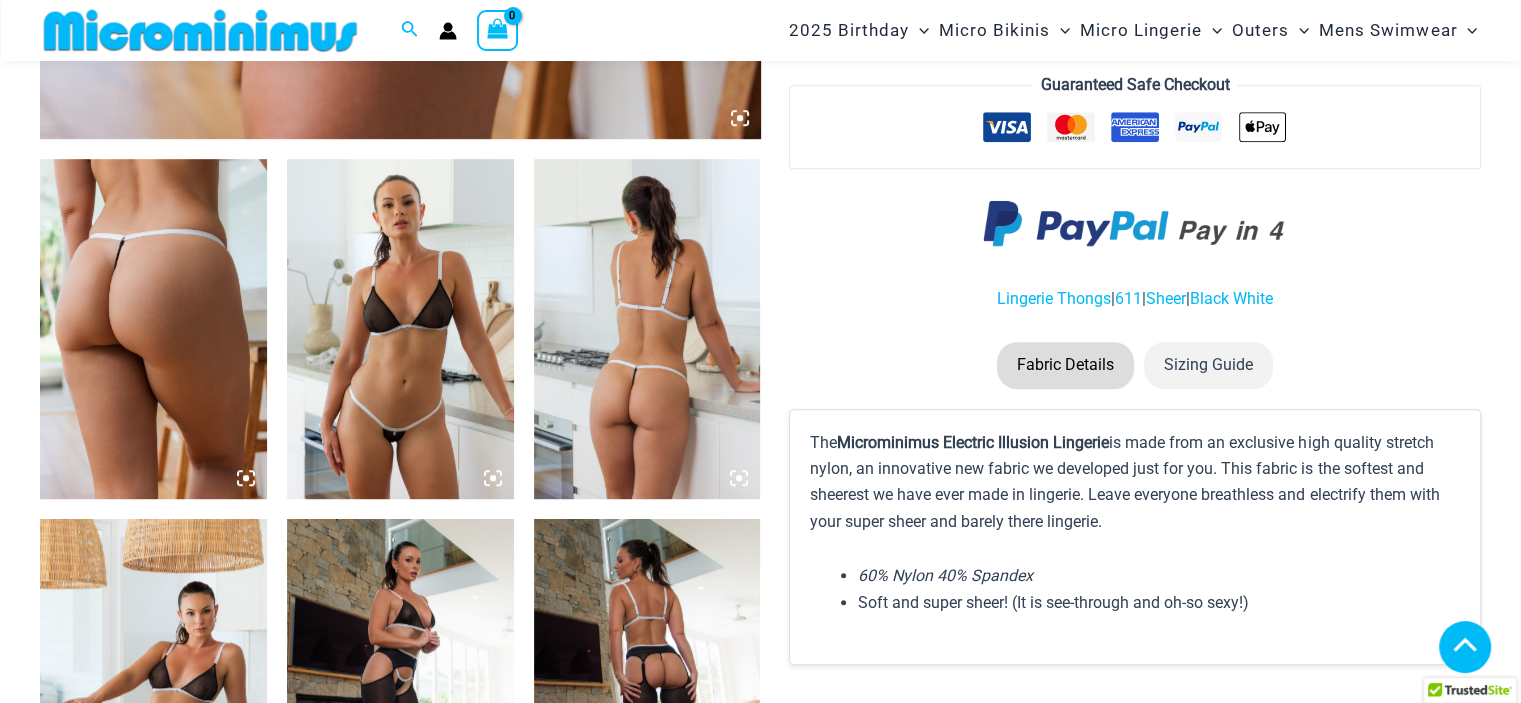 click at bounding box center [647, 329] 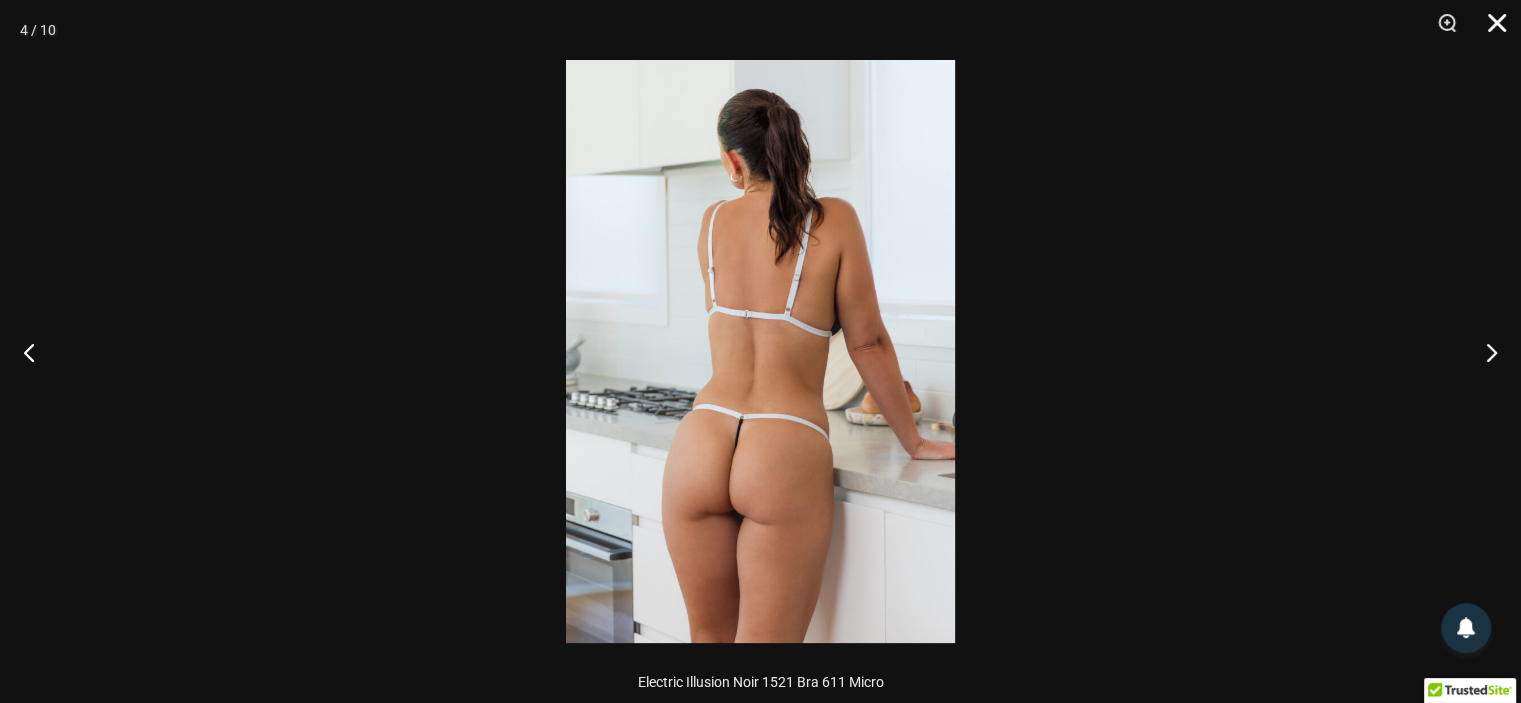 click at bounding box center (1490, 30) 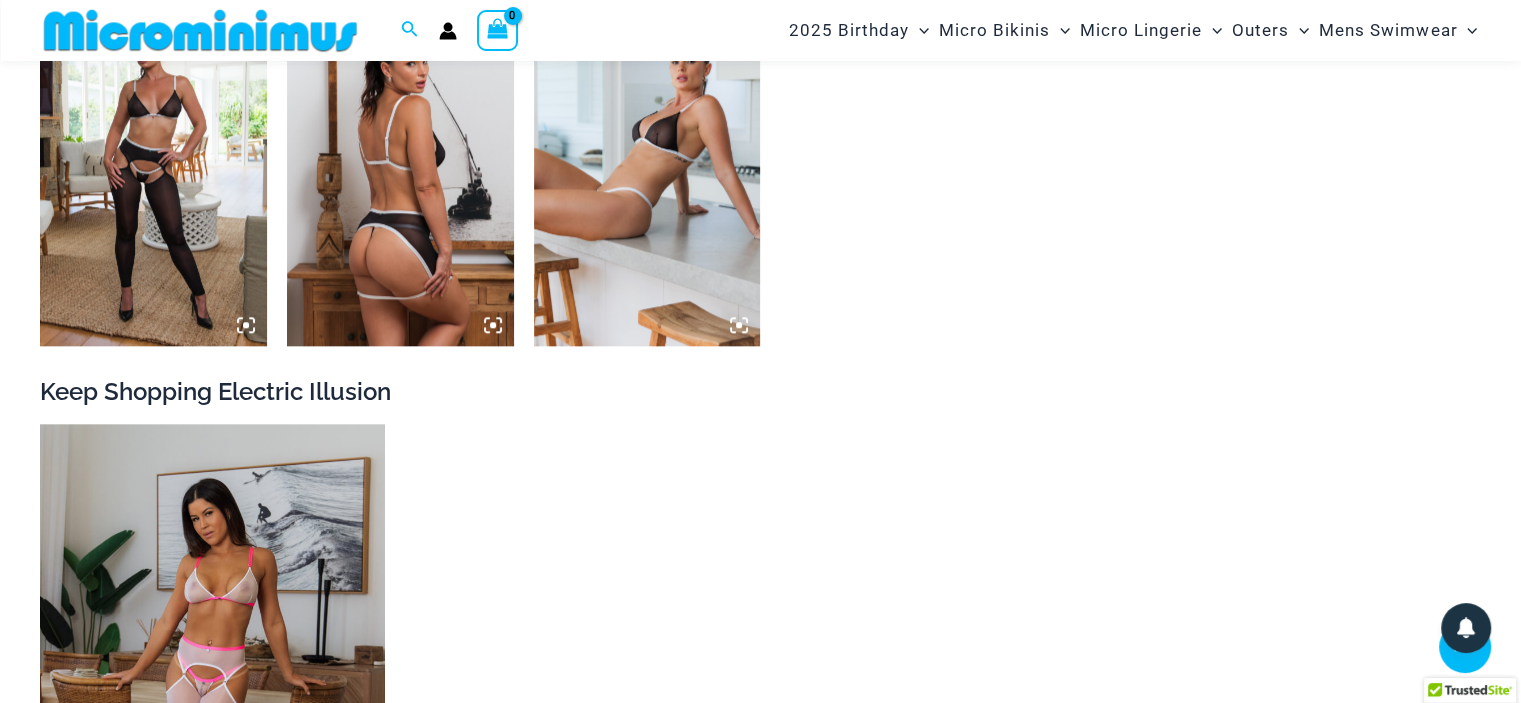 scroll, scrollTop: 1989, scrollLeft: 0, axis: vertical 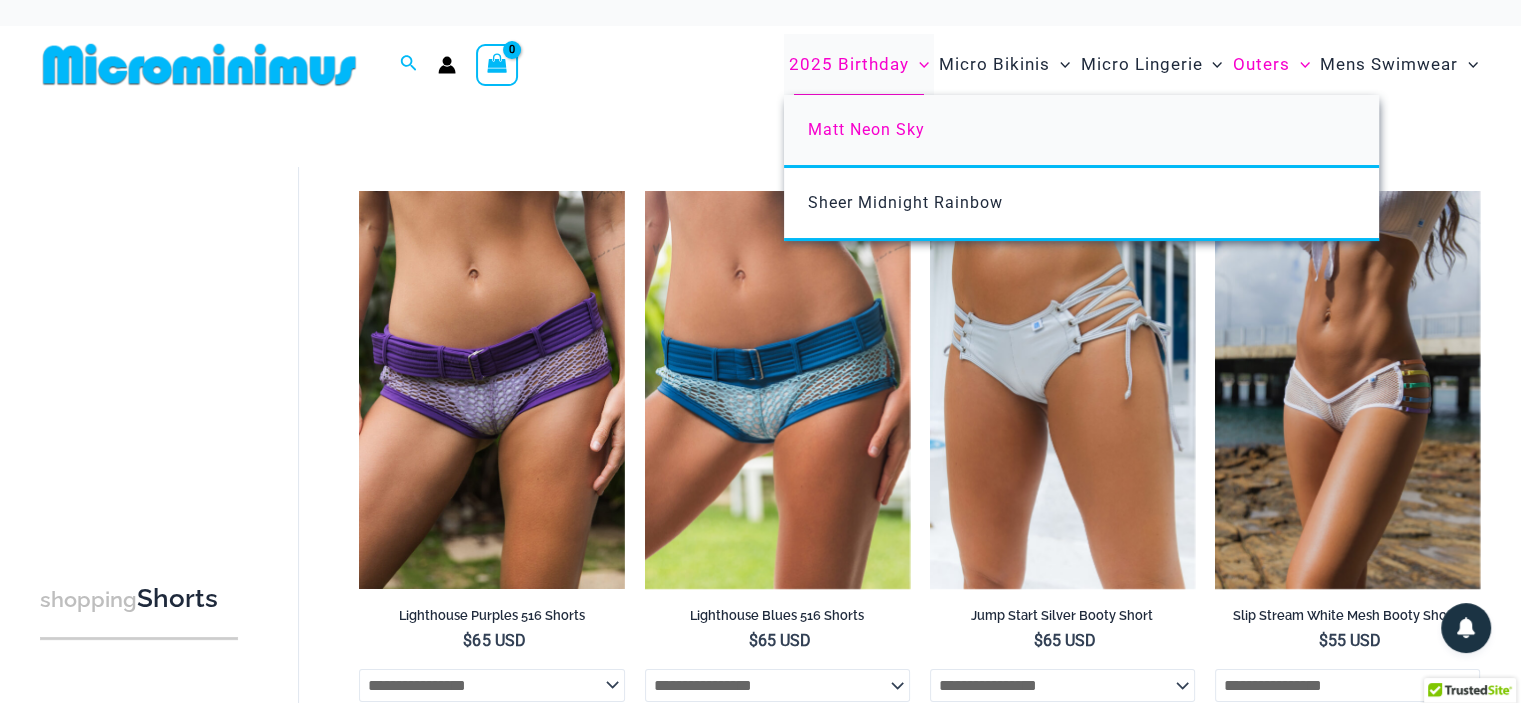 click on "Matt Neon Sky" at bounding box center [866, 129] 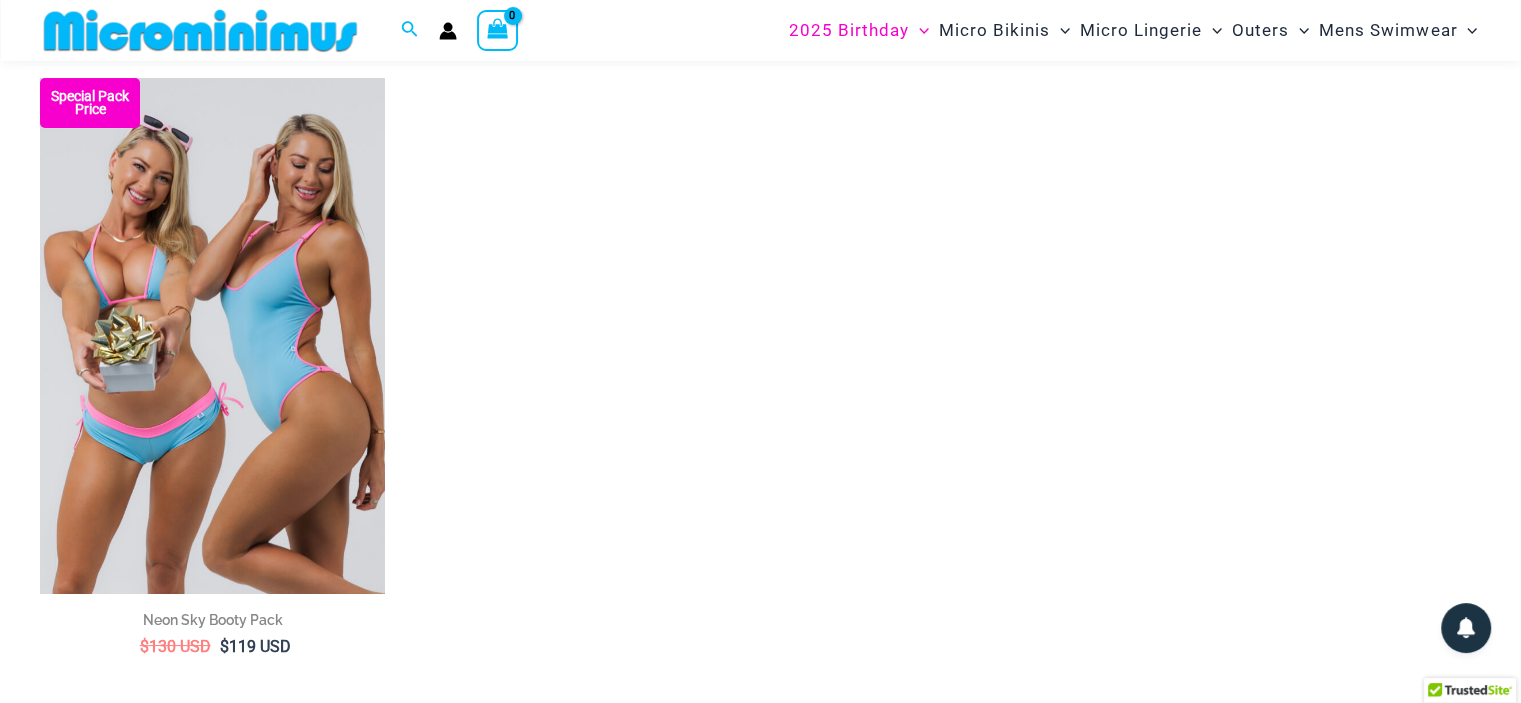 scroll, scrollTop: 0, scrollLeft: 0, axis: both 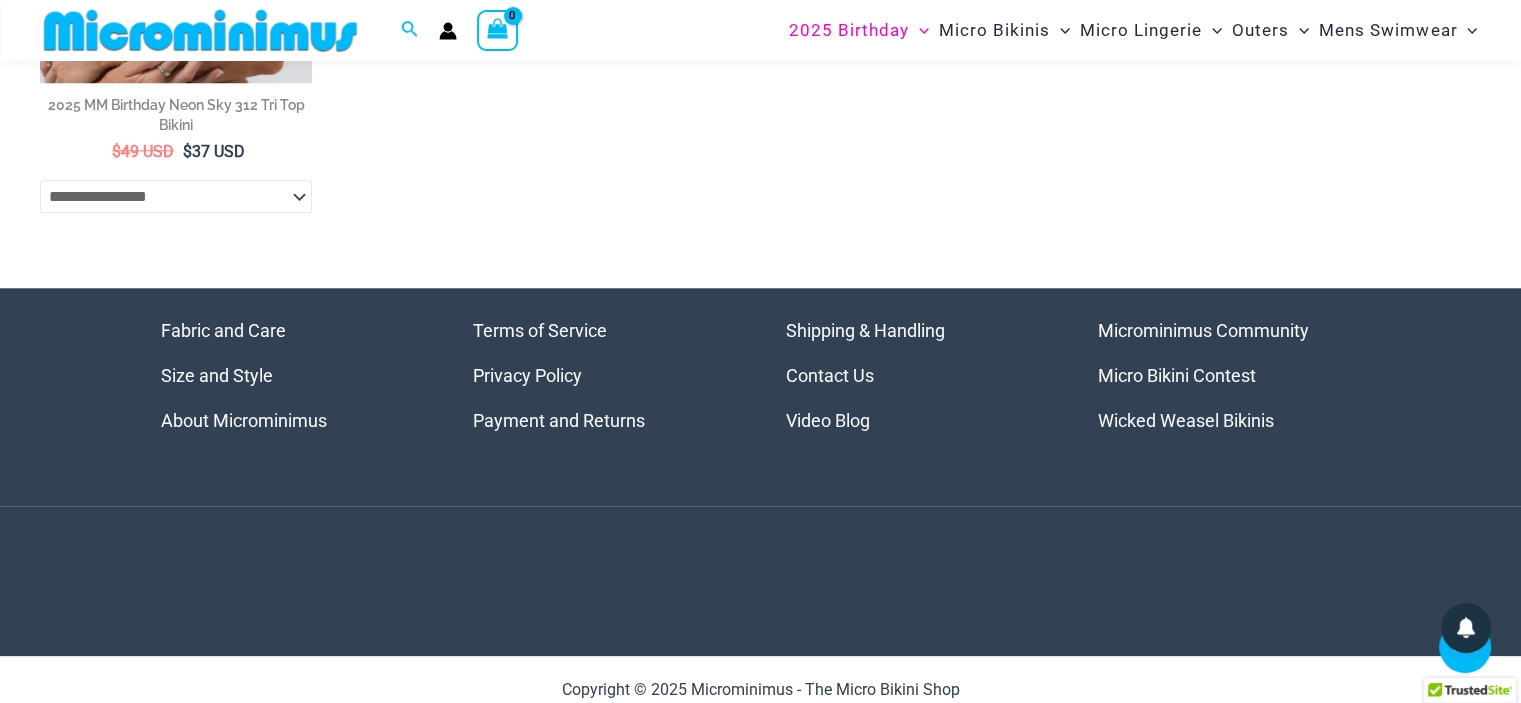 click on "Microminimus Community" at bounding box center (1203, 330) 